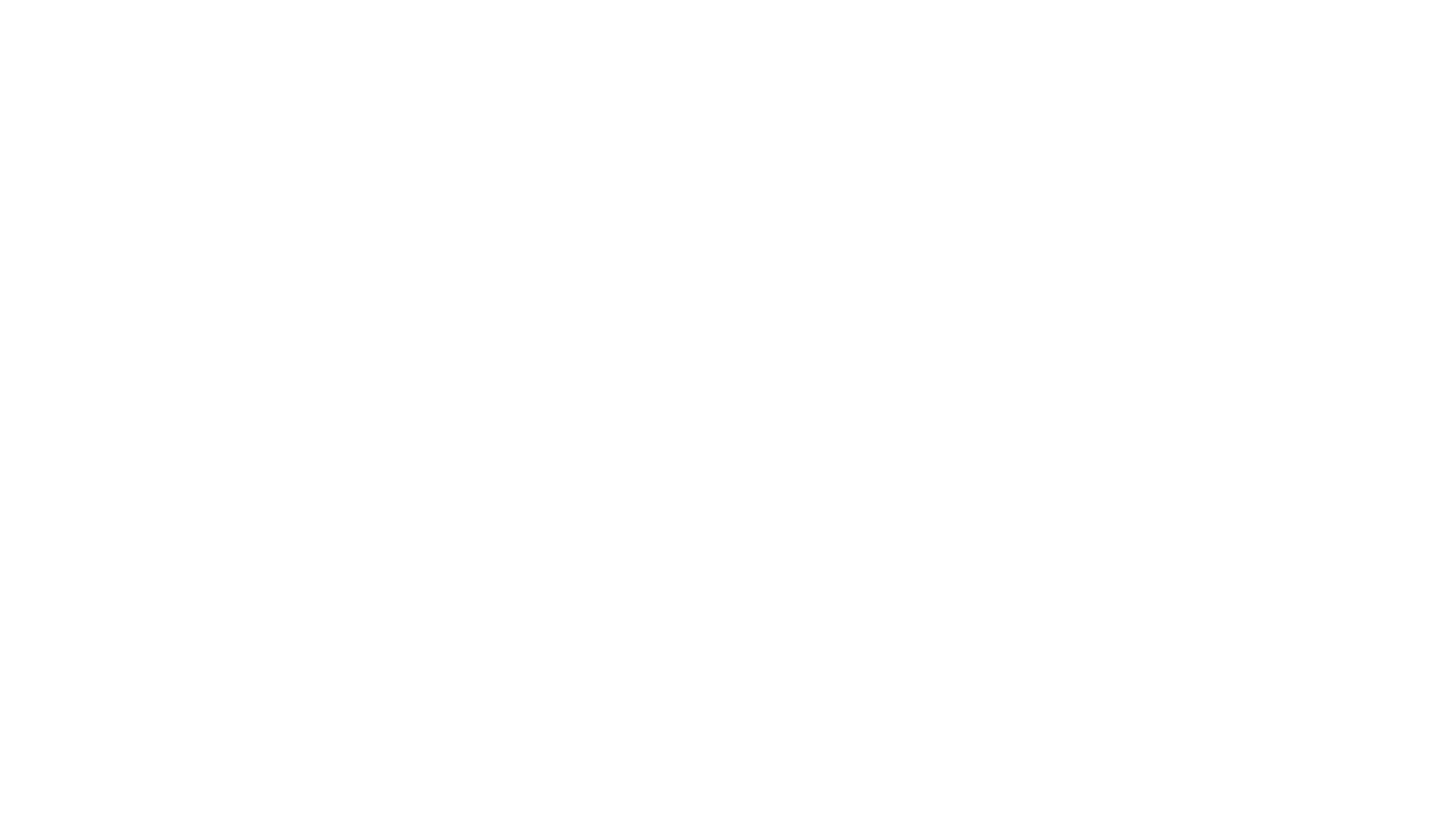 scroll, scrollTop: 0, scrollLeft: 0, axis: both 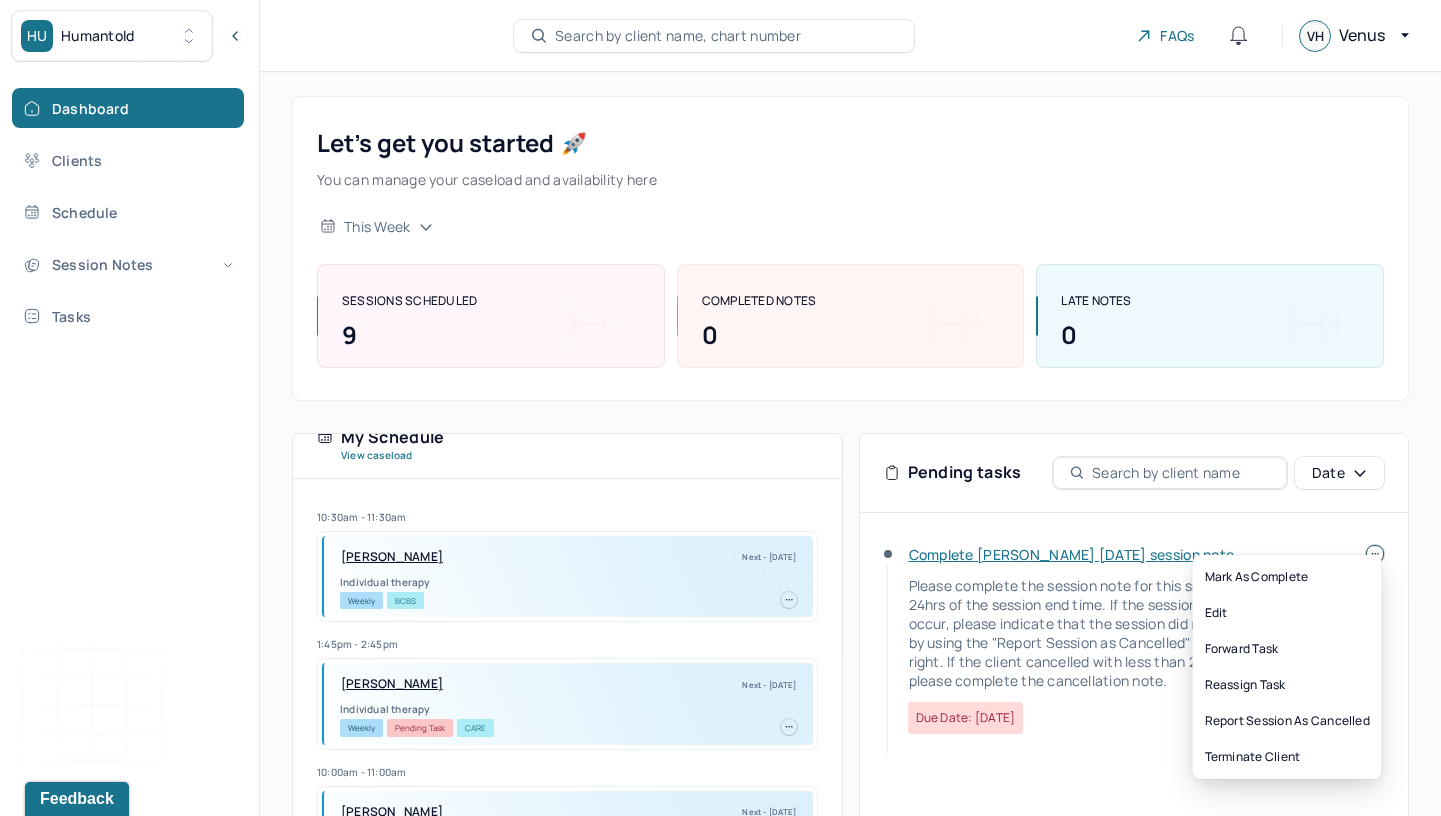 click at bounding box center (1375, 554) 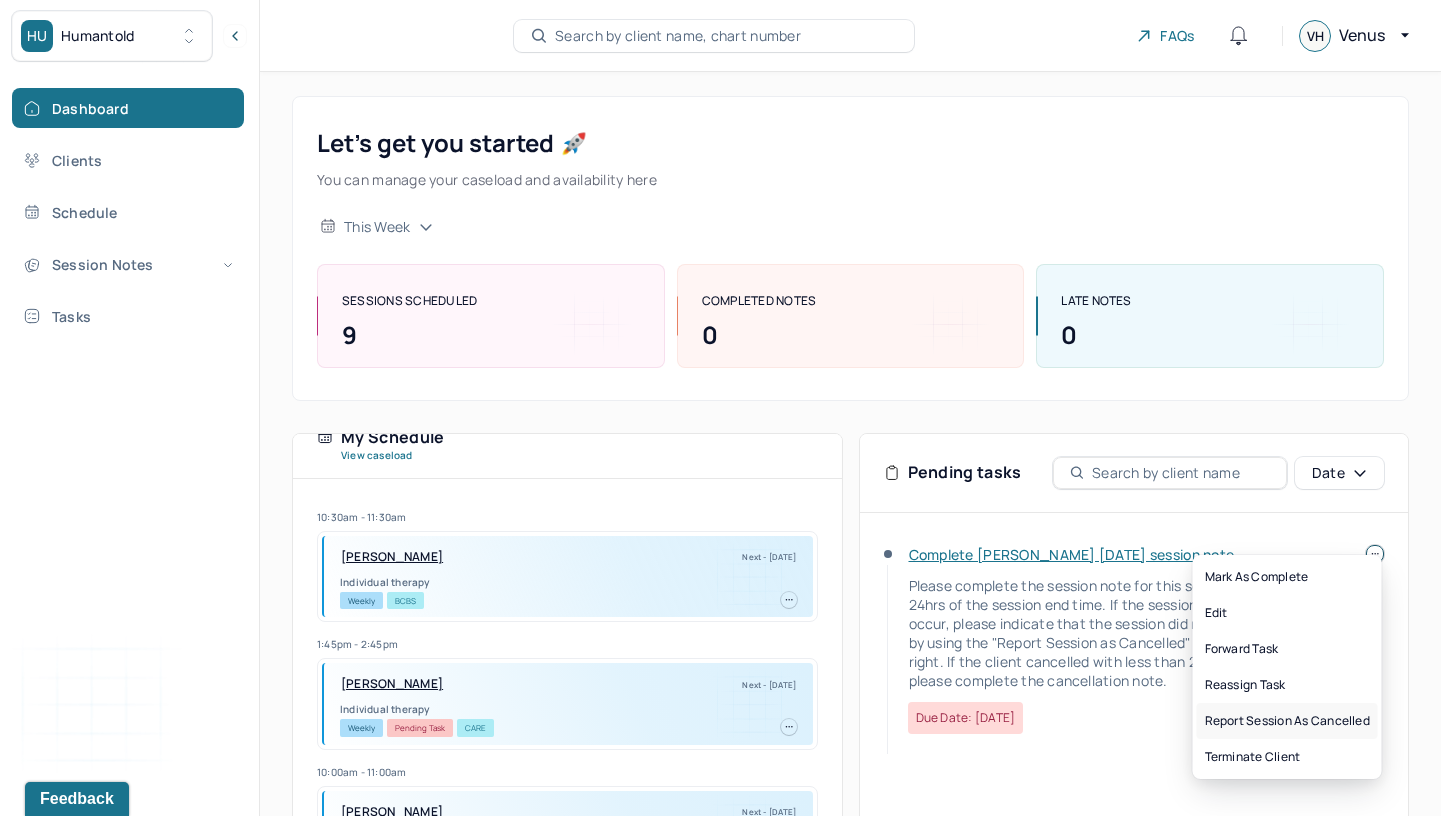 click on "Report session as cancelled" at bounding box center (1287, 721) 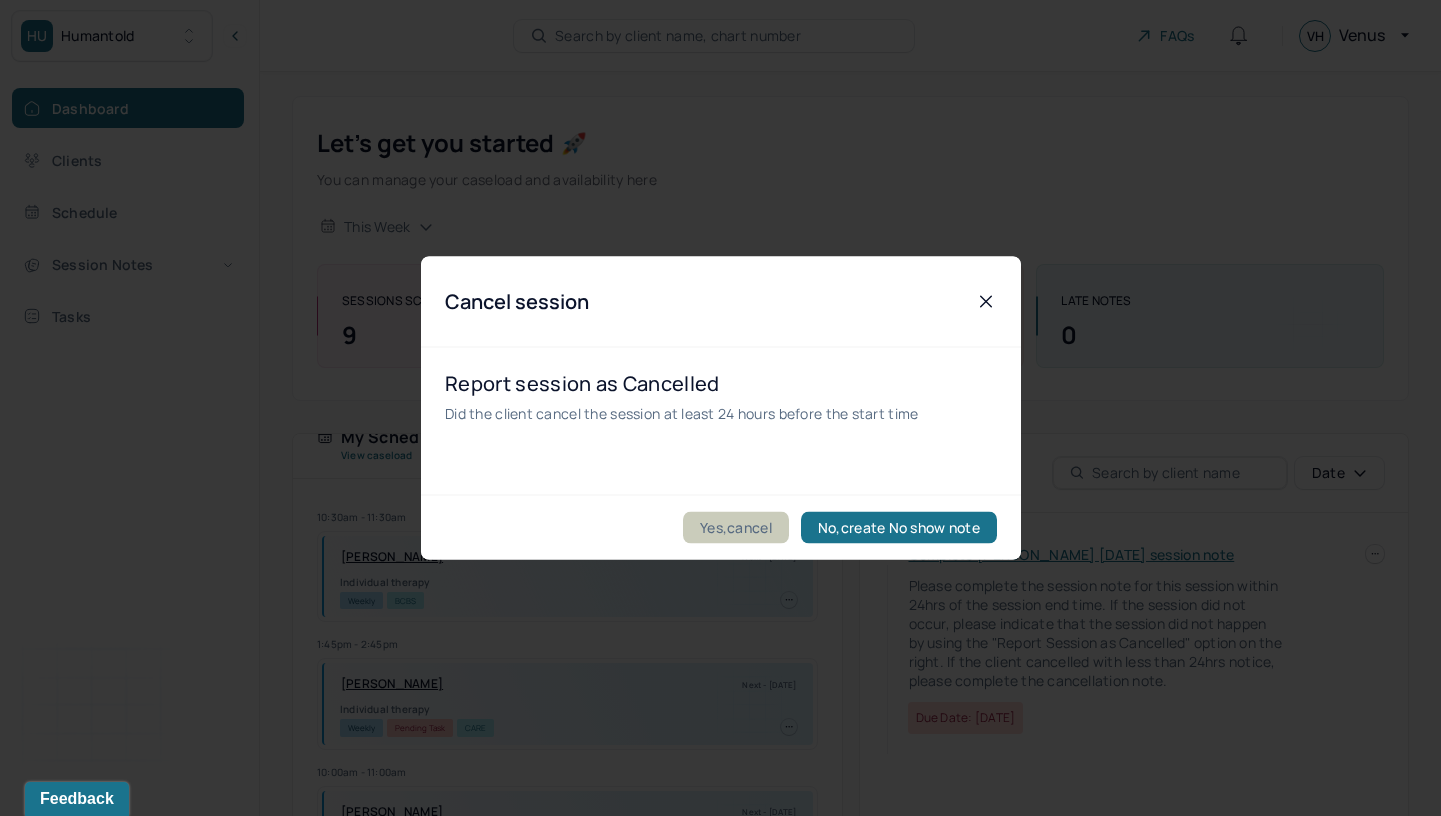 click on "Yes,cancel" at bounding box center [736, 528] 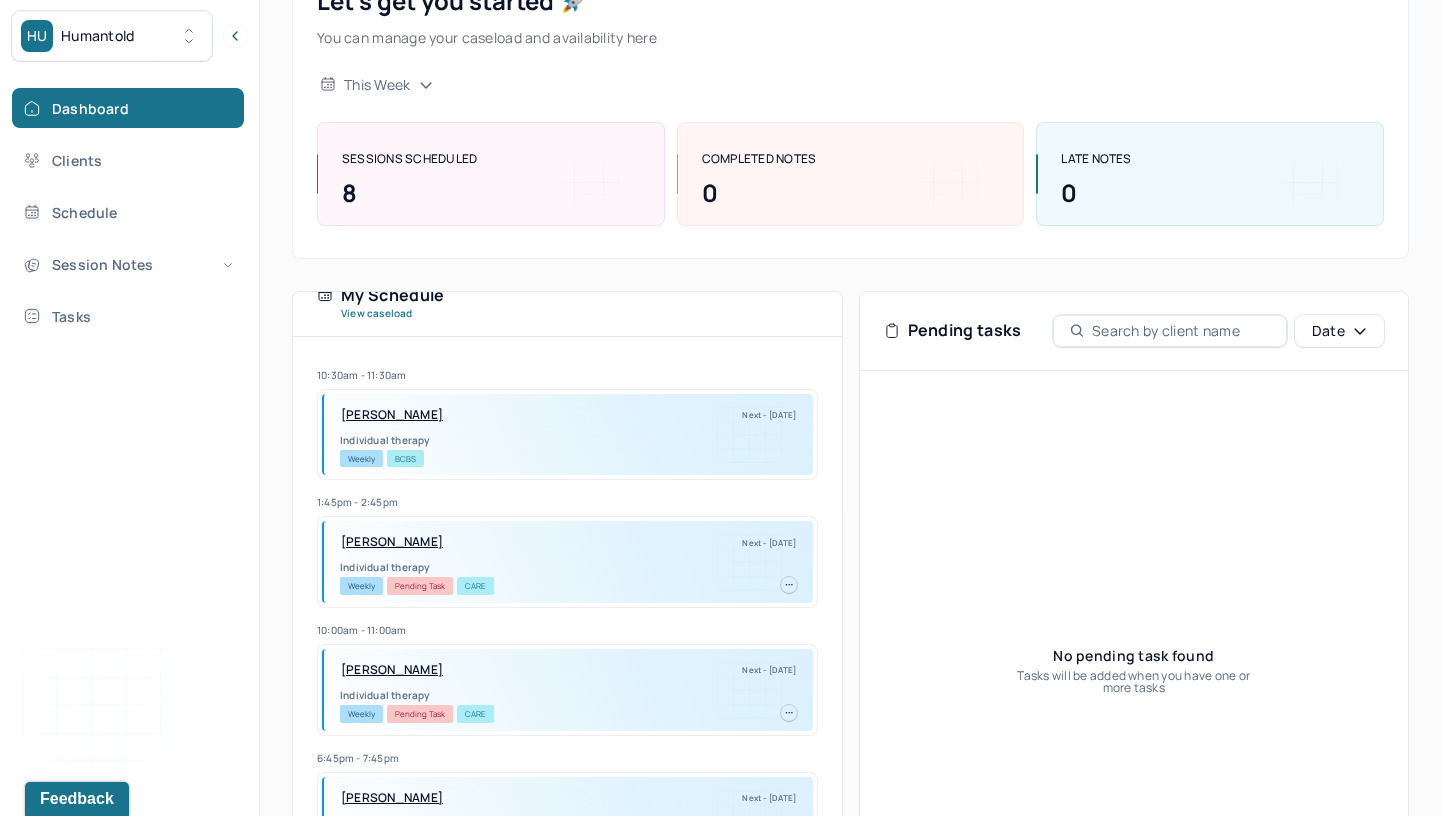 scroll, scrollTop: 252, scrollLeft: 0, axis: vertical 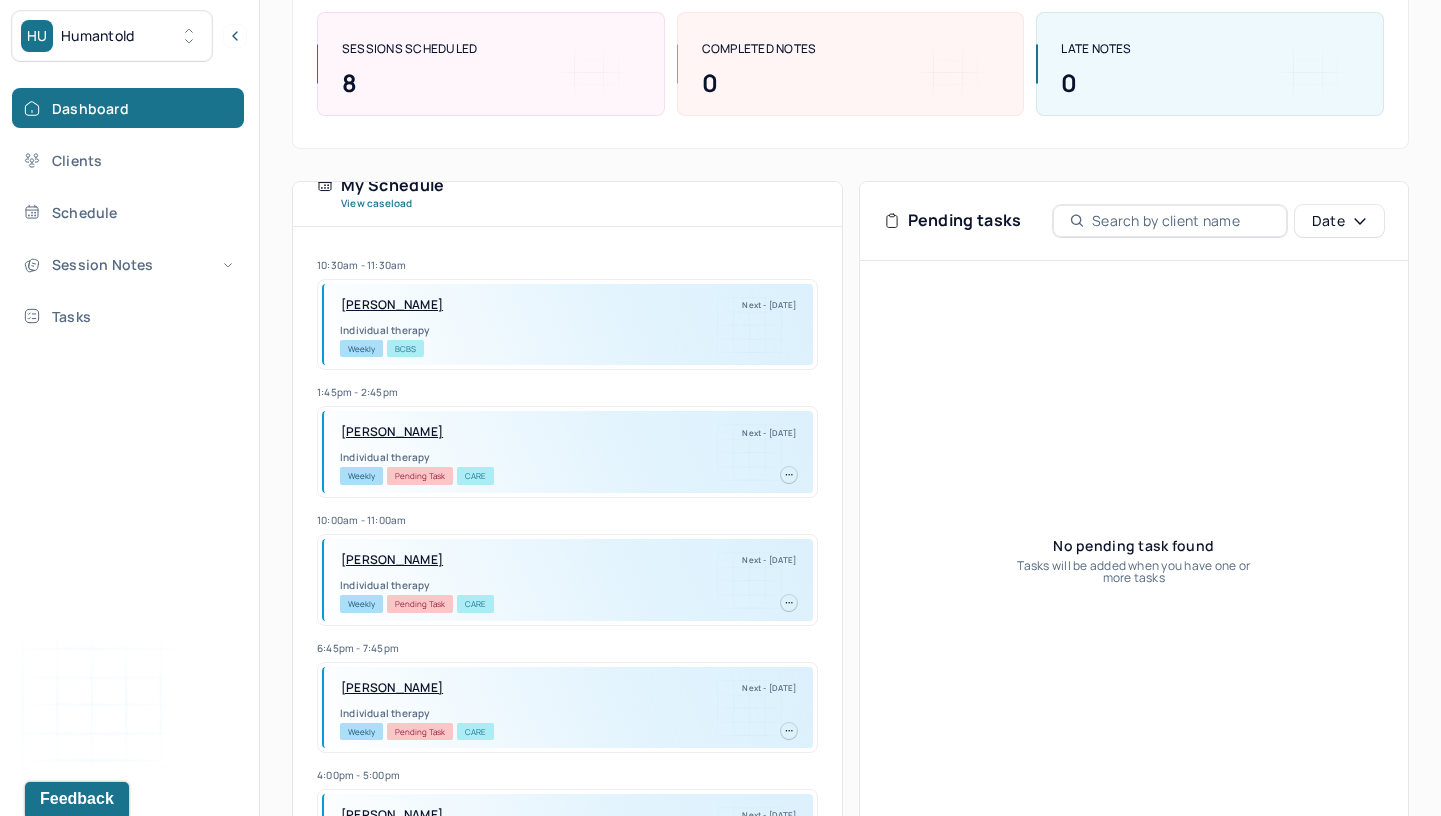 click on "Dashboard Clients Schedule Session Notes Tasks" at bounding box center (129, 212) 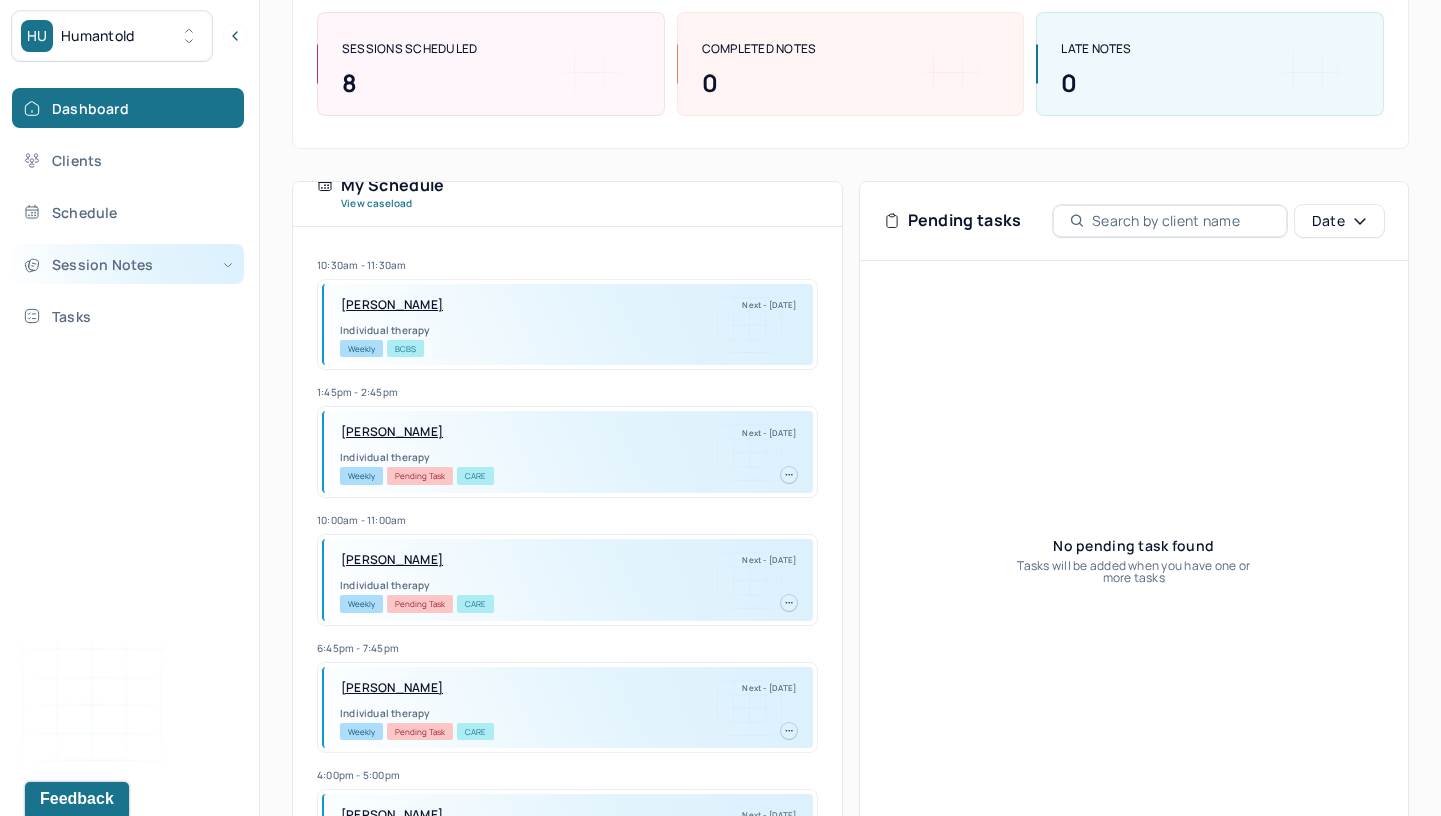 click on "Session Notes" at bounding box center [128, 264] 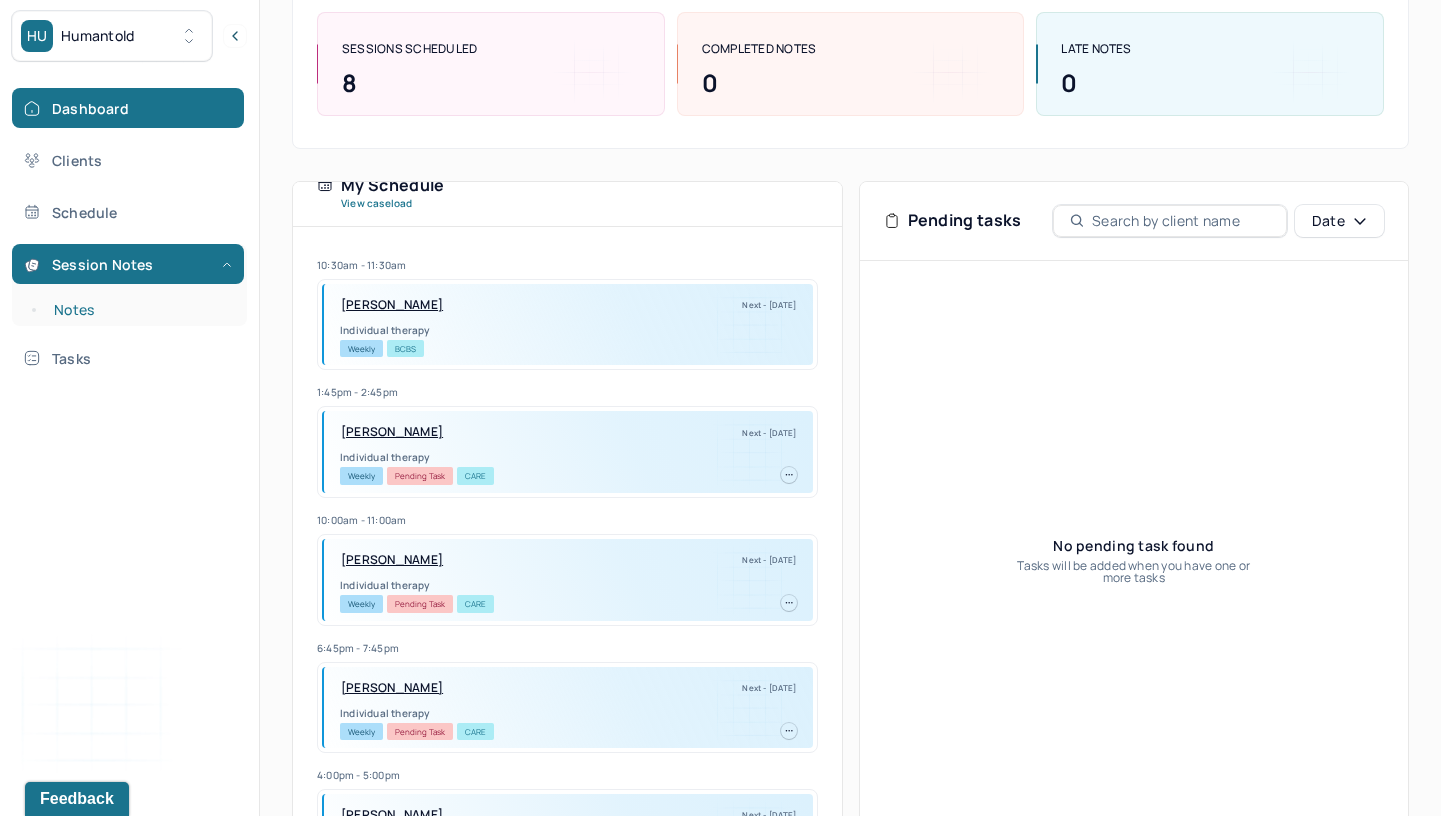 click on "Notes" at bounding box center (139, 310) 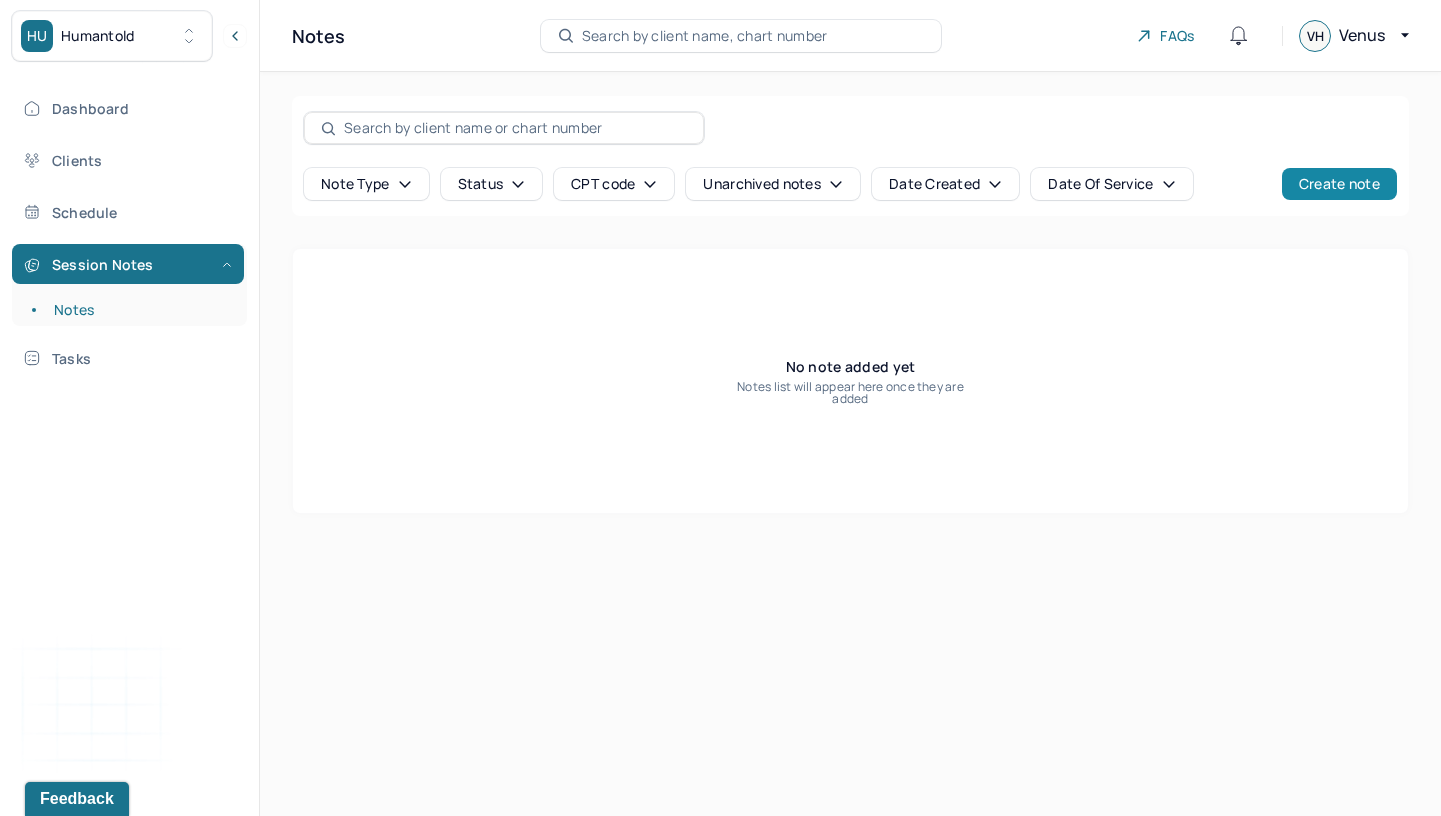 click on "Create note" at bounding box center (1339, 184) 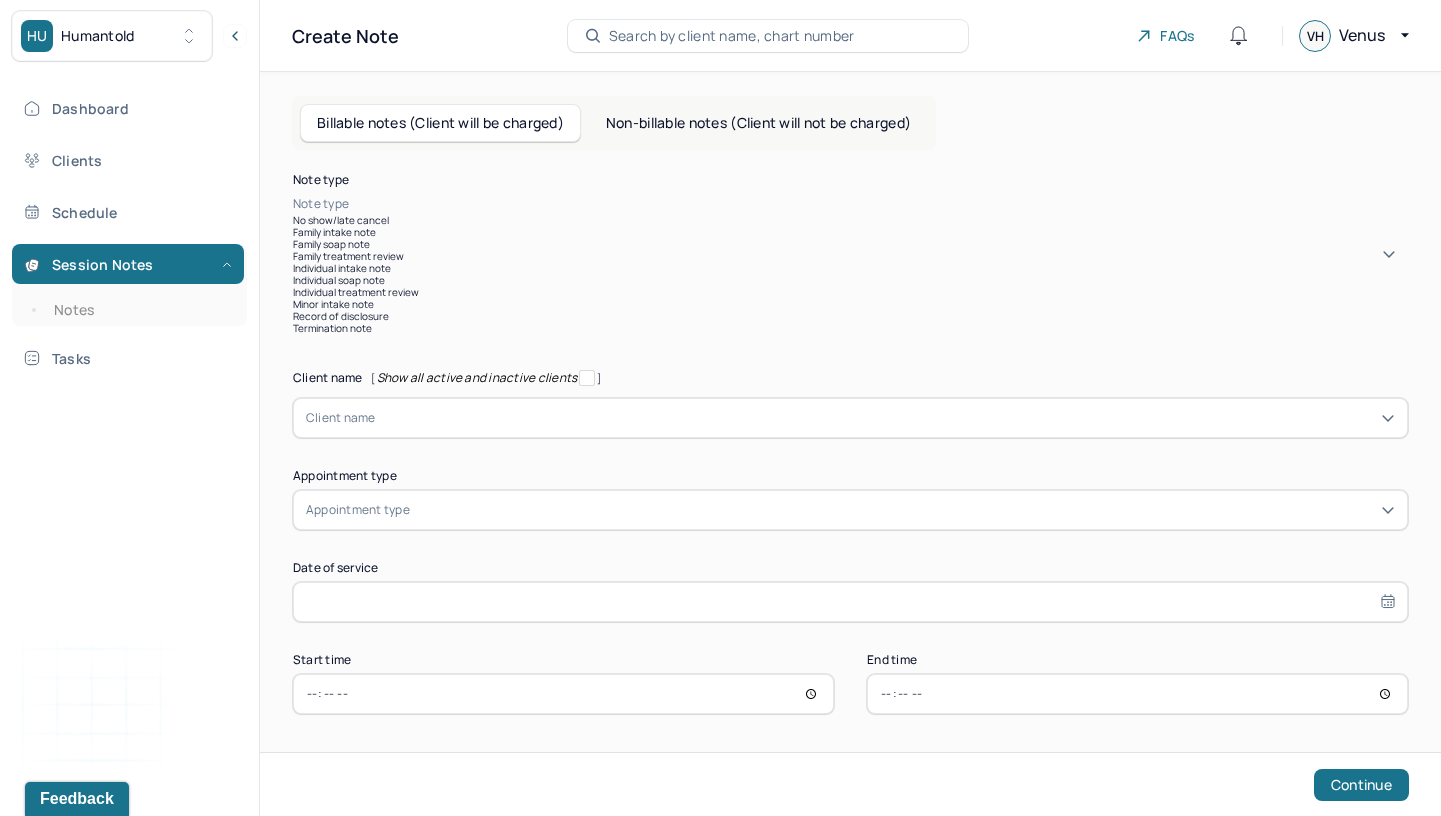 click at bounding box center [880, 204] 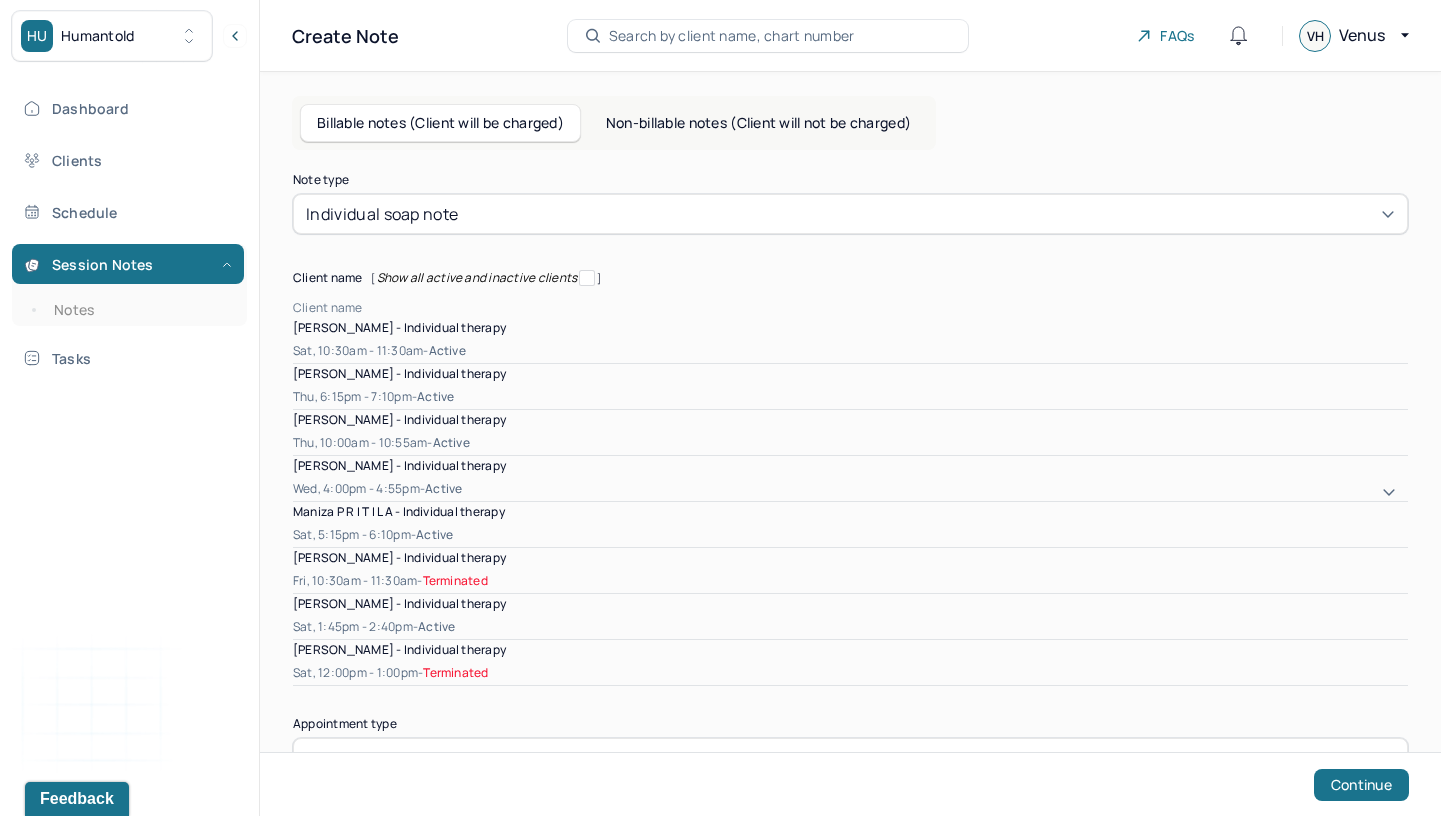 click on "Client name" at bounding box center [850, 308] 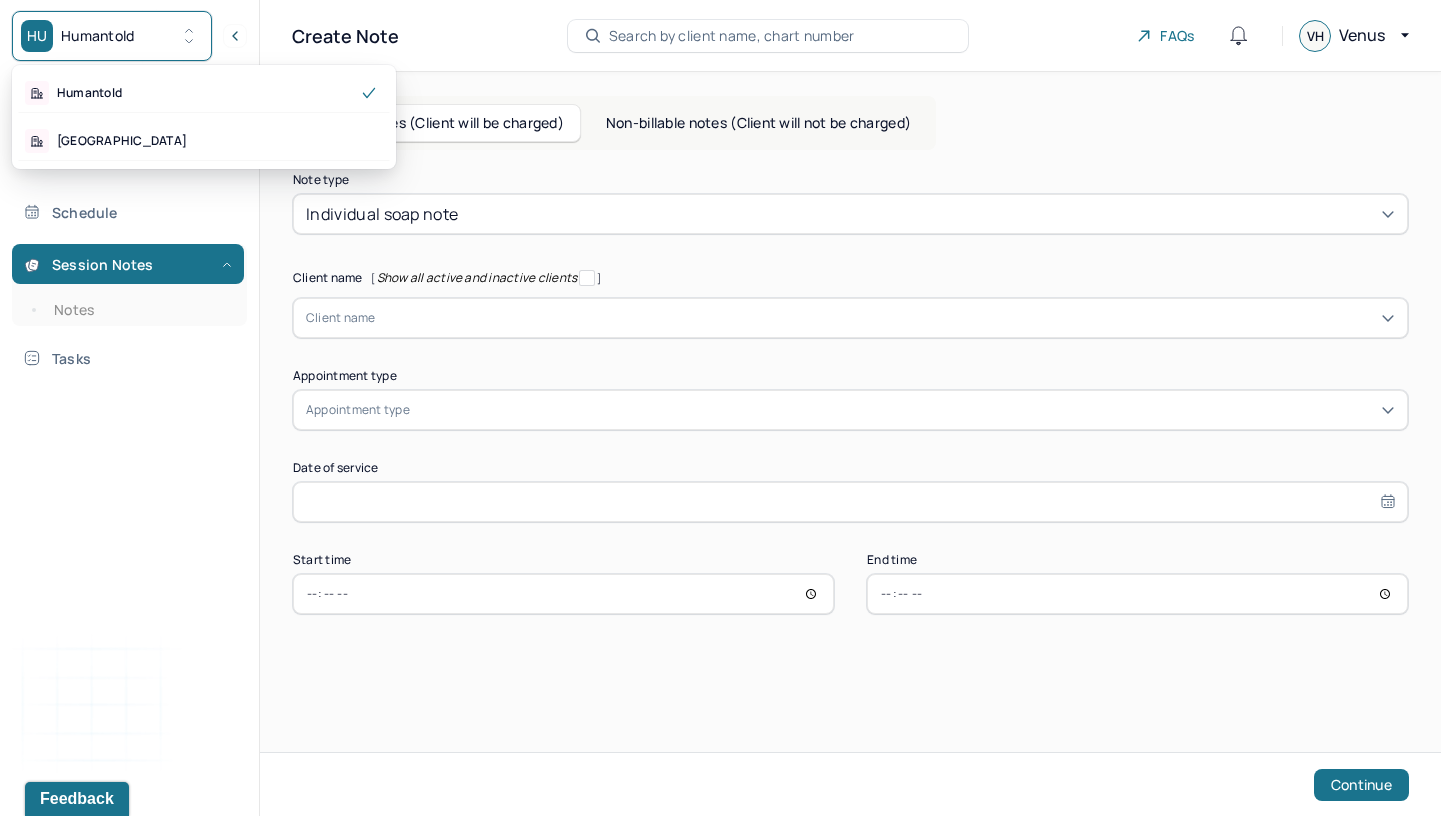 click on "Humantold" at bounding box center [98, 36] 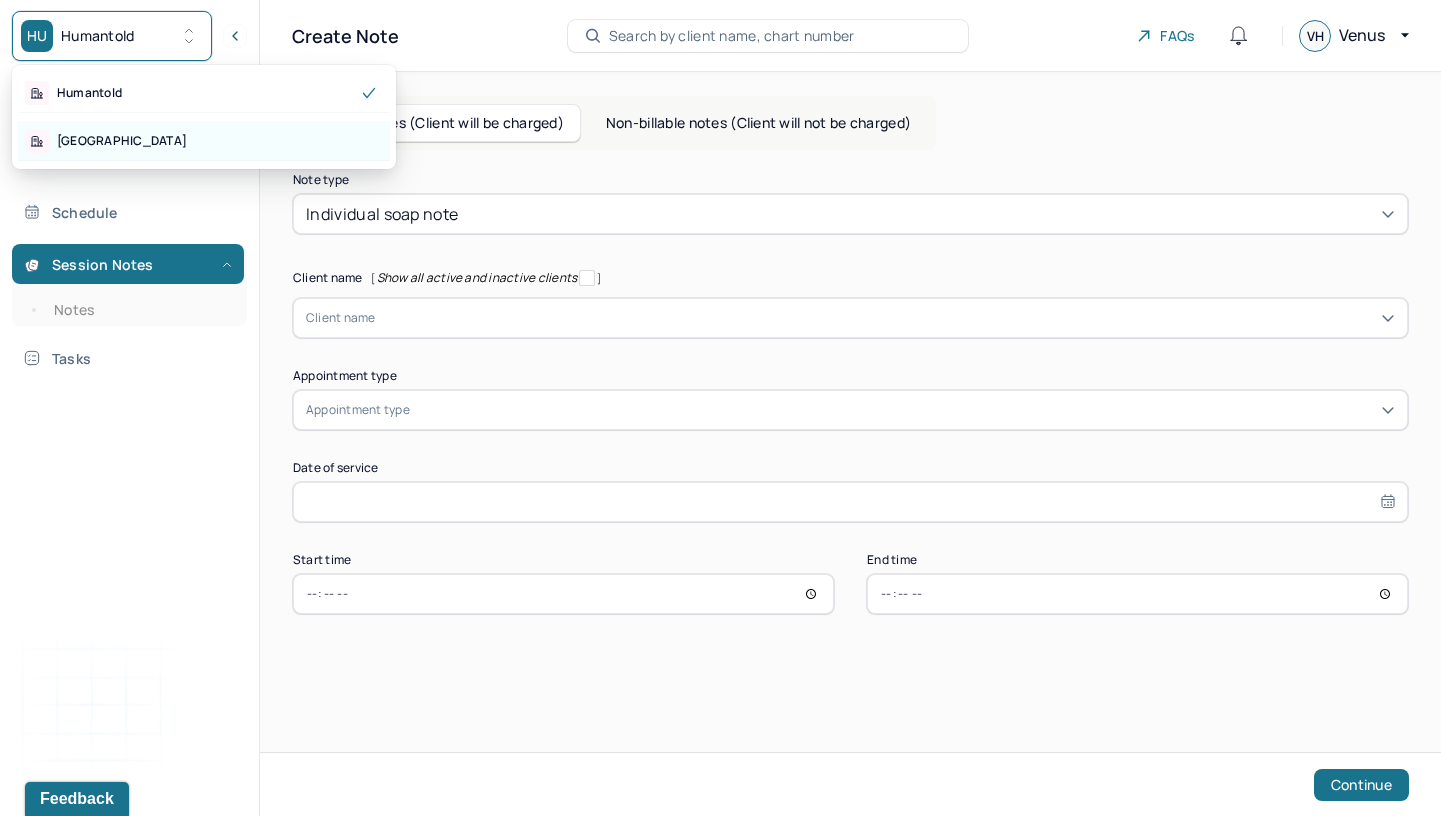 click on "[GEOGRAPHIC_DATA]" at bounding box center (204, 141) 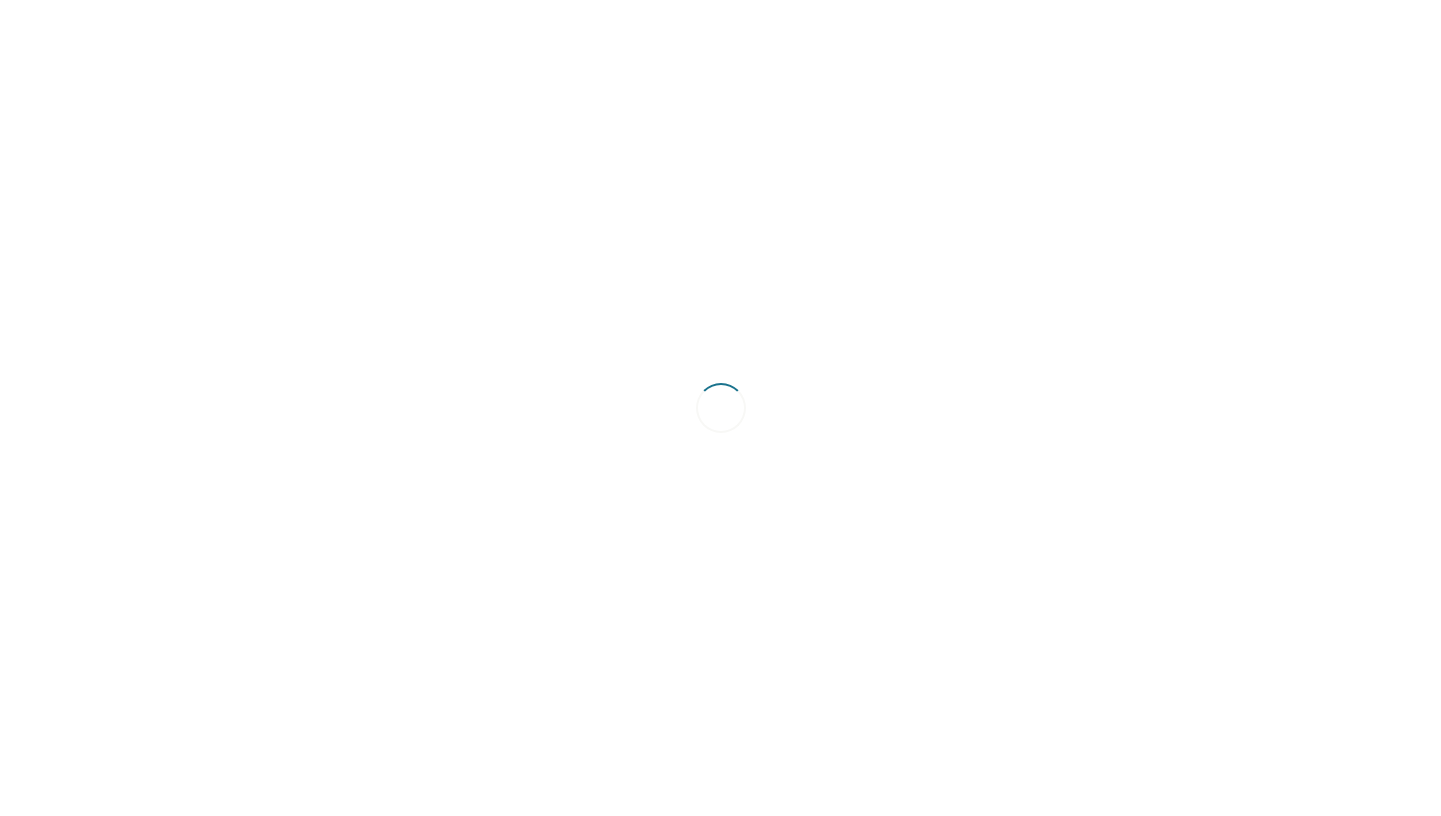 scroll, scrollTop: 0, scrollLeft: 0, axis: both 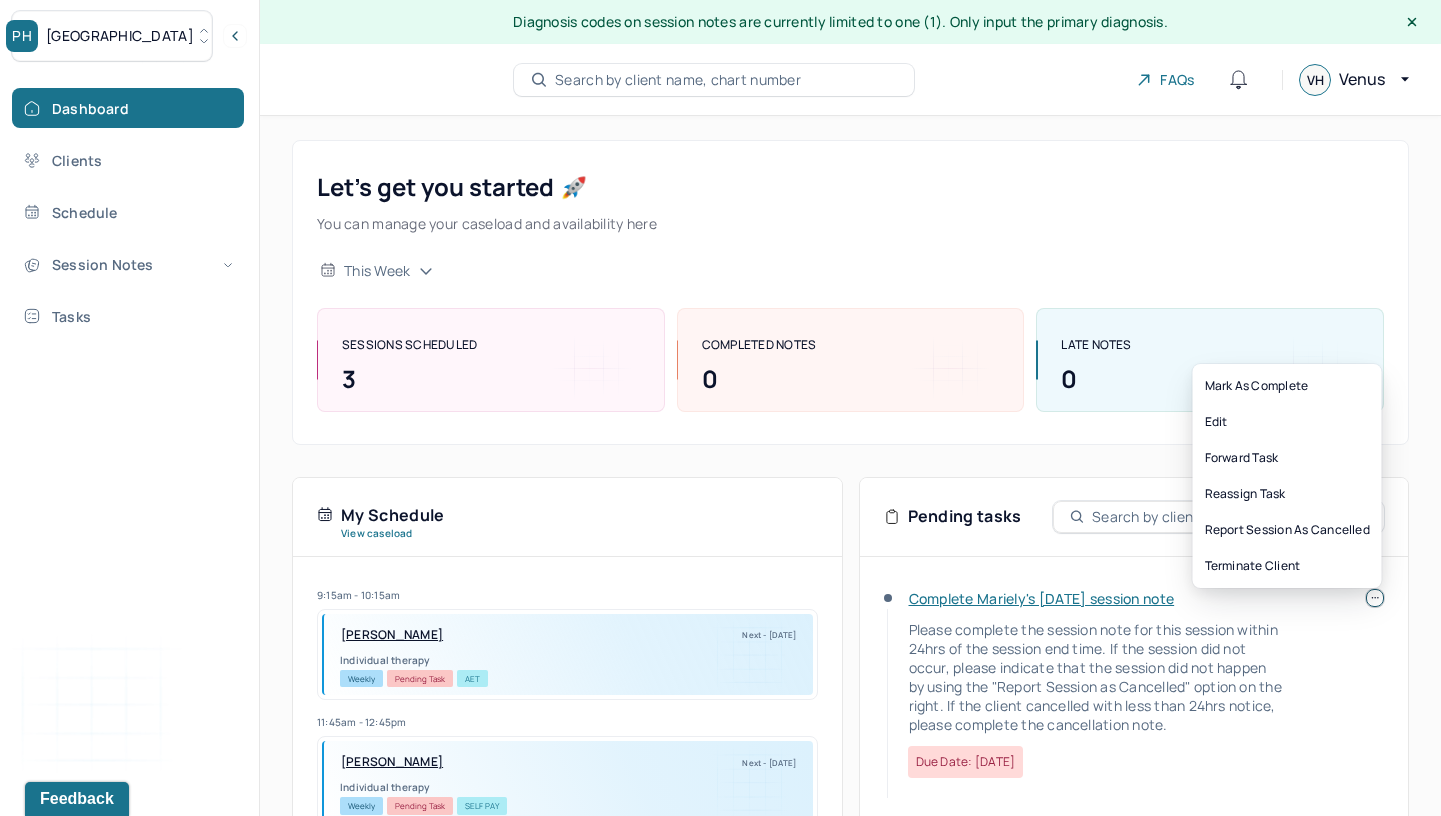 click at bounding box center [1375, 598] 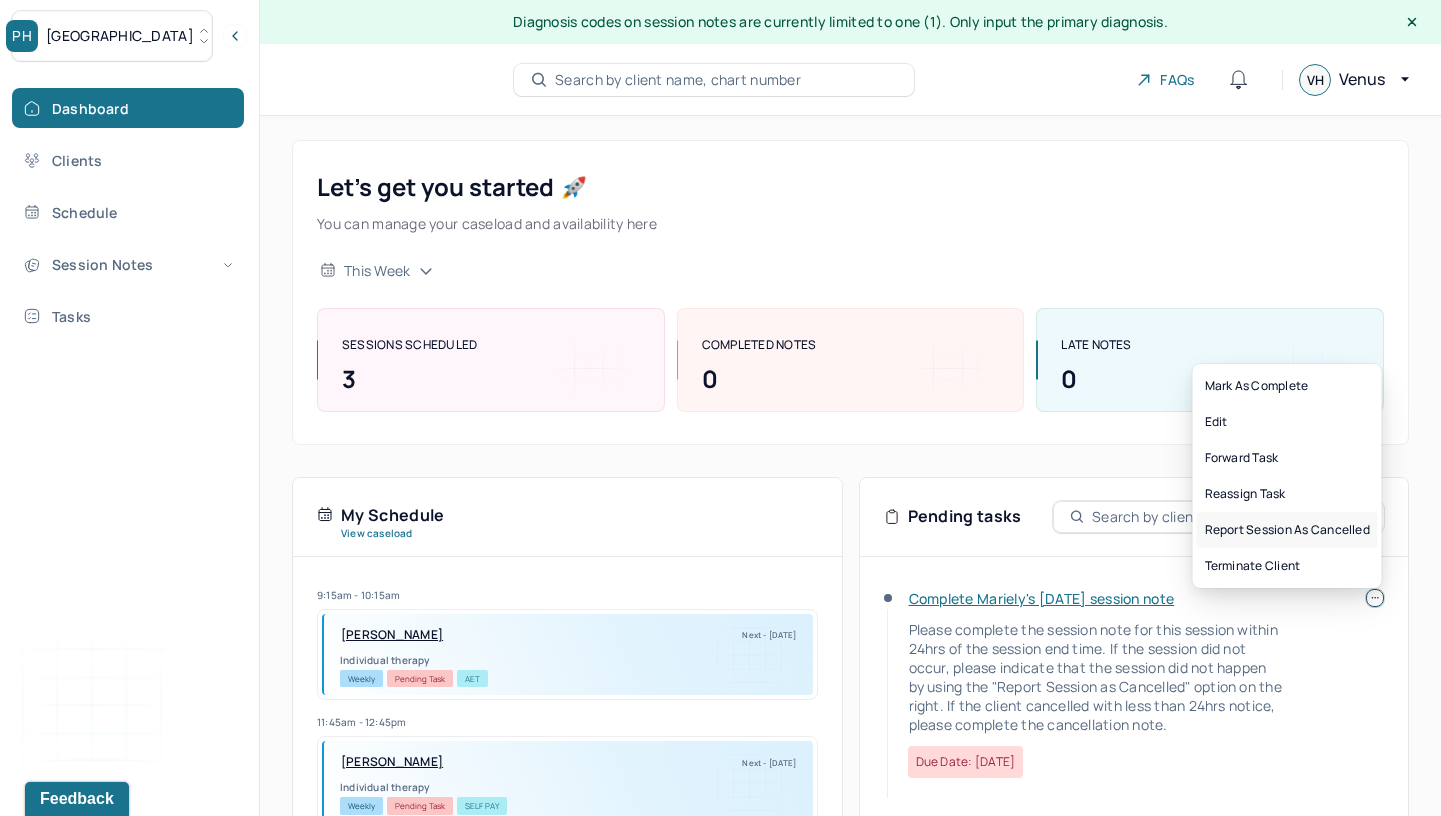 click on "Report session as cancelled" at bounding box center [1287, 530] 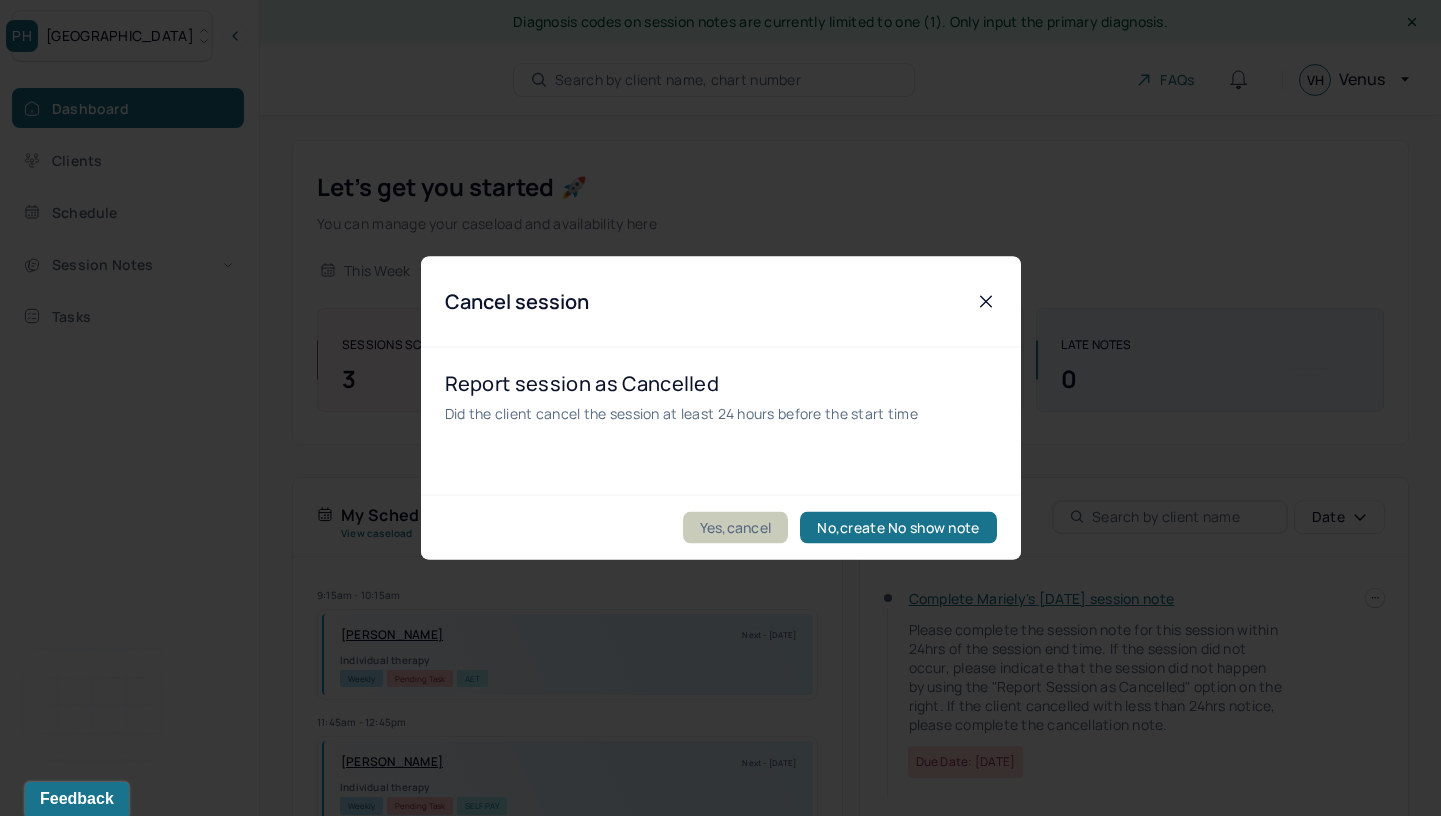 click on "Yes,cancel" at bounding box center (736, 528) 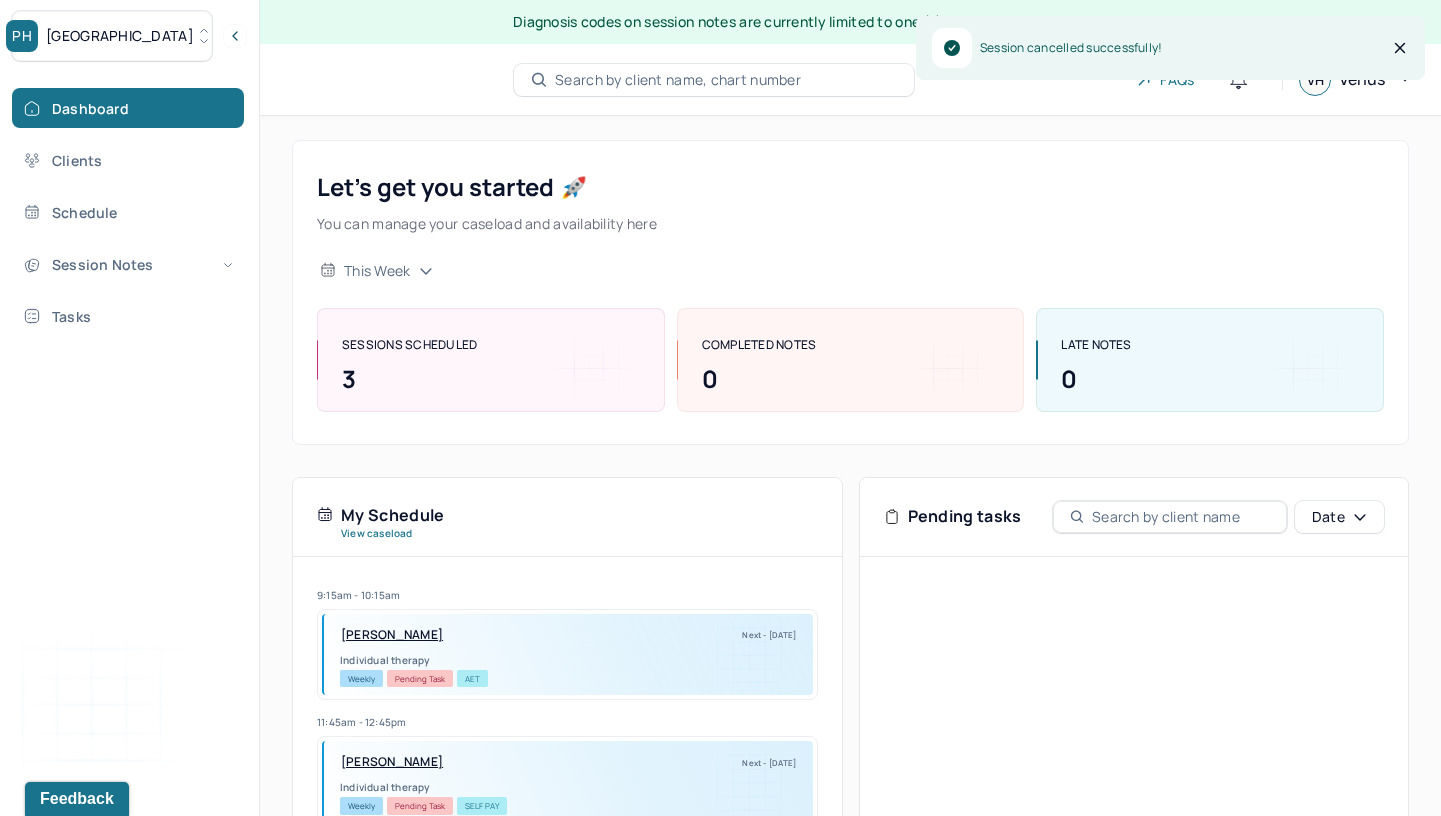 scroll, scrollTop: 393, scrollLeft: 0, axis: vertical 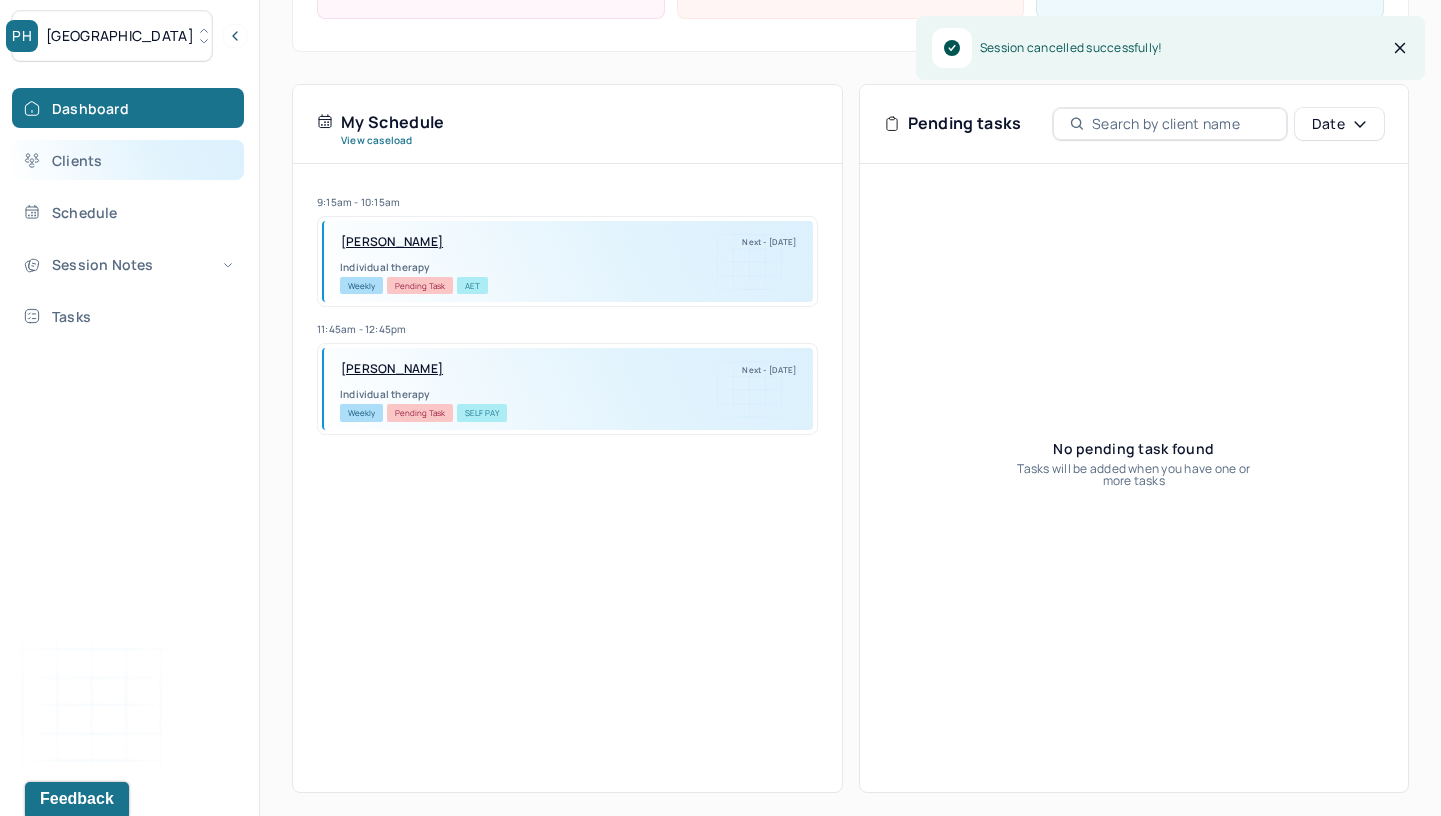 click on "Clients" at bounding box center (128, 160) 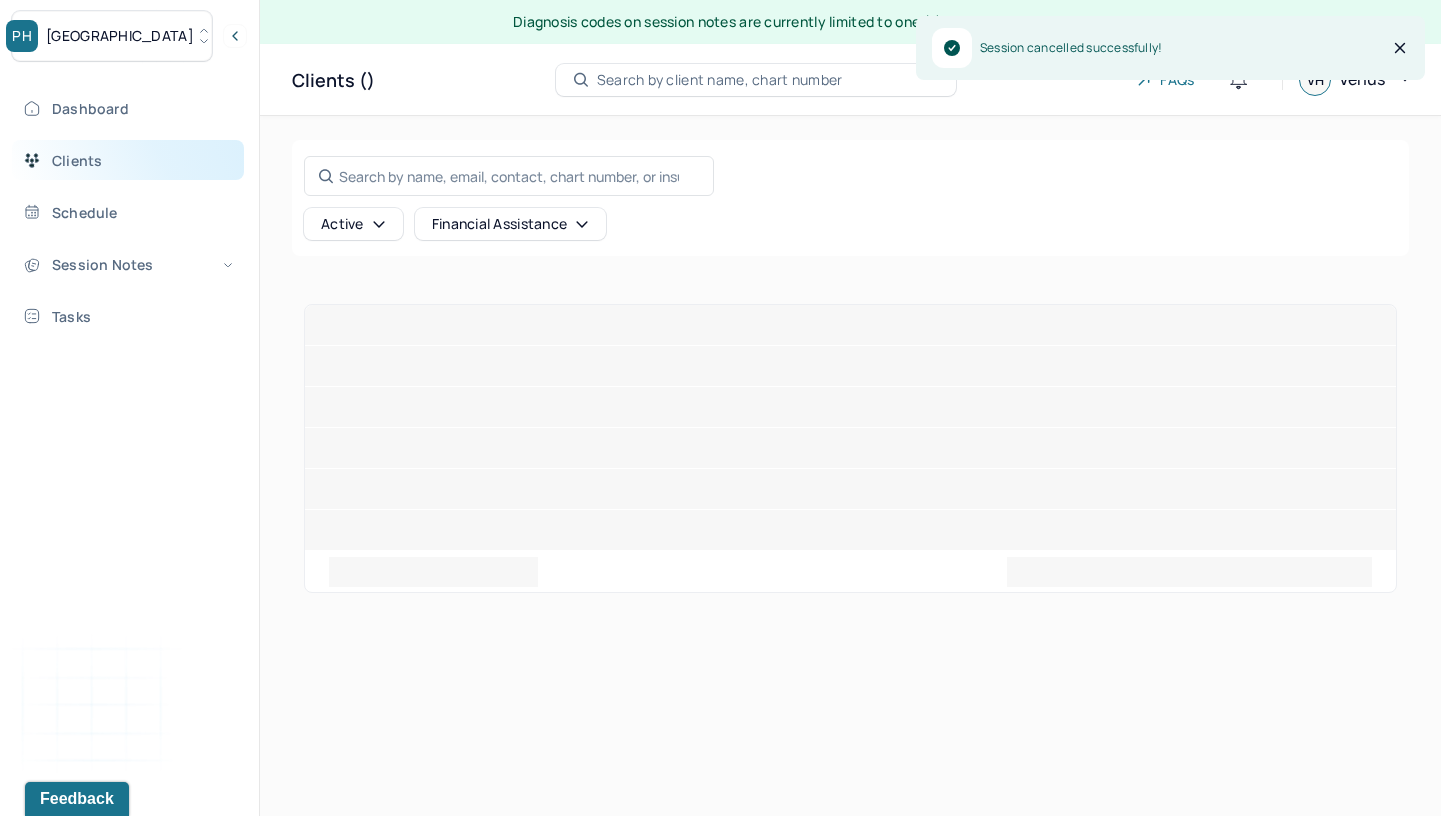 scroll, scrollTop: 0, scrollLeft: 0, axis: both 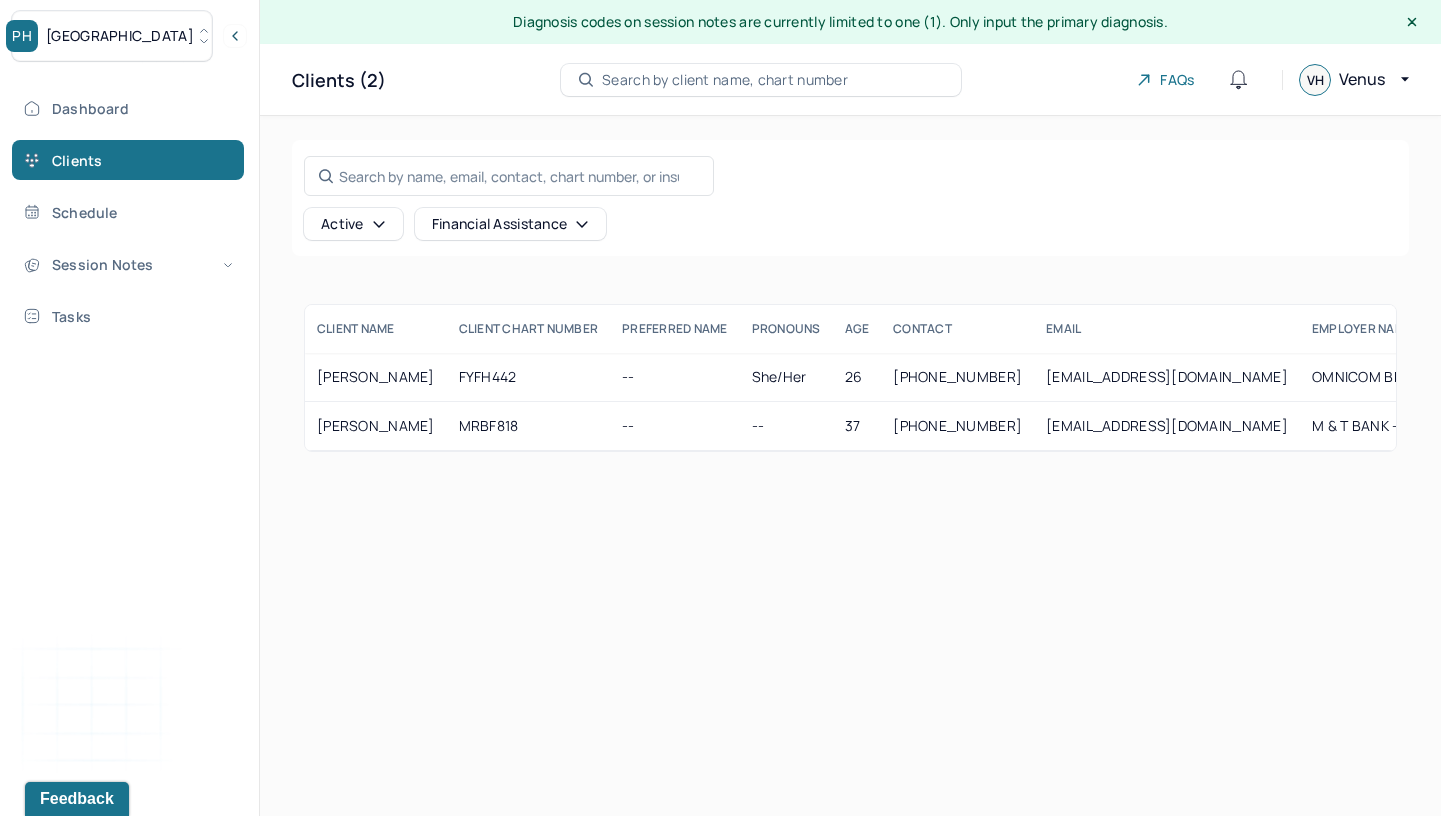 click 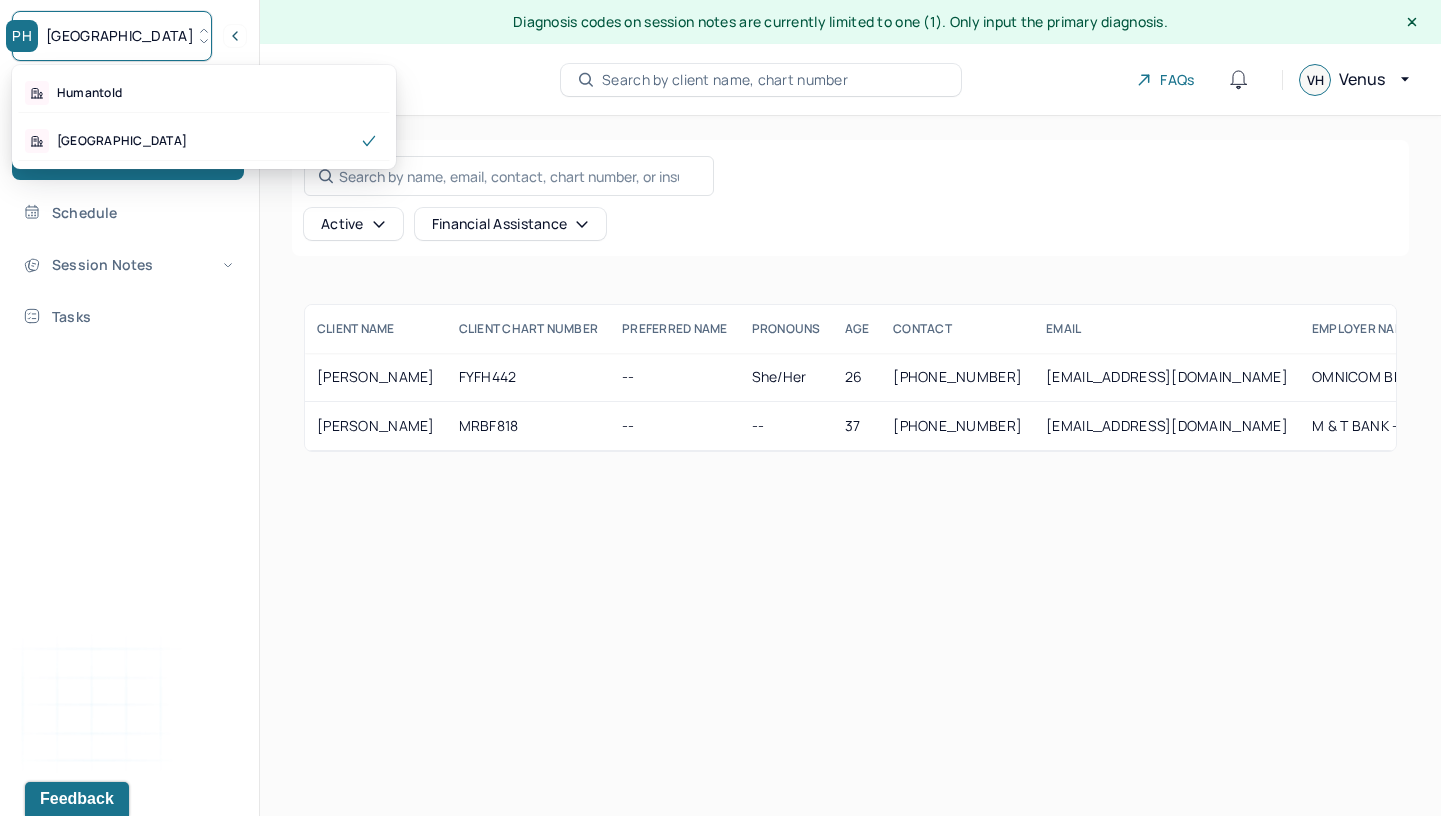 click on "Dashboard Clients Schedule Session Notes Tasks VH [PERSON_NAME] provider   Logout" at bounding box center [129, 429] 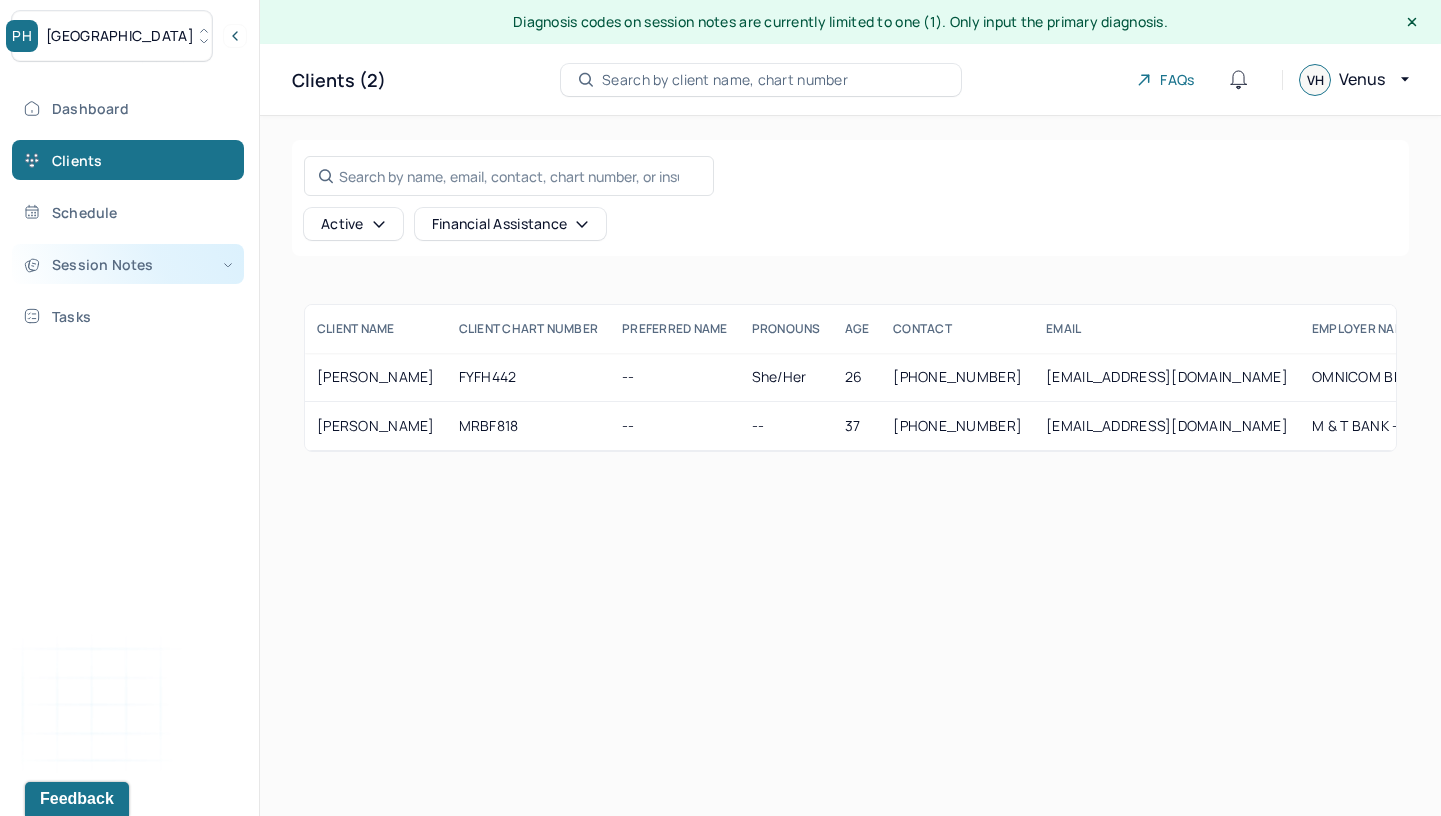 click on "Session Notes" at bounding box center [128, 264] 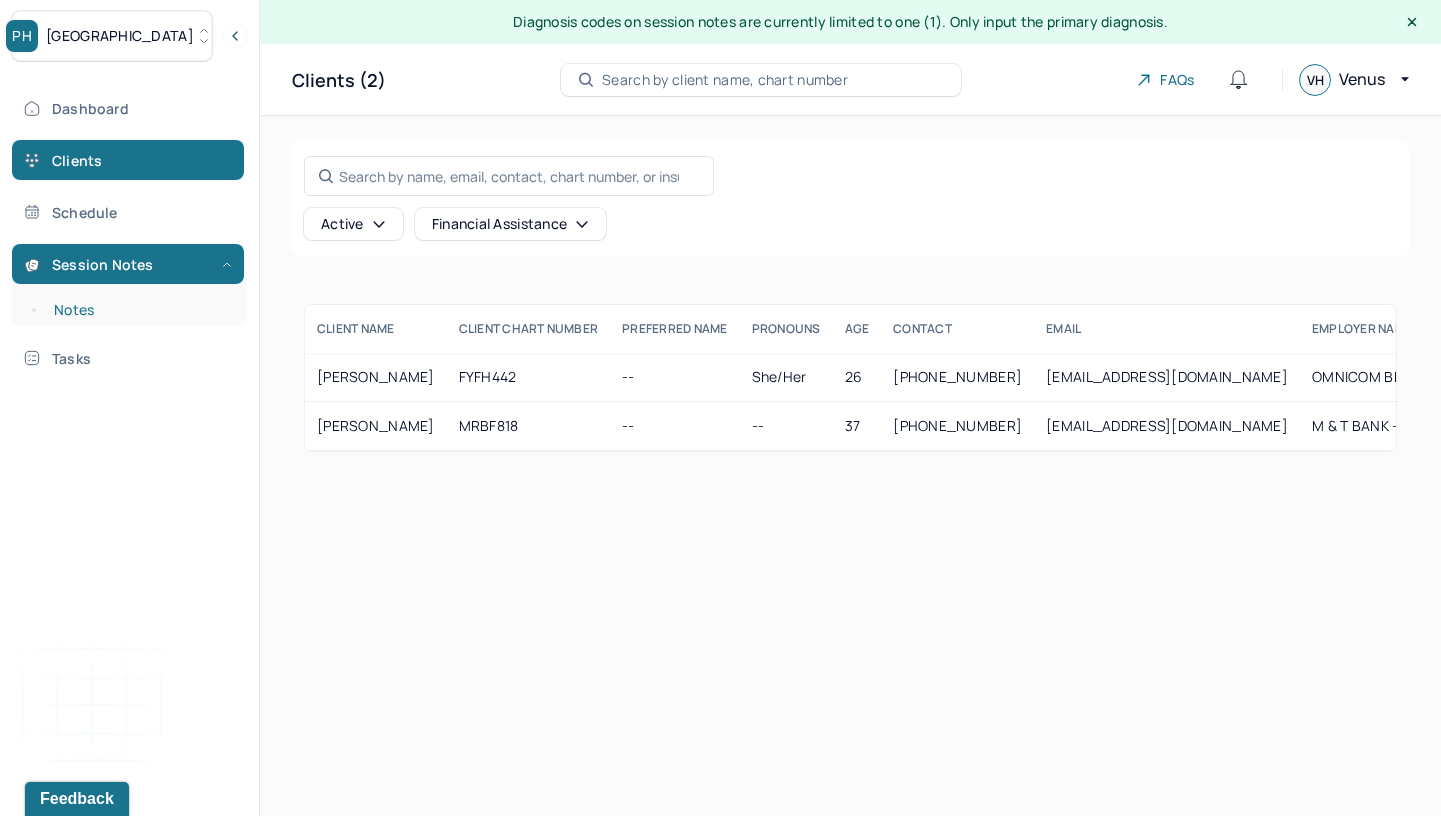 click on "Notes" at bounding box center (139, 310) 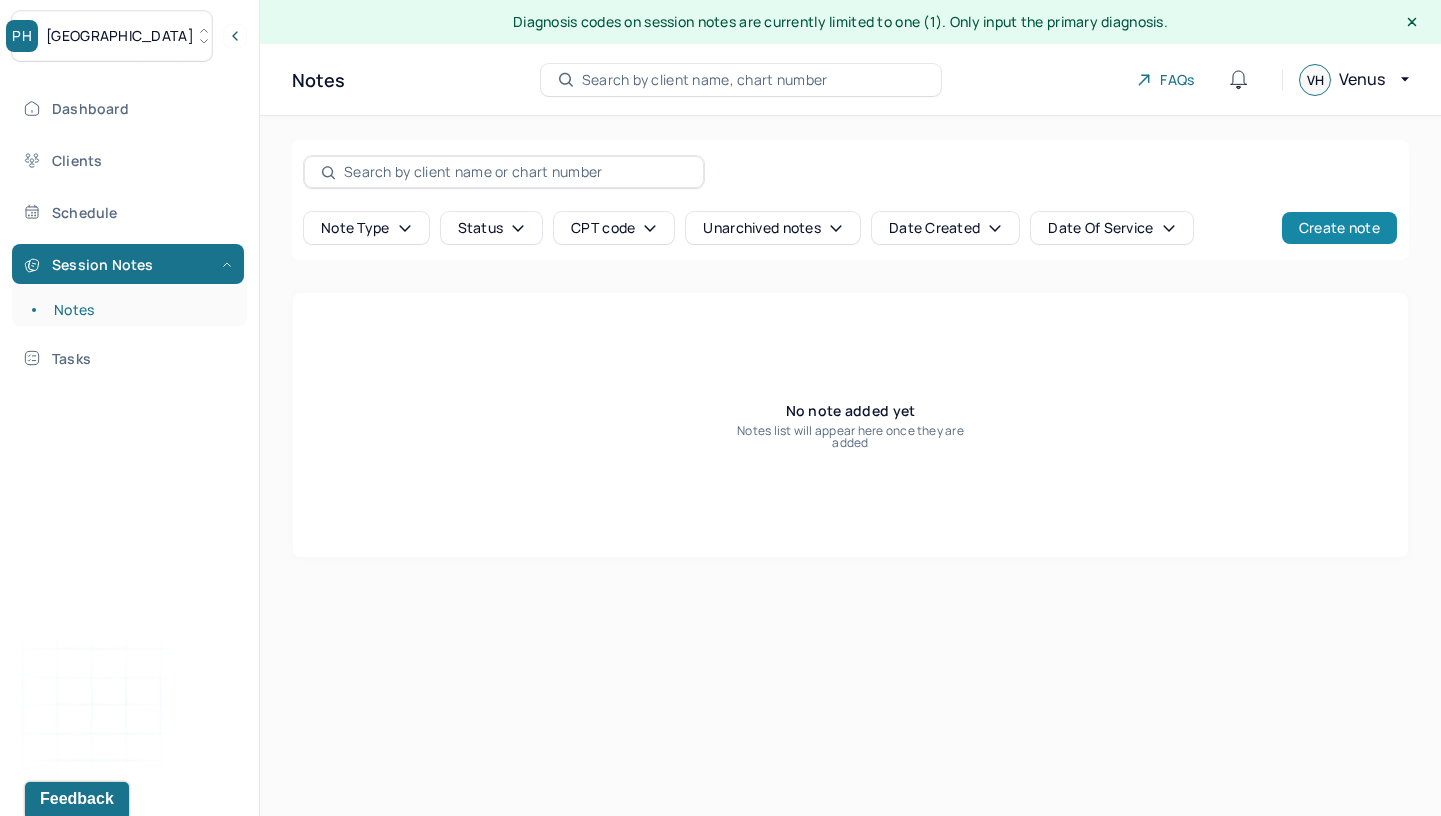 click on "Create note" at bounding box center [1339, 228] 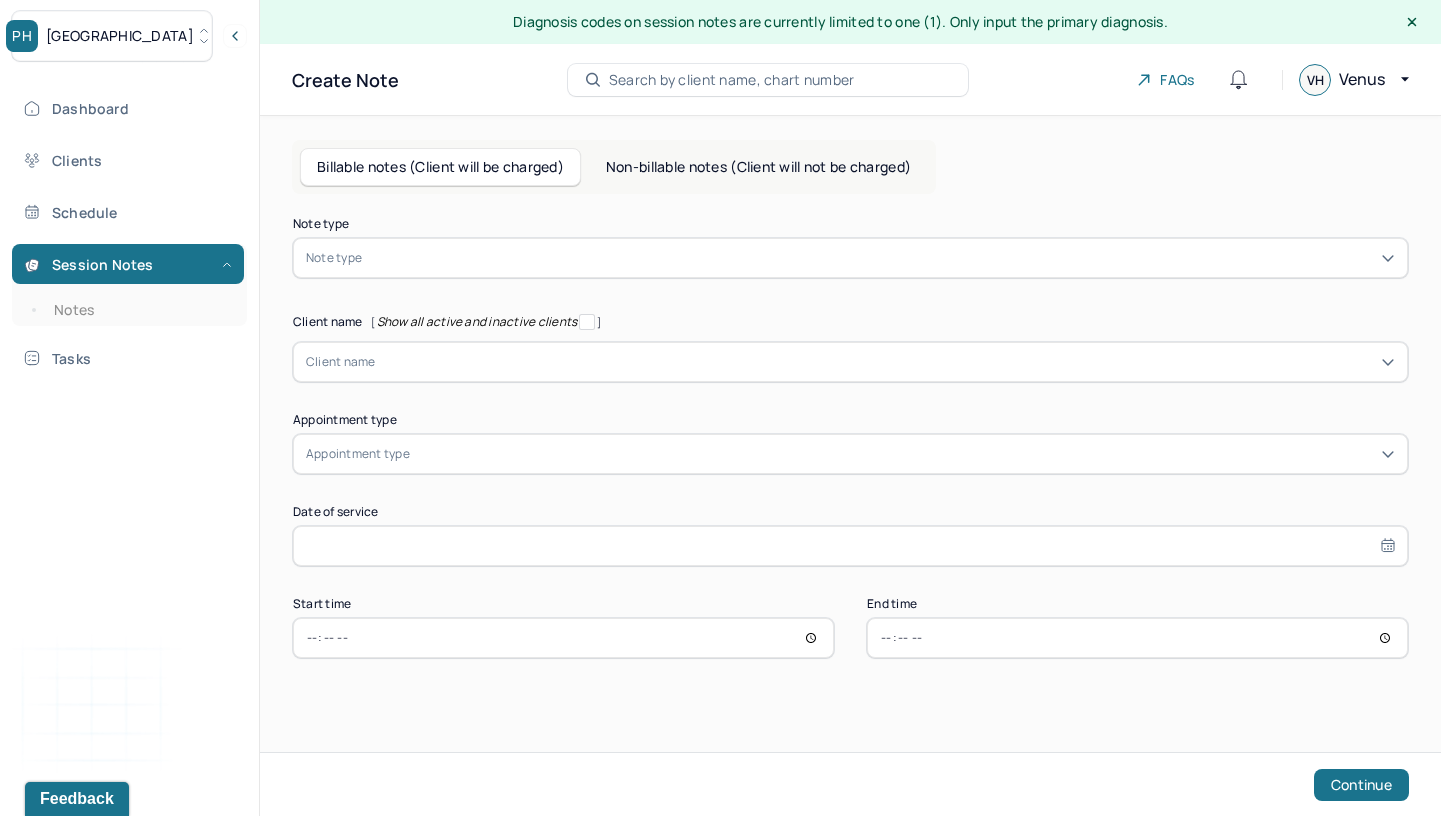 click on "Note type Note type Client name [ Show all active and inactive clients ] Client name Appointment type Appointment type Date of service Start time End time   Continue" at bounding box center [850, 438] 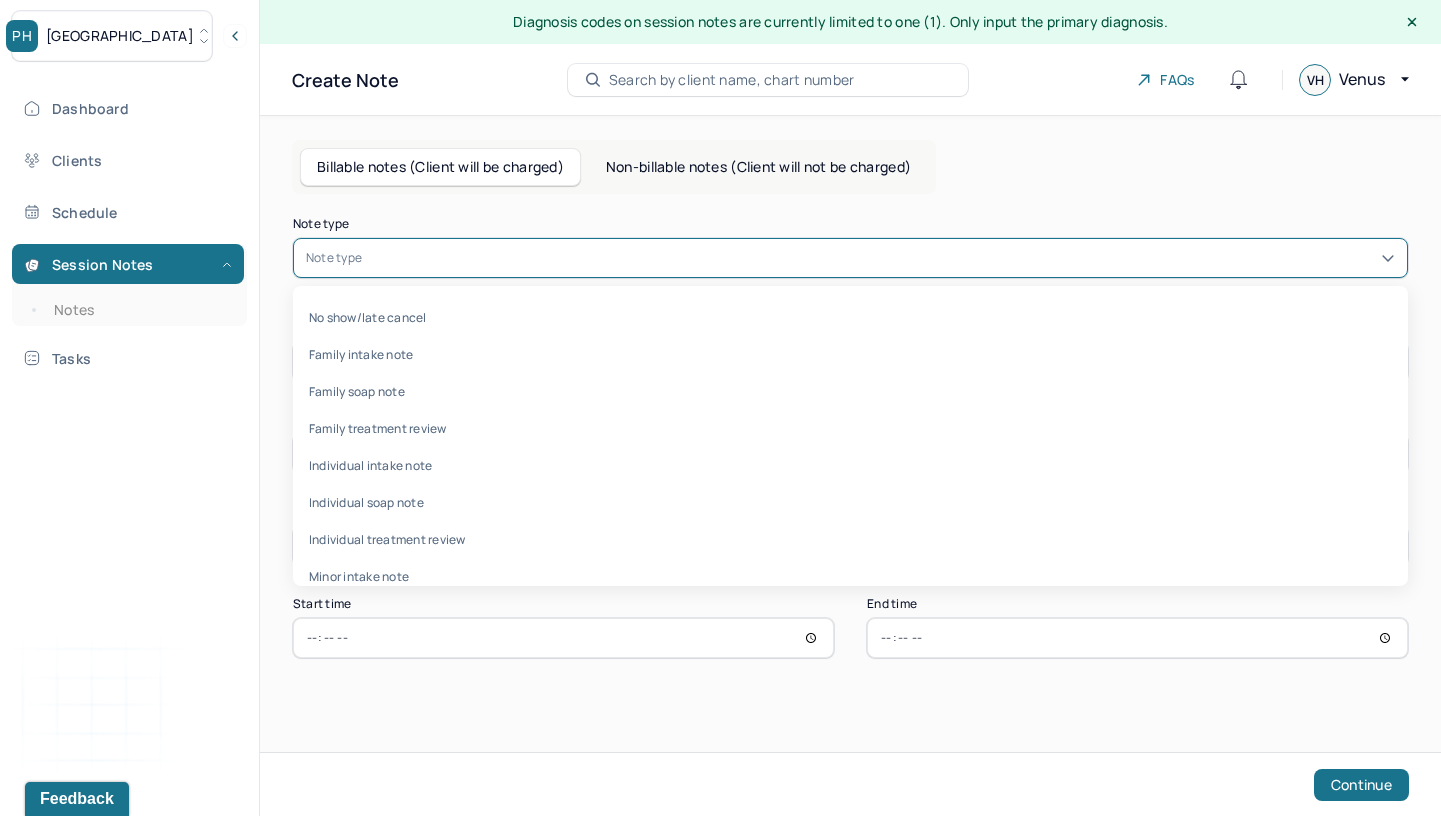 click on "Note type" at bounding box center (850, 258) 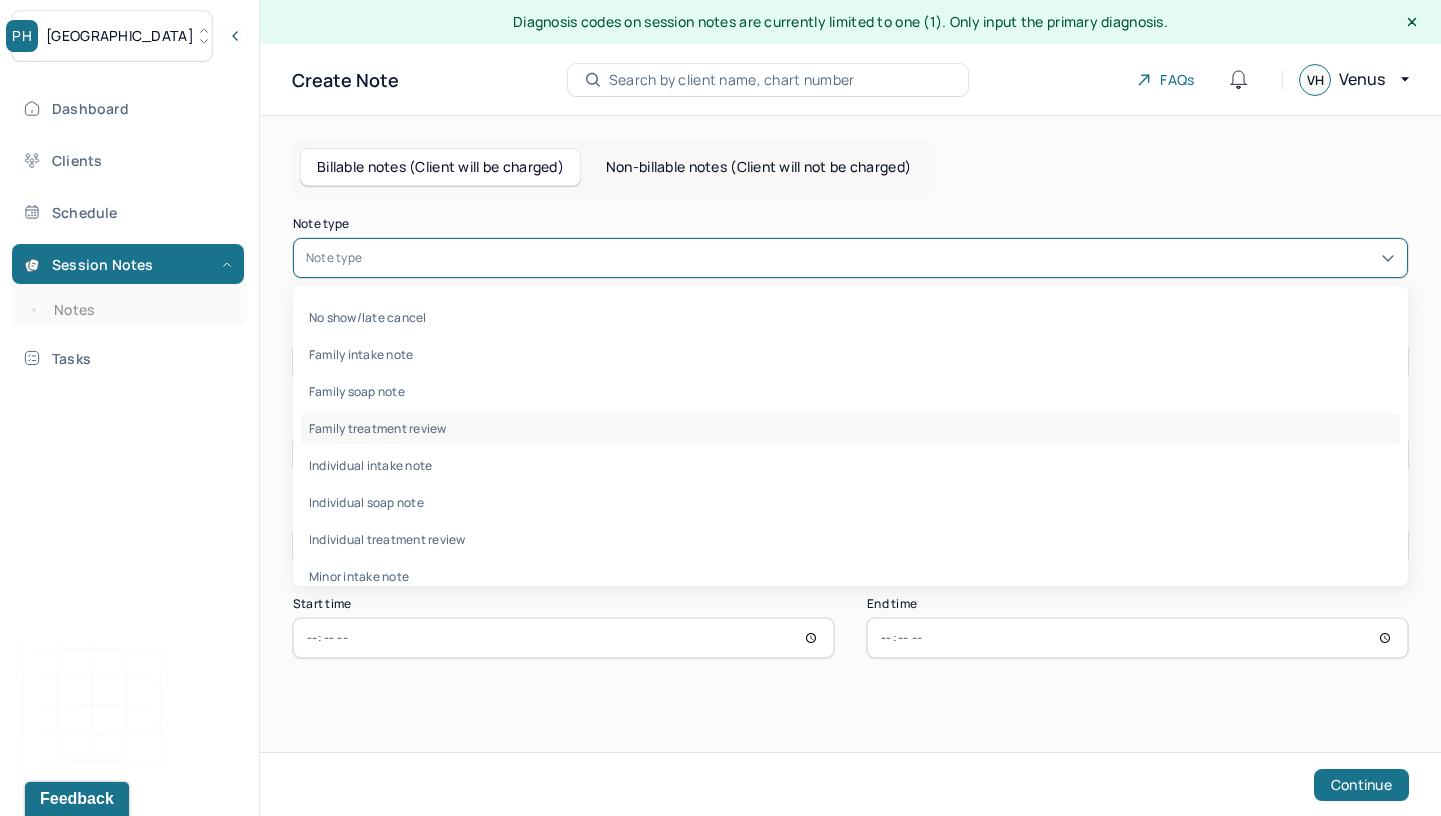 scroll, scrollTop: 55, scrollLeft: 0, axis: vertical 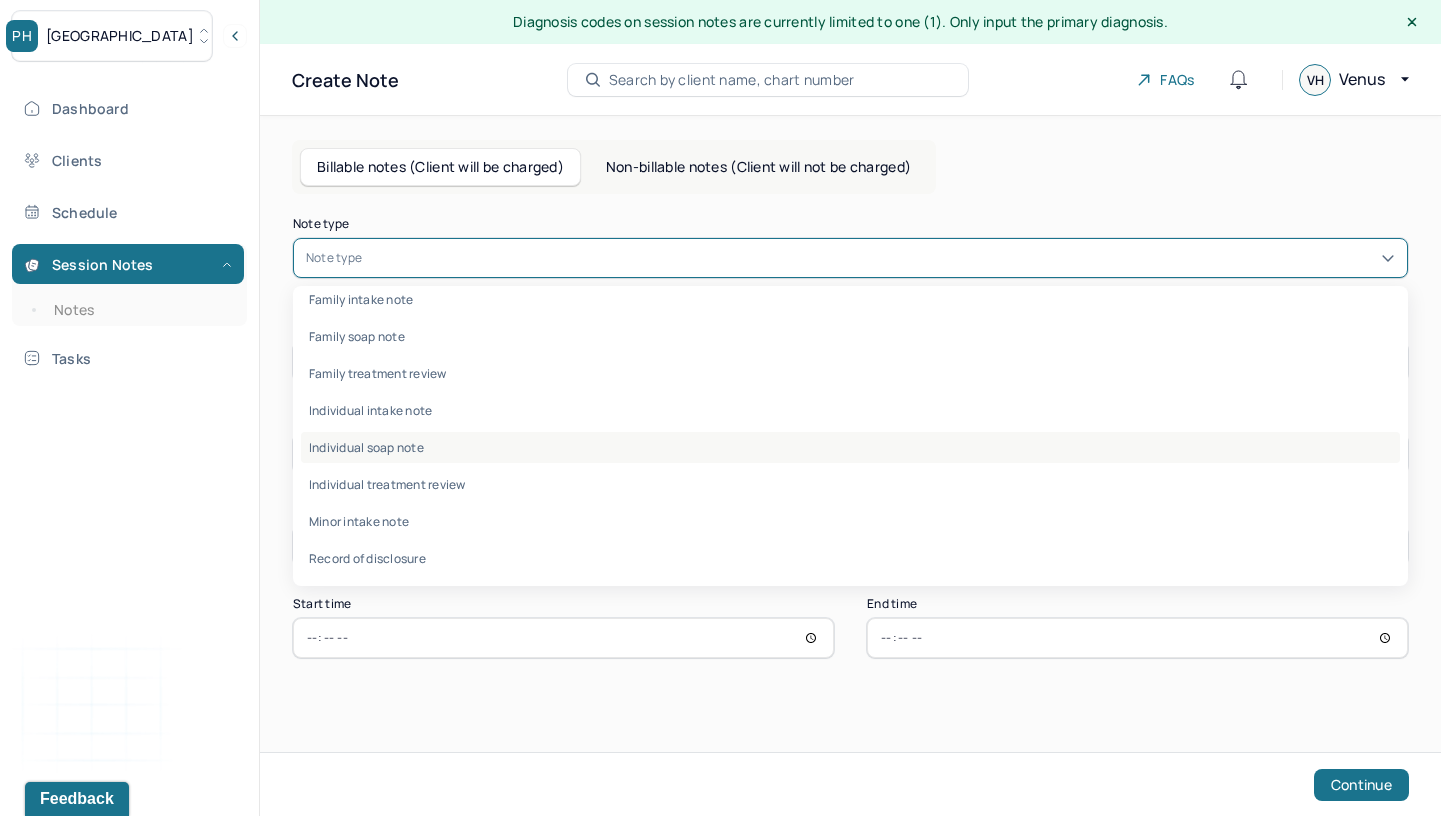 click on "Individual soap note" at bounding box center [850, 447] 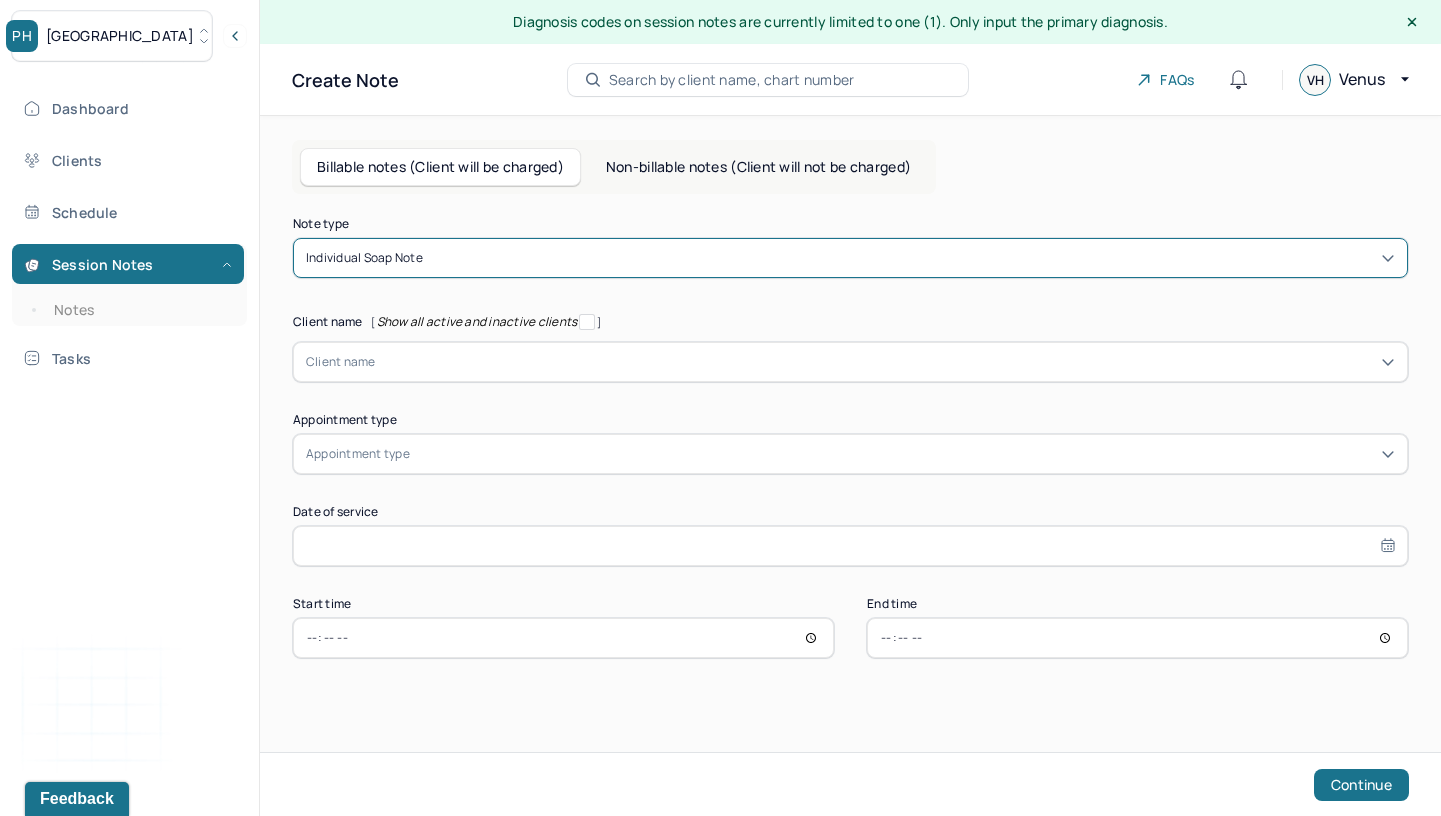 click at bounding box center [885, 362] 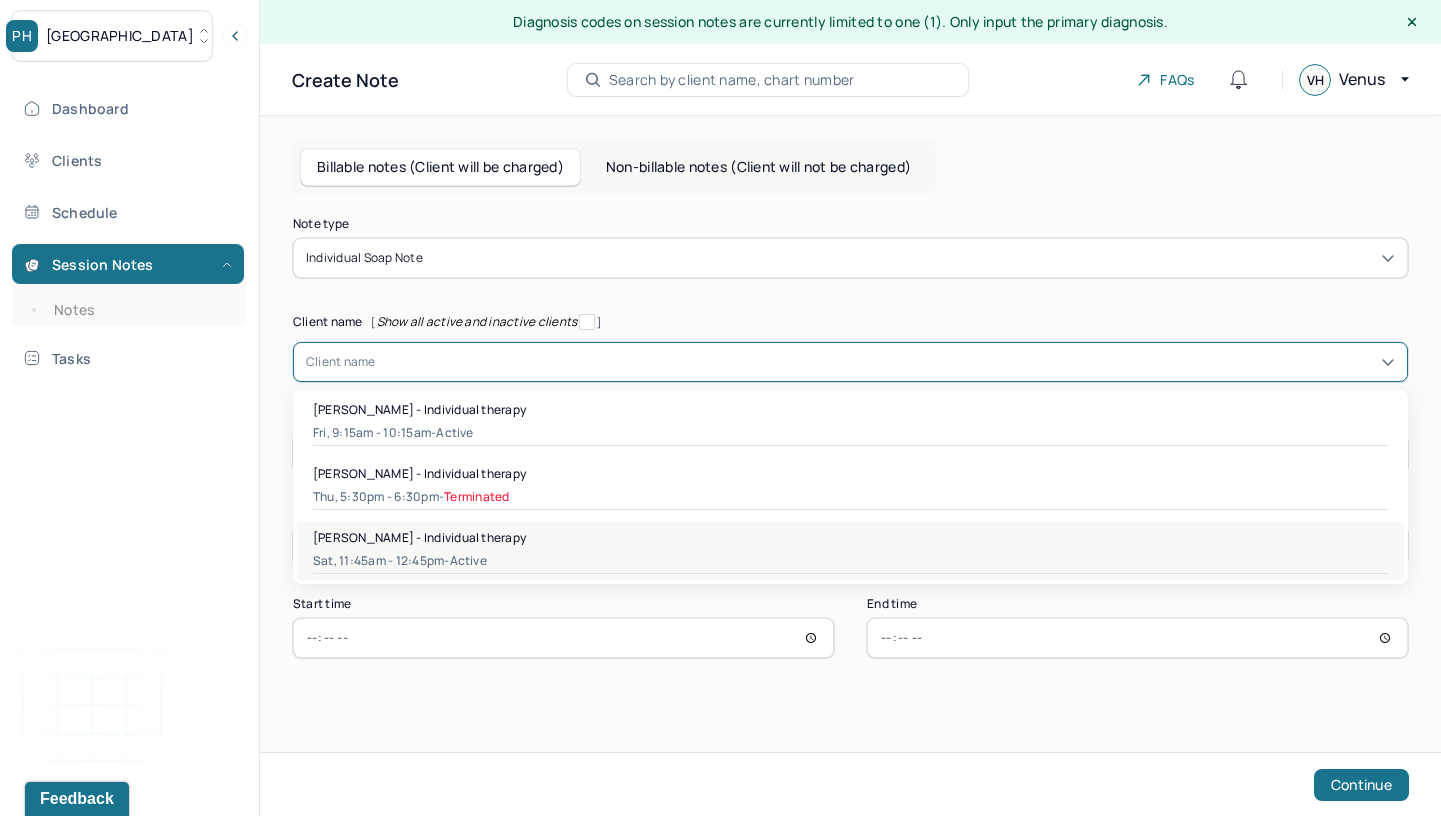 click on "[PERSON_NAME] - Individual therapy" at bounding box center [419, 537] 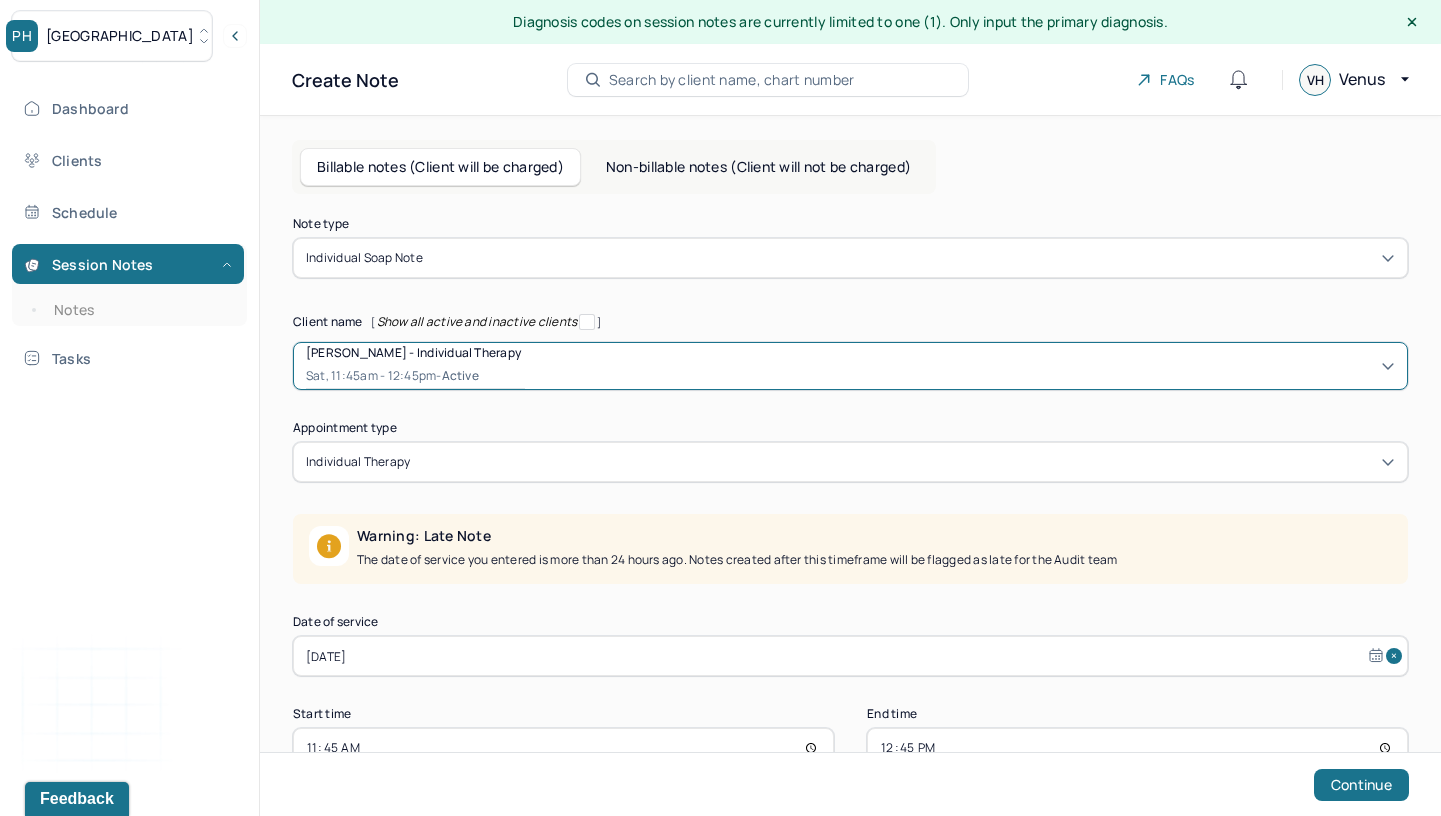 scroll, scrollTop: 57, scrollLeft: 0, axis: vertical 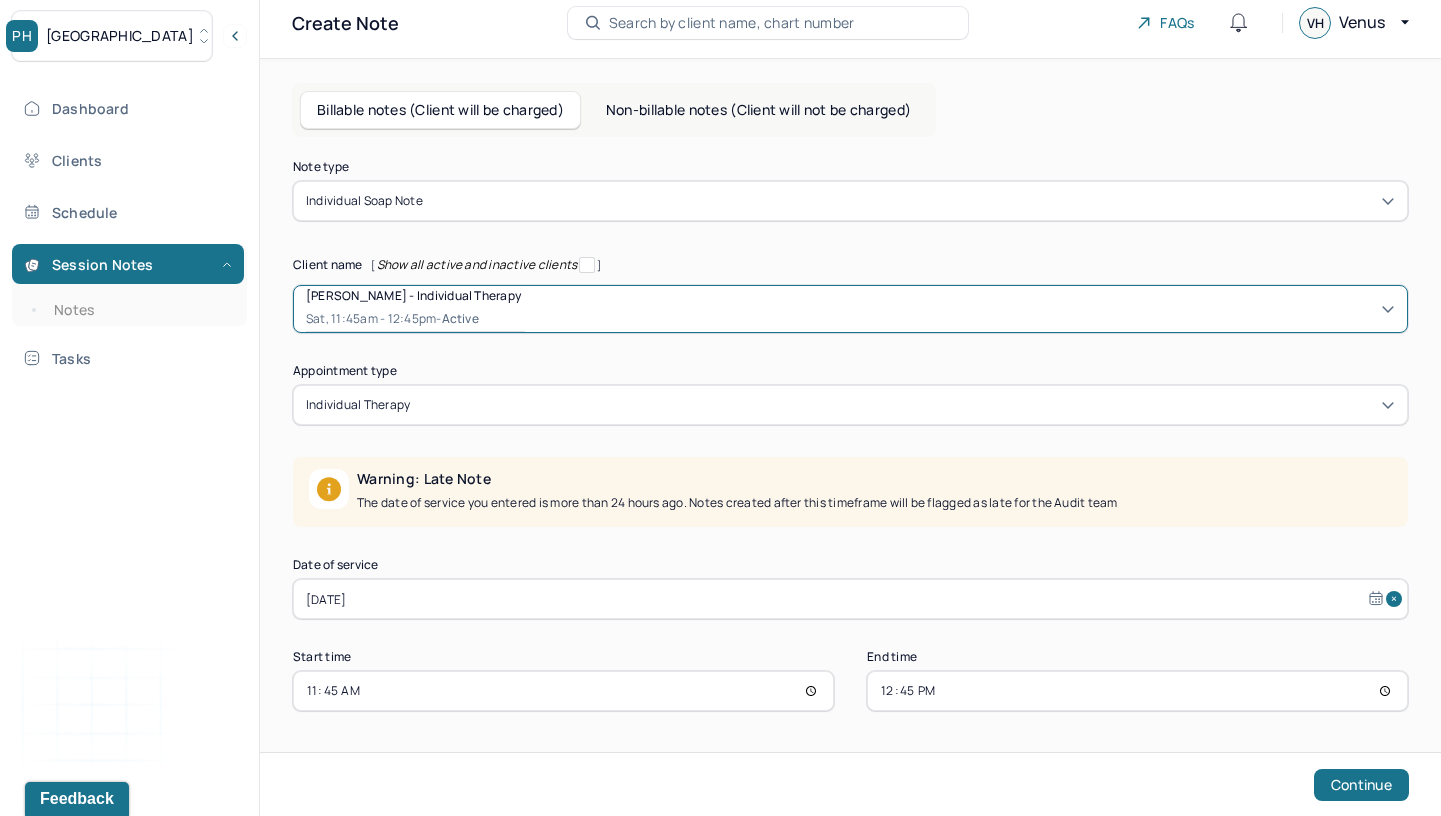 click on "[DATE]" at bounding box center (850, 599) 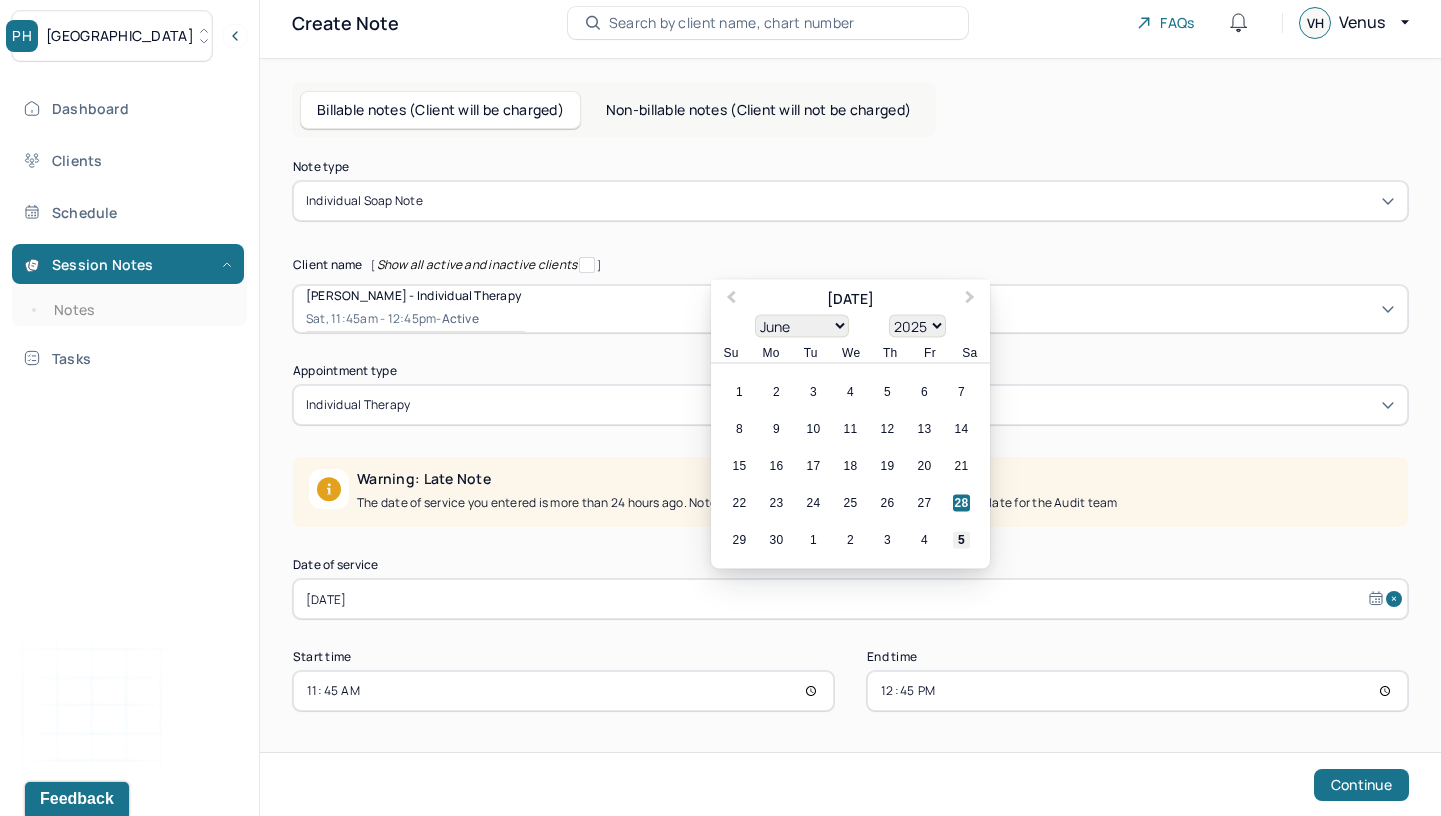click on "5" at bounding box center [961, 540] 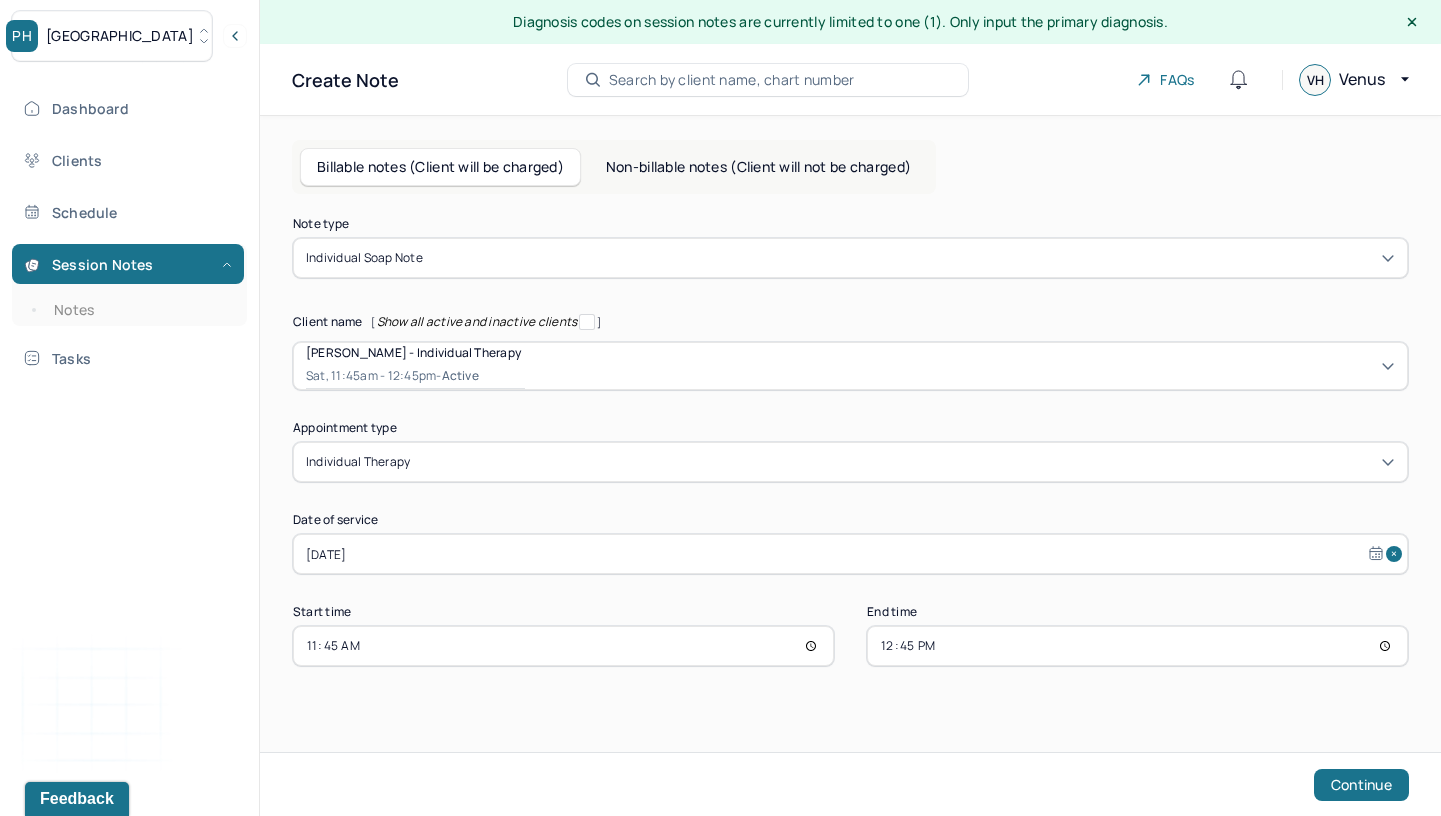 click on "12:45" at bounding box center [1137, 646] 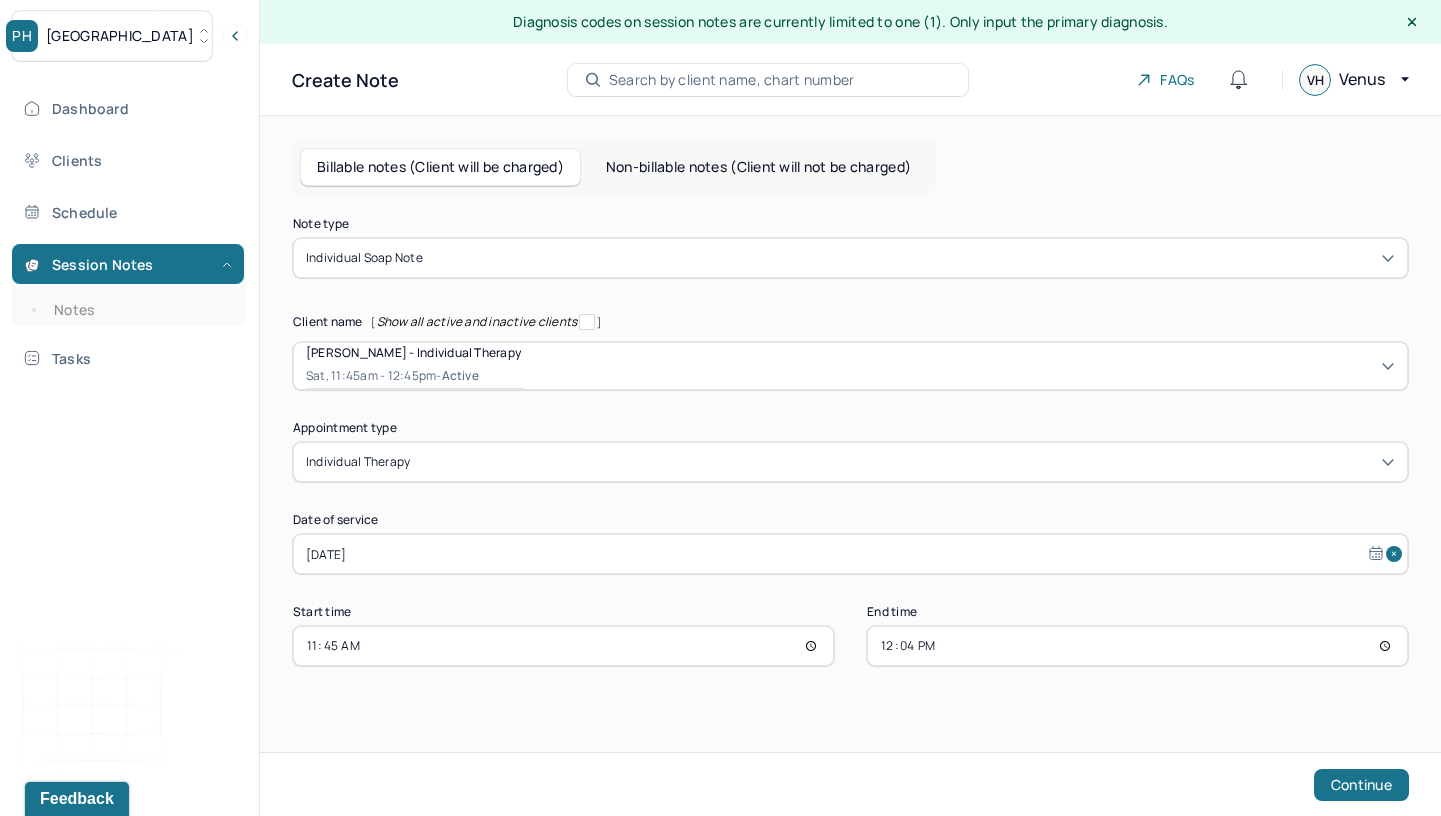 type on "12:40" 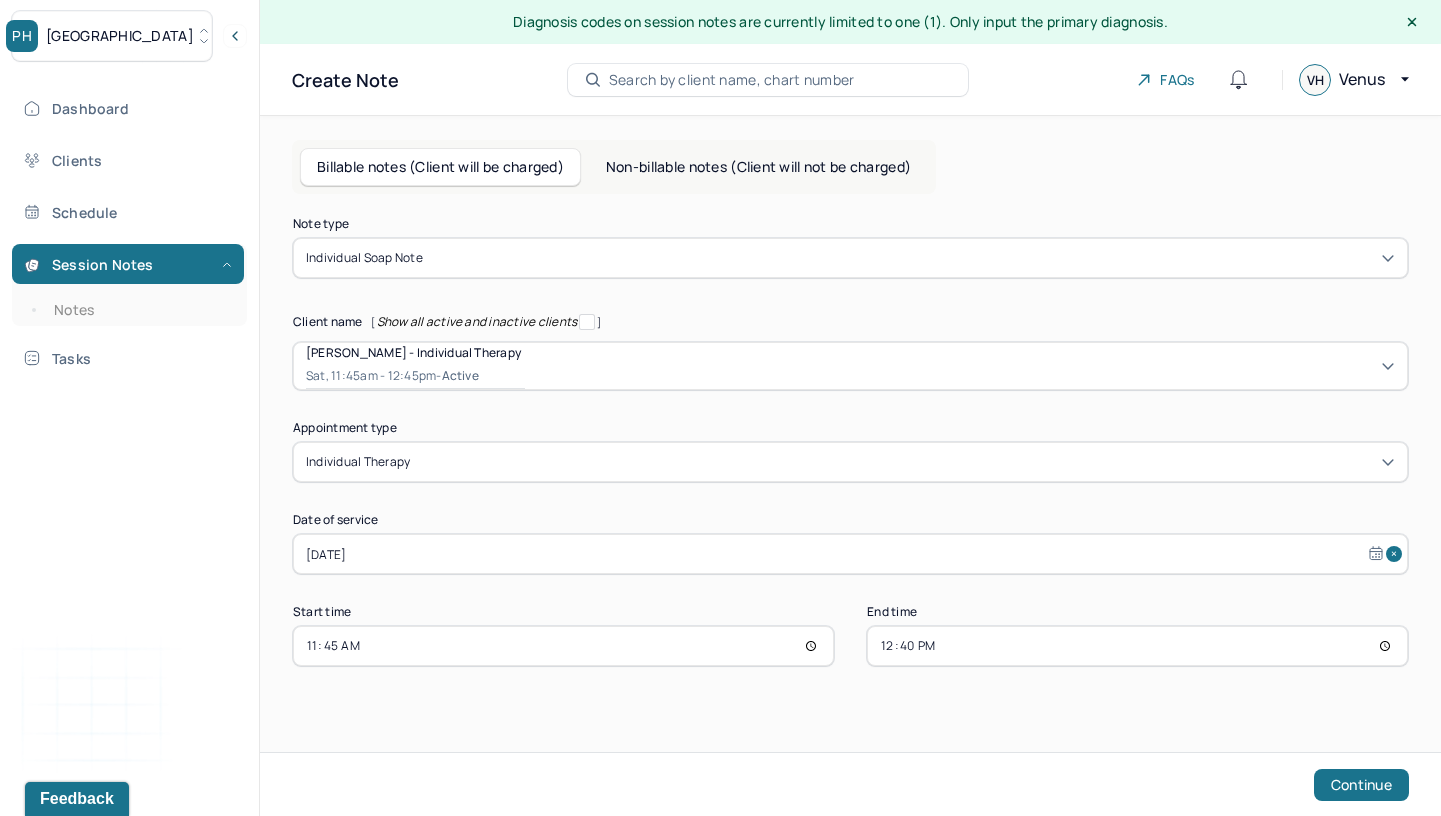 click on "Note type Individual soap note Client name [ Show all active and inactive clients ] [PERSON_NAME] - Individual therapy Sat, 11:45am - 12:45pm  -  active Supervisee name [PERSON_NAME] Appointment type individual therapy Date of service [DATE] Start time 11:45 End time 12:40   Continue" at bounding box center [850, 483] 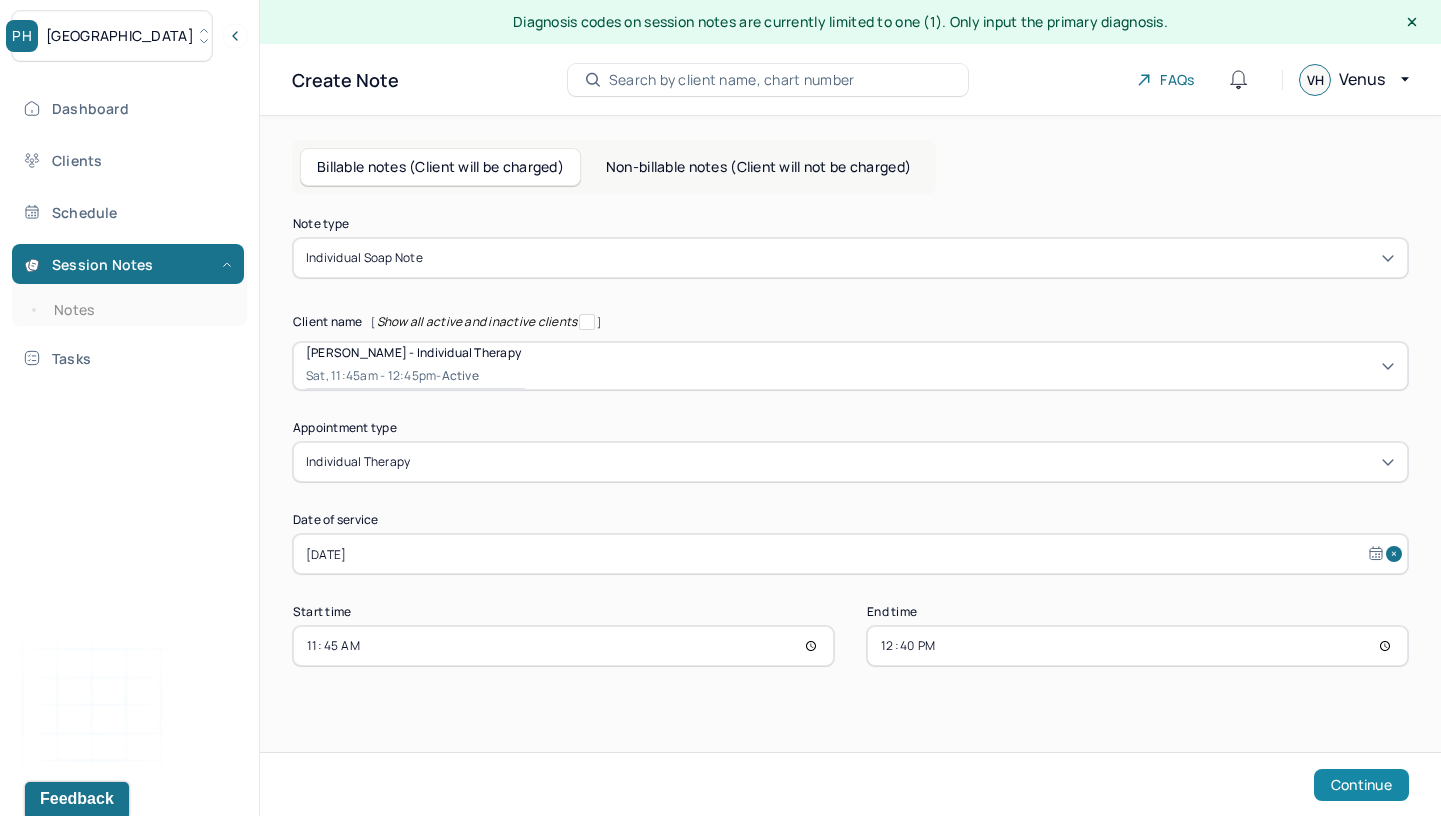 click on "Continue" at bounding box center [1361, 785] 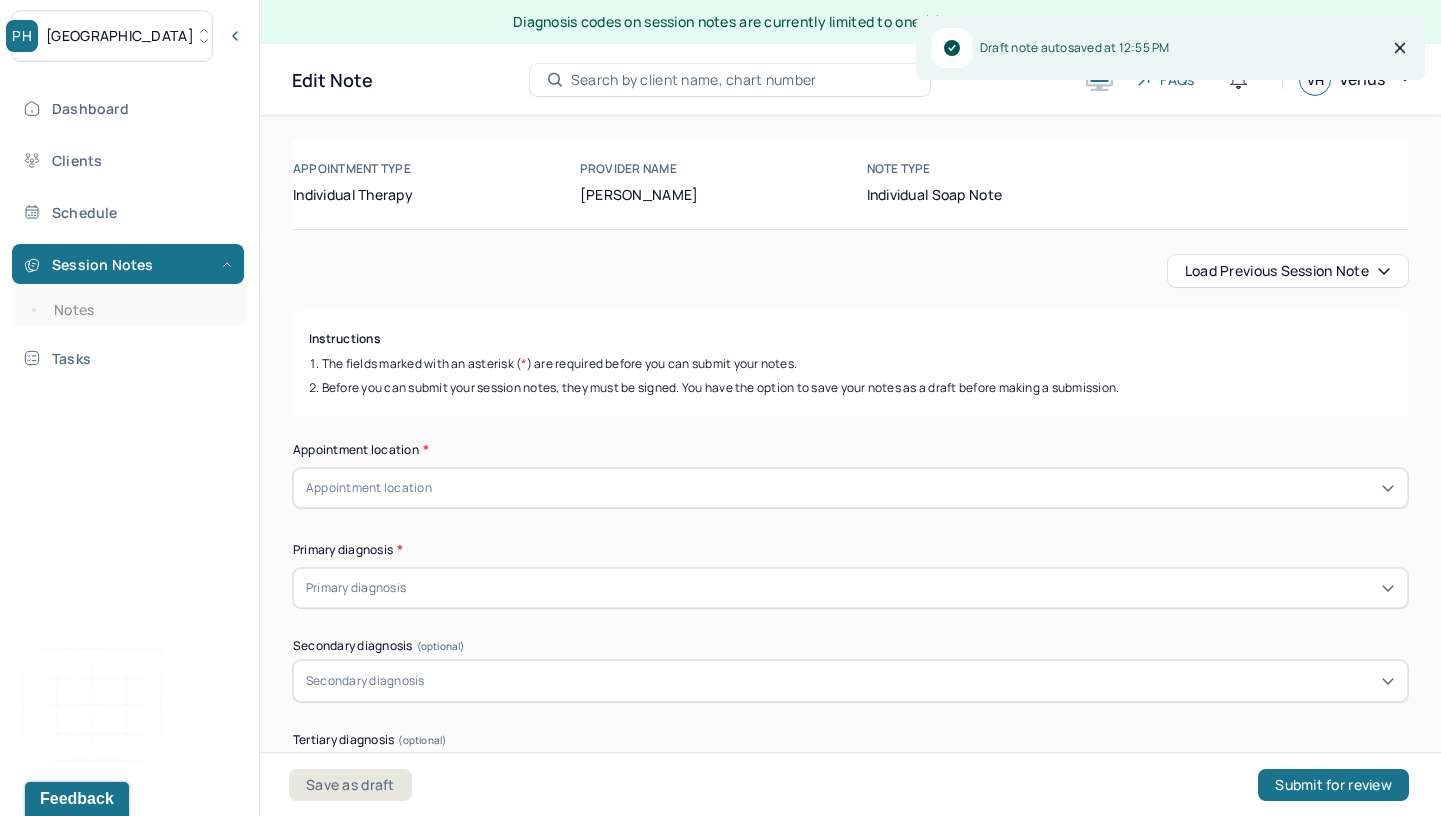 scroll, scrollTop: 162, scrollLeft: 0, axis: vertical 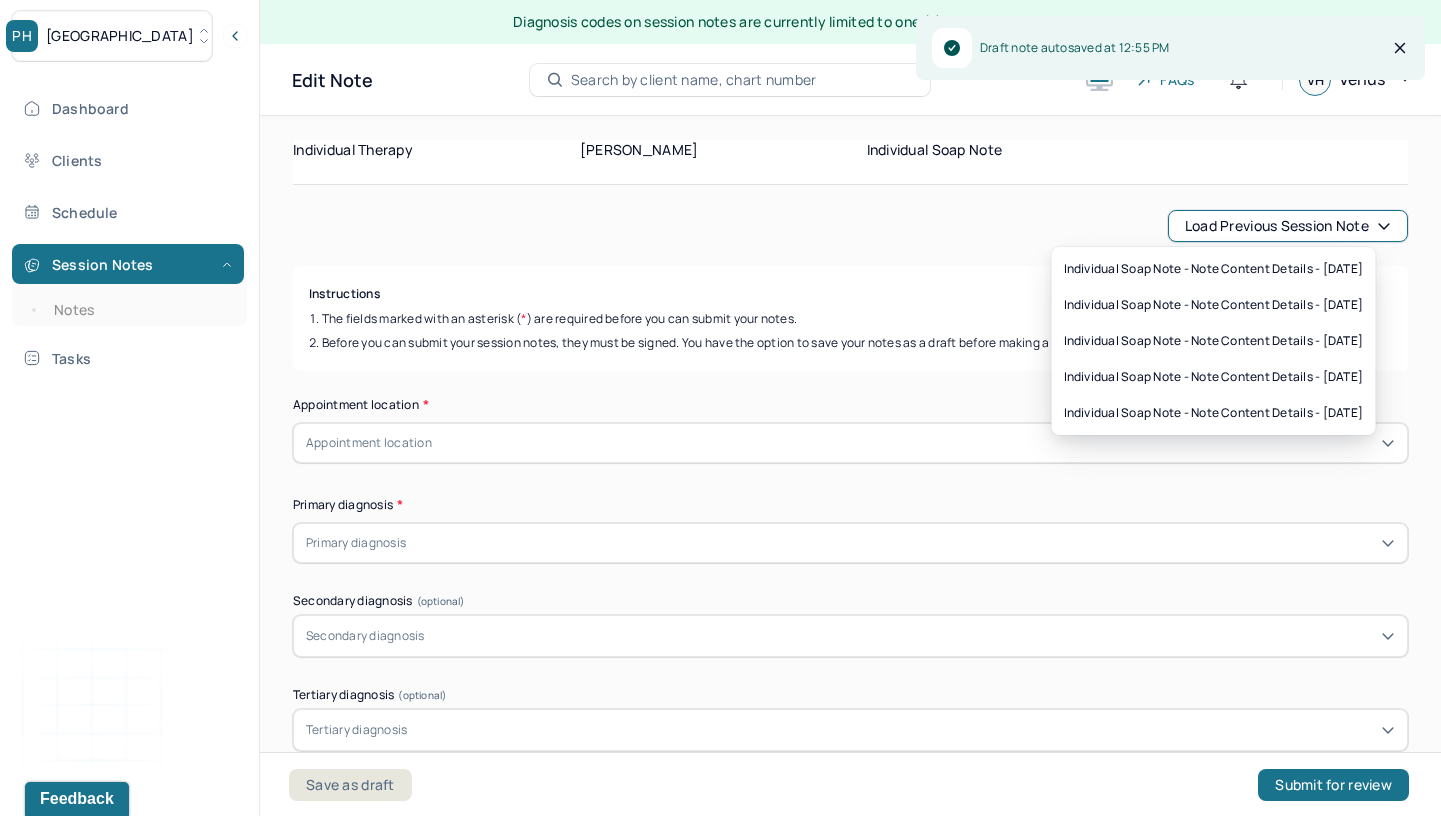 click on "Load previous session note" at bounding box center [1288, 226] 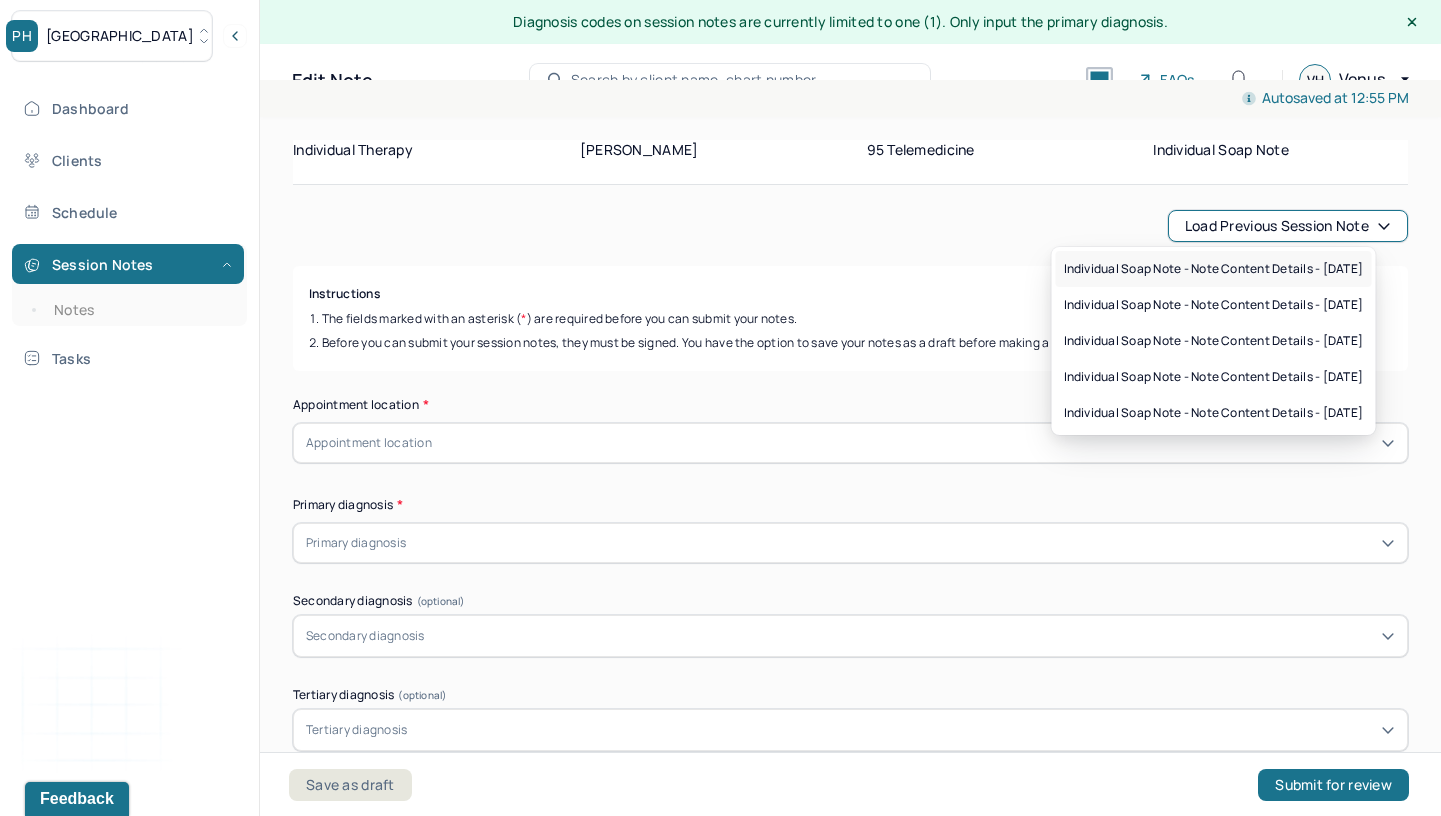 click on "Individual soap note   - Note content Details -   [DATE]" at bounding box center [1214, 269] 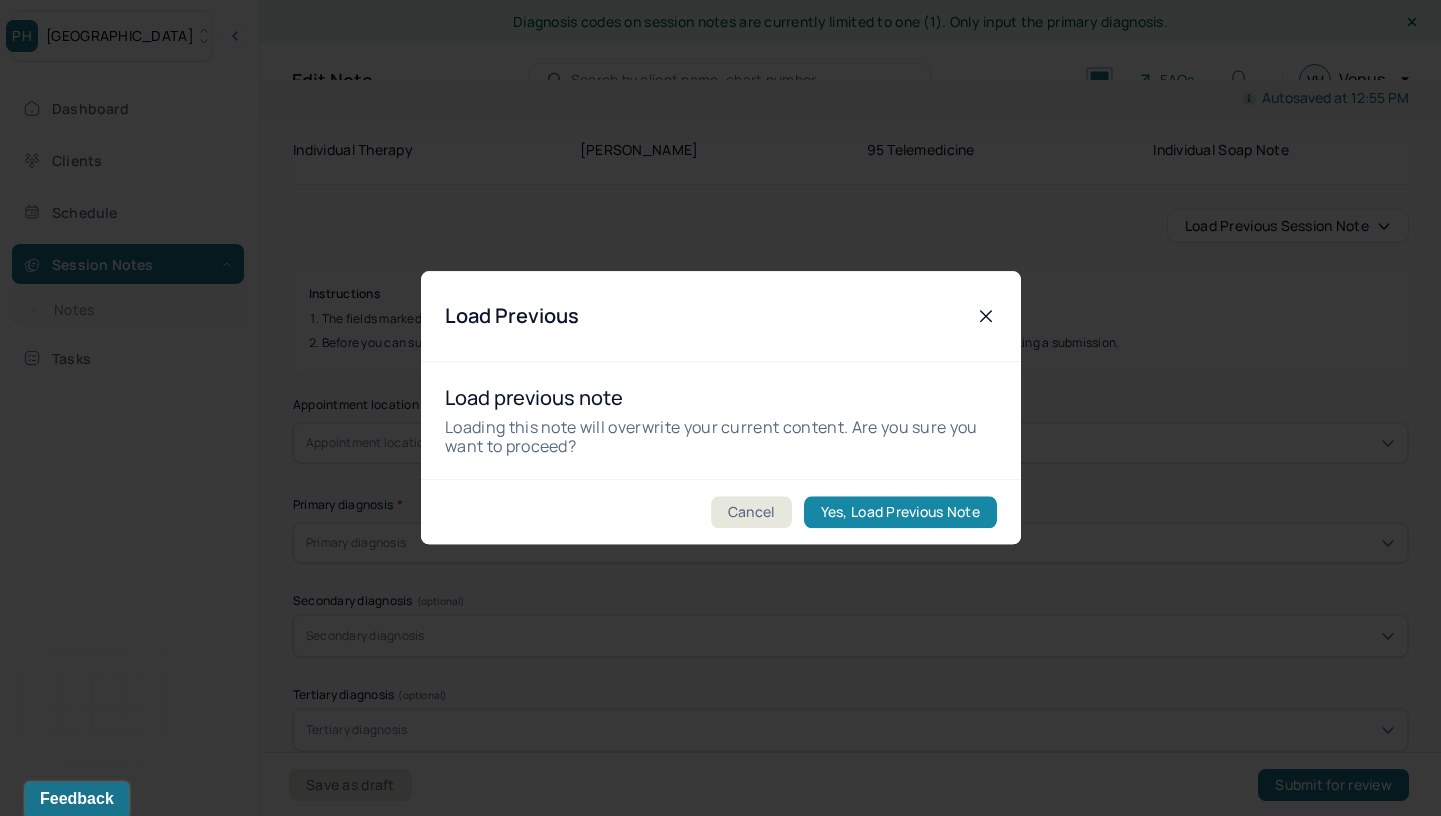 click on "Yes, Load Previous Note" at bounding box center [899, 513] 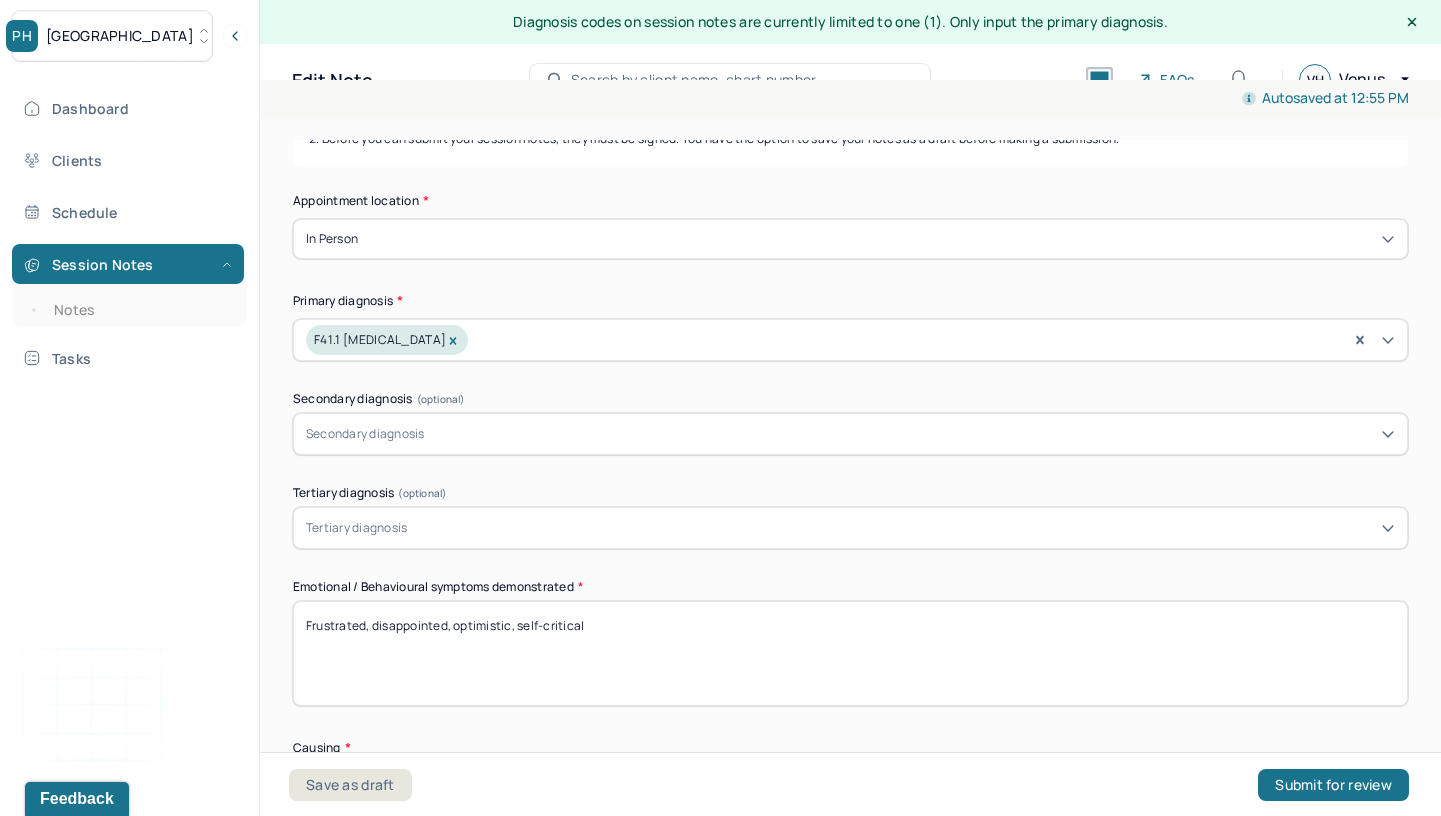 scroll, scrollTop: 395, scrollLeft: 0, axis: vertical 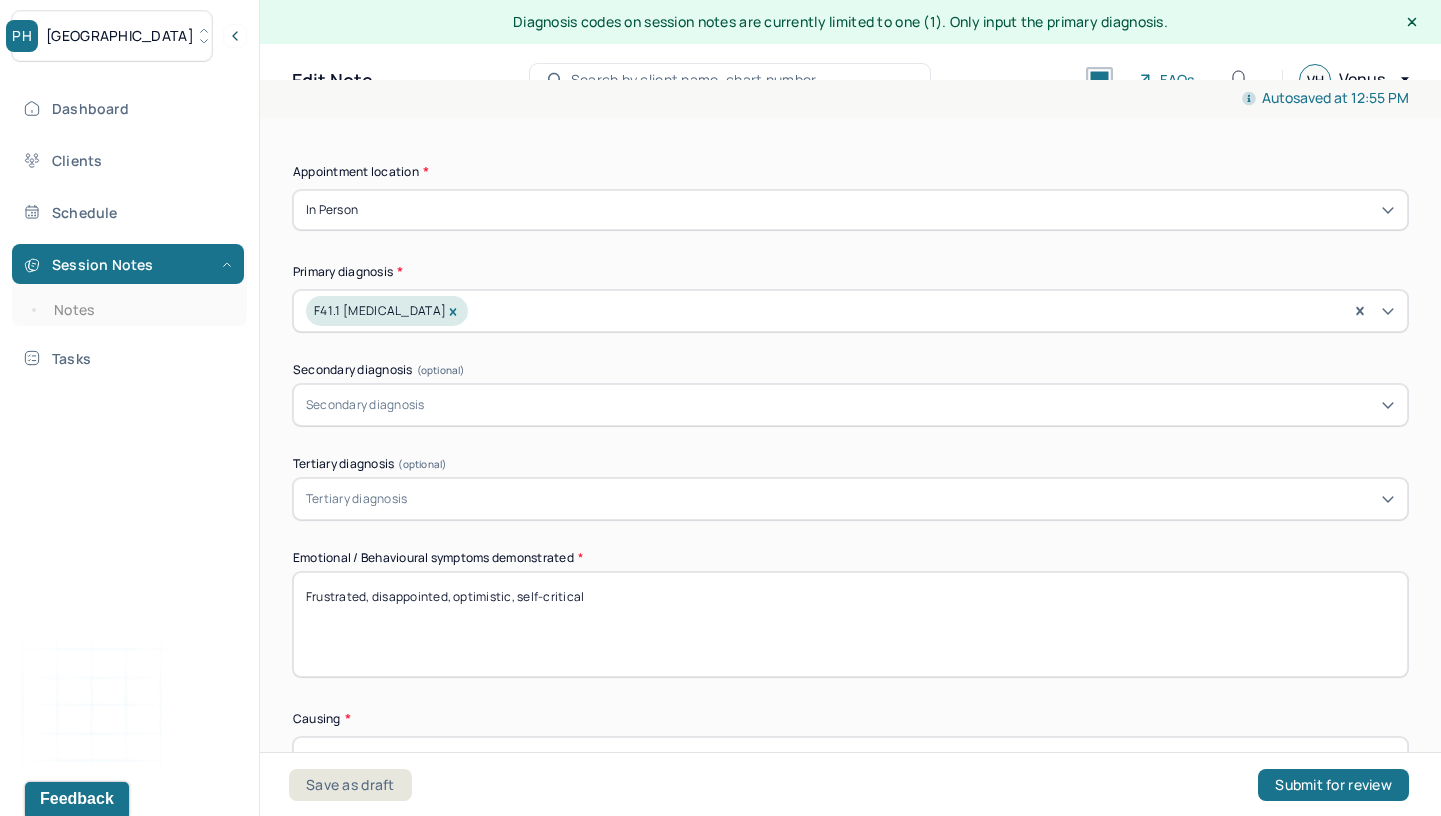 click on "Frustrated, disappointed, optimistic, self-critical" at bounding box center [850, 624] 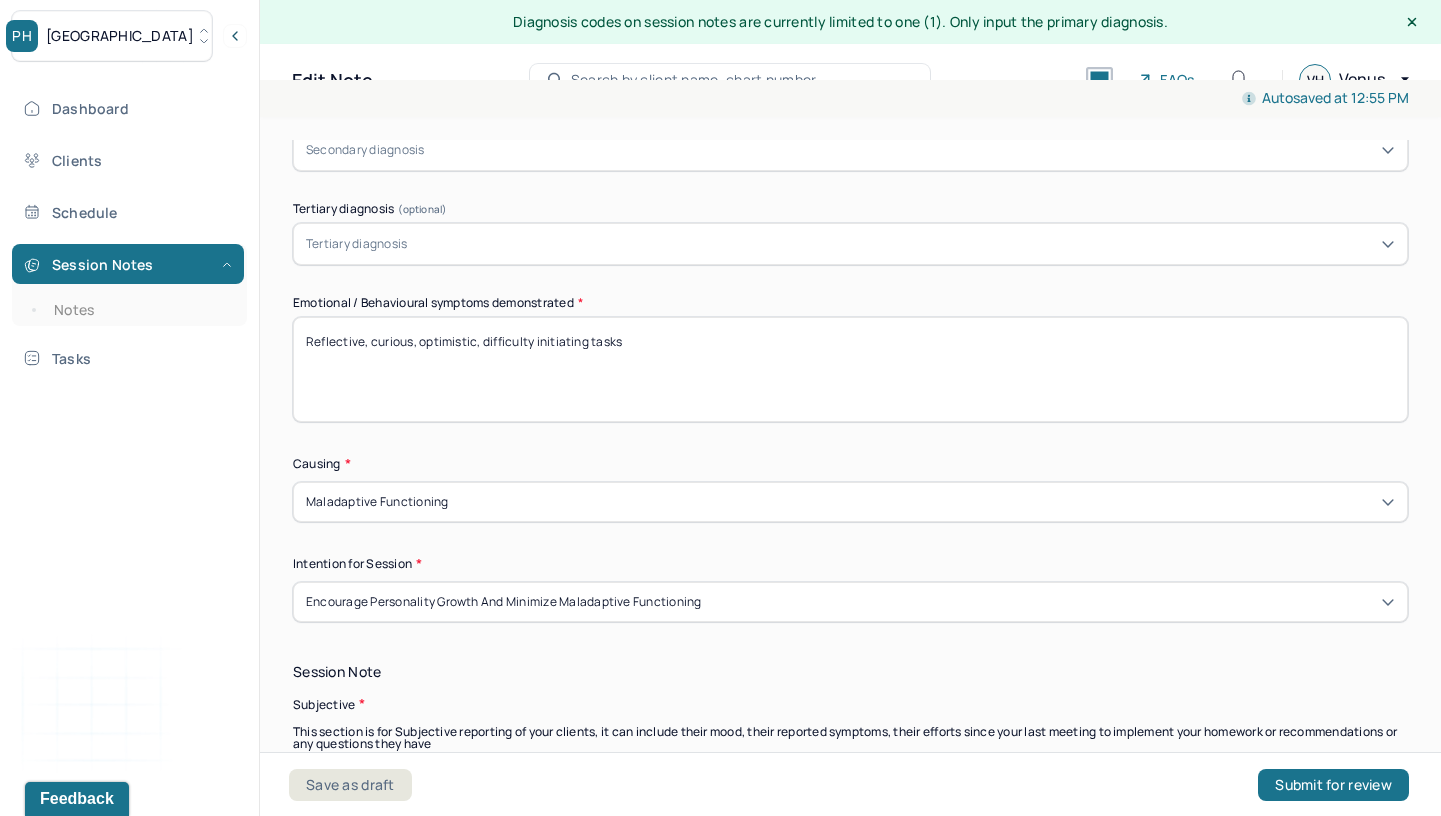 scroll, scrollTop: 664, scrollLeft: 0, axis: vertical 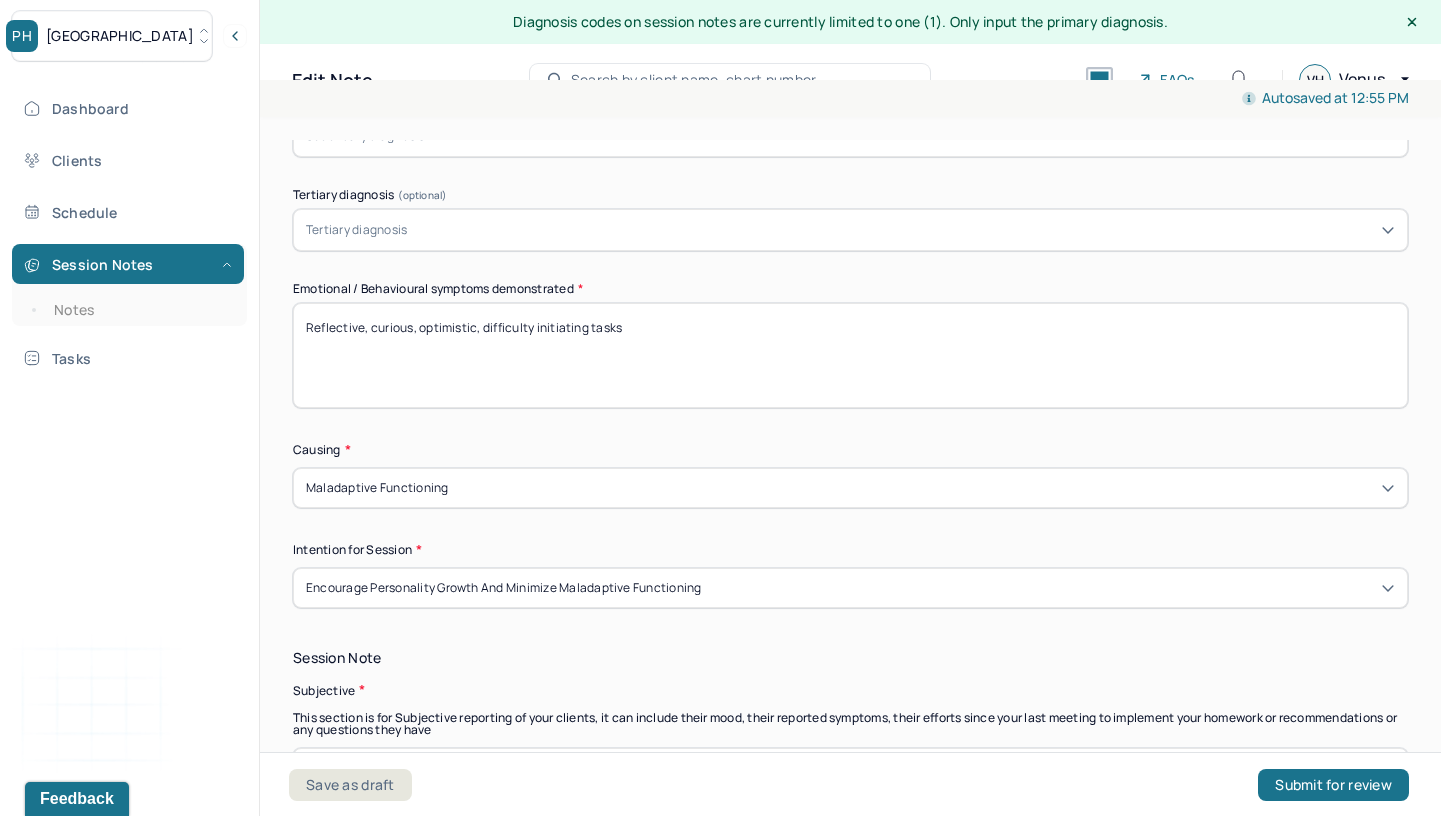 type on "Reflective, curious, optimistic, difficulty initiating tasks" 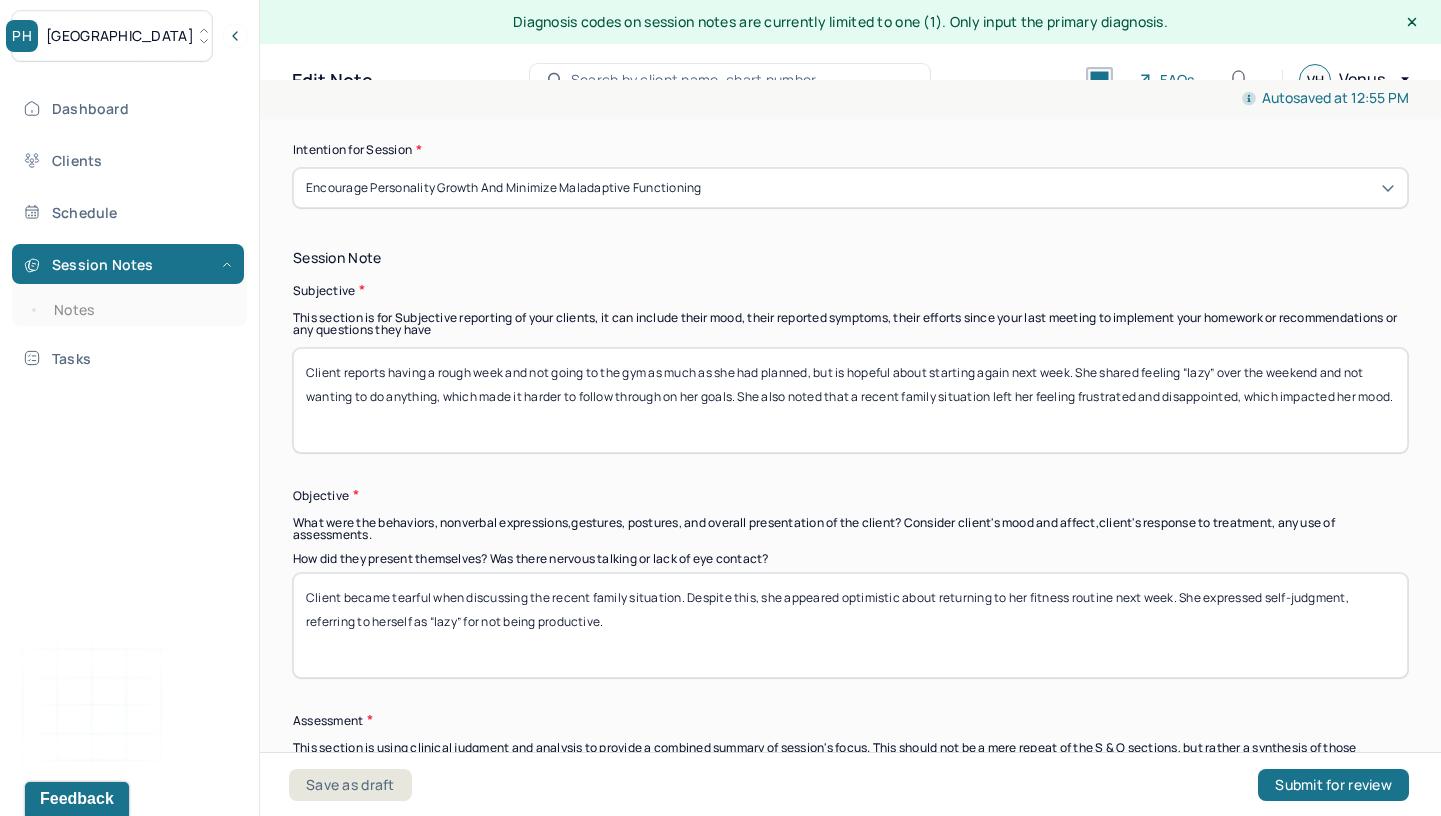 scroll, scrollTop: 1150, scrollLeft: 0, axis: vertical 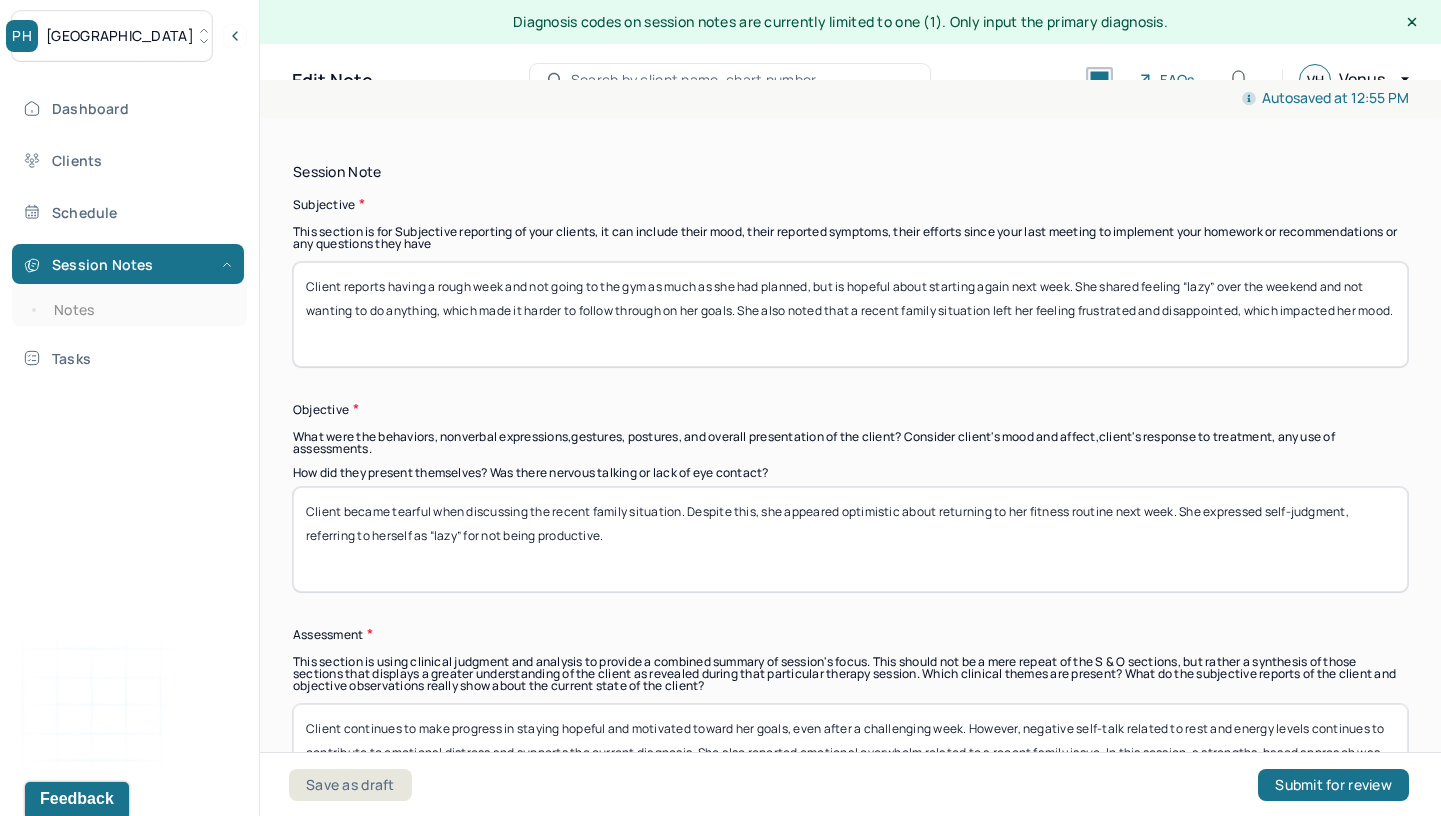 click on "Client reports having a rough week and not going to the gym as much as she had planned, but is hopeful about starting again next week. She shared feeling “lazy” over the weekend and not wanting to do anything, which made it harder to follow through on her goals. She also noted that a recent family situation left her feeling frustrated and disappointed, which impacted her mood." at bounding box center (850, 314) 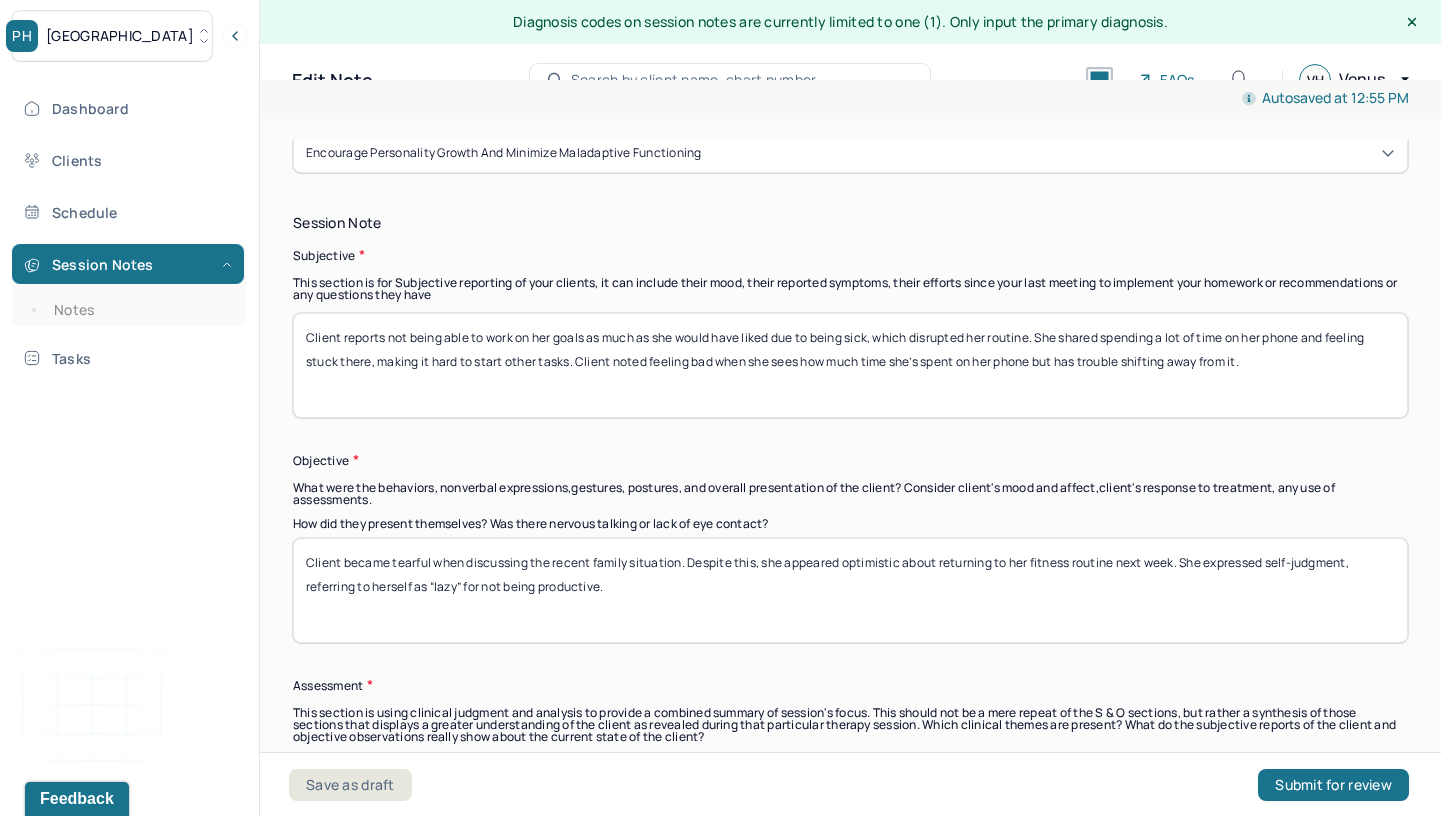 scroll, scrollTop: 1096, scrollLeft: 0, axis: vertical 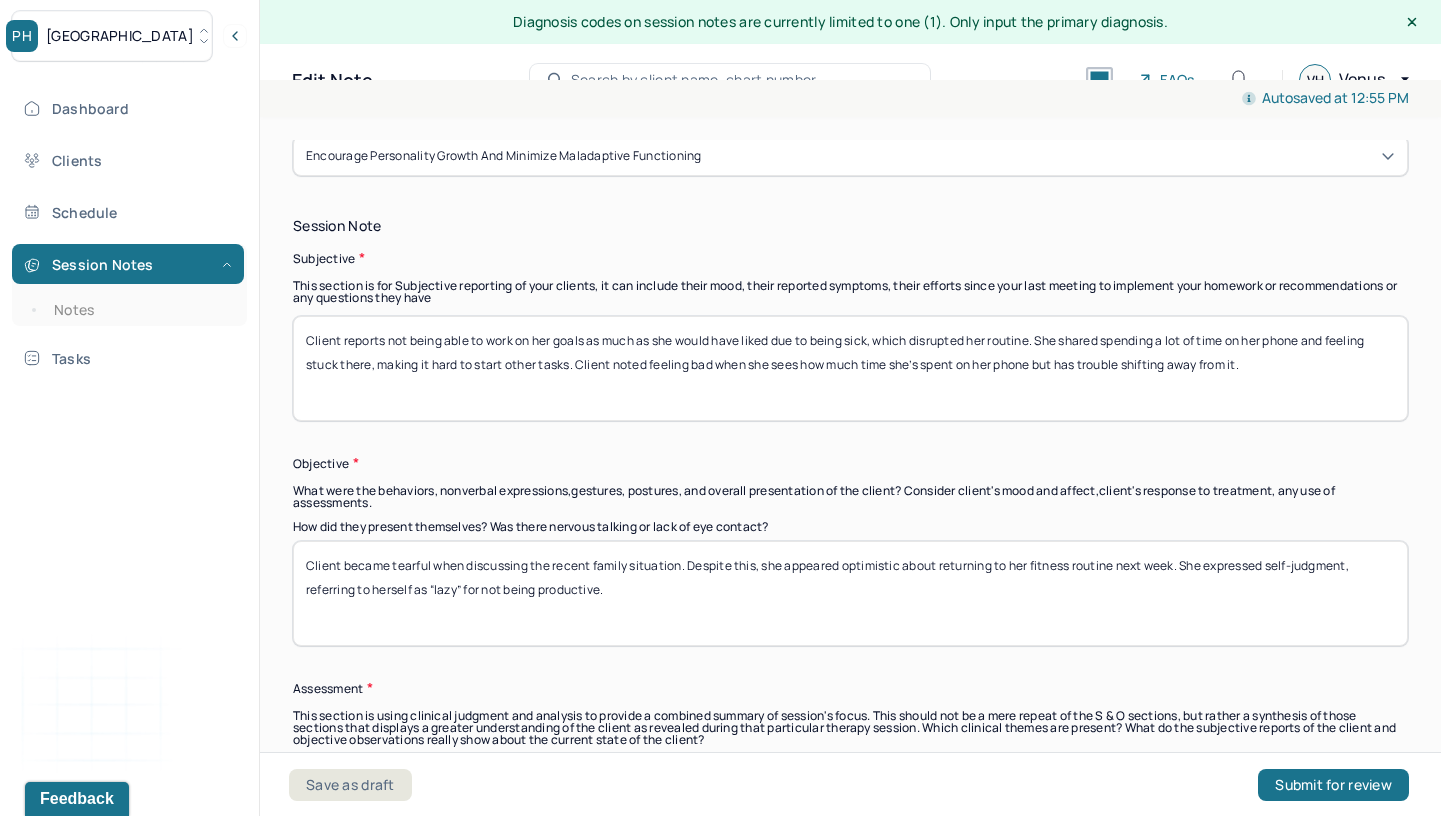 type on "Client reports not being able to work on her goals as much as she would have liked due to being sick, which disrupted her routine. She shared spending a lot of time on her phone and feeling stuck there, making it hard to start other tasks. Client noted feeling bad when she sees how much time she’s spent on her phone but has trouble shifting away from it." 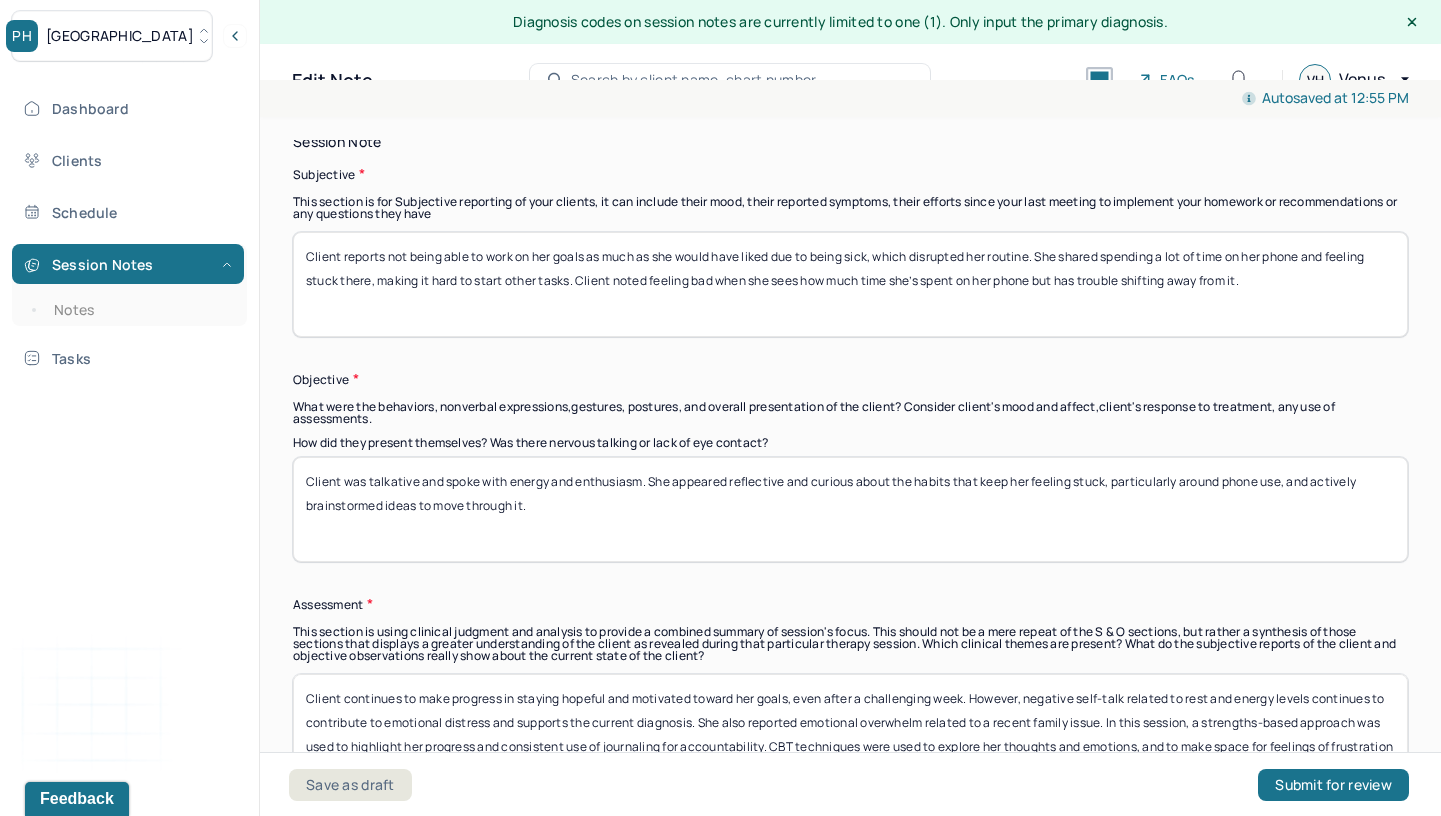 scroll, scrollTop: 1181, scrollLeft: 0, axis: vertical 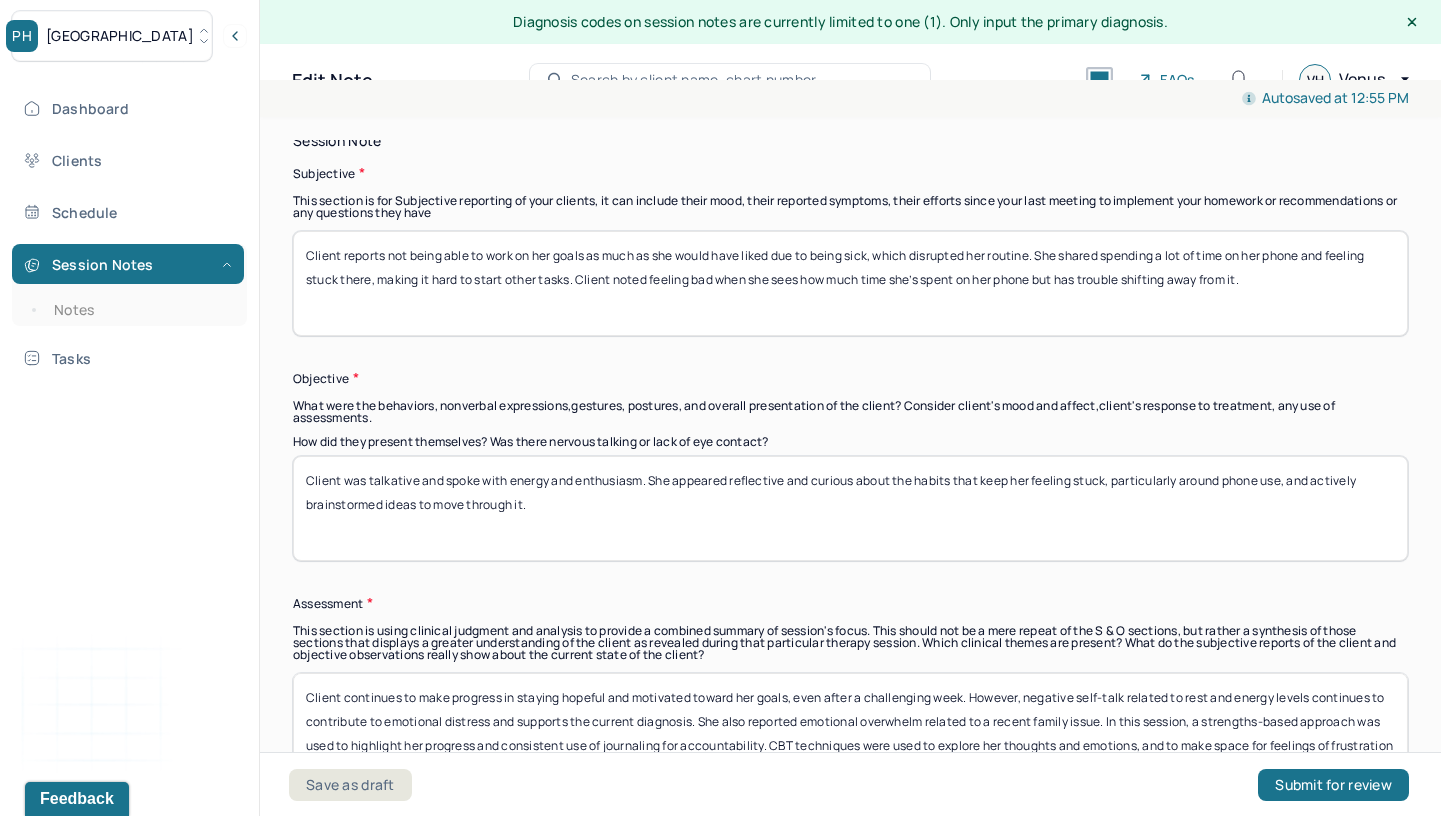 type on "Client was talkative and spoke with energy and enthusiasm. She appeared reflective and curious about the habits that keep her feeling stuck, particularly around phone use, and actively brainstormed ideas to move through it." 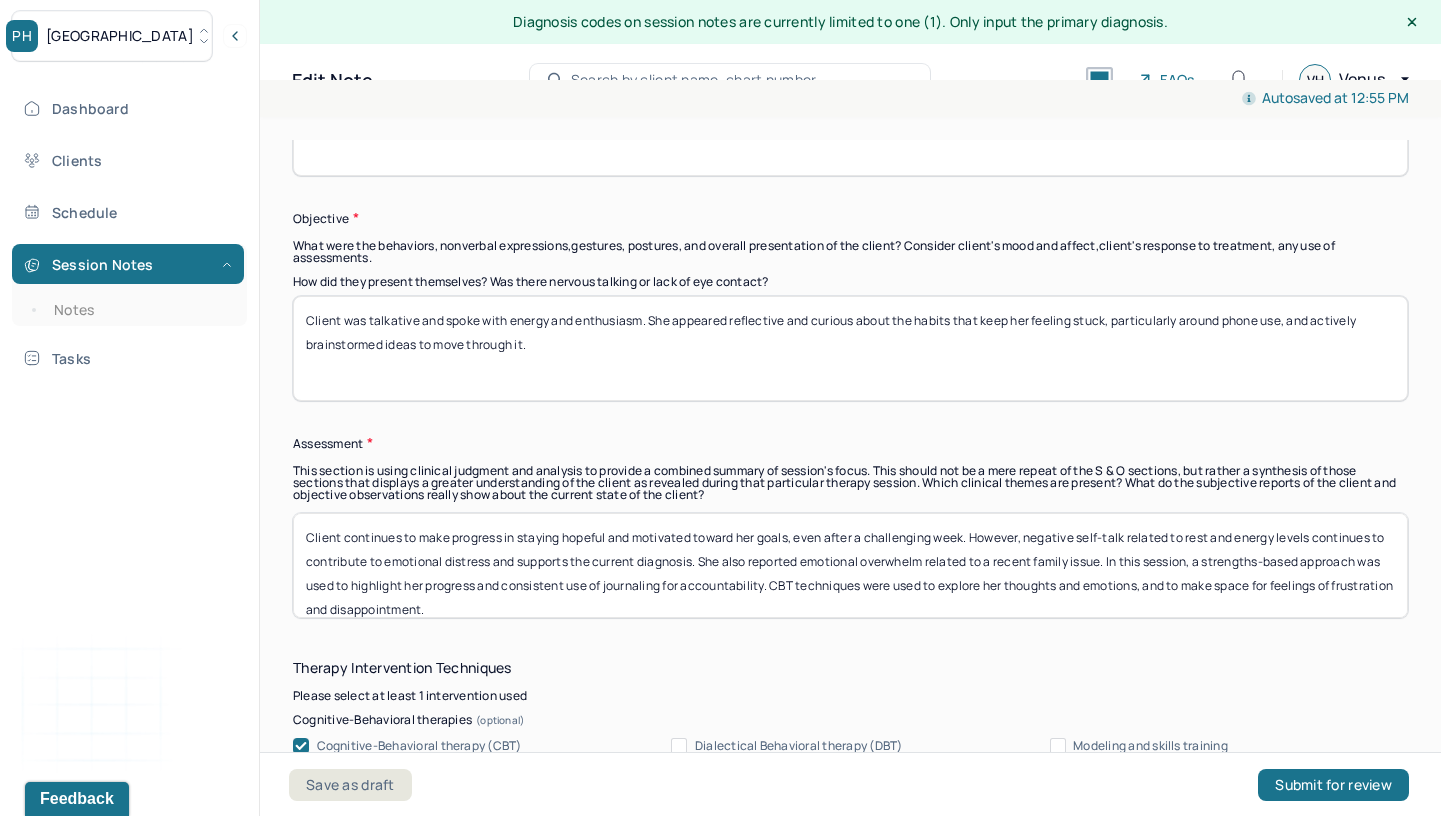 scroll, scrollTop: 1345, scrollLeft: 0, axis: vertical 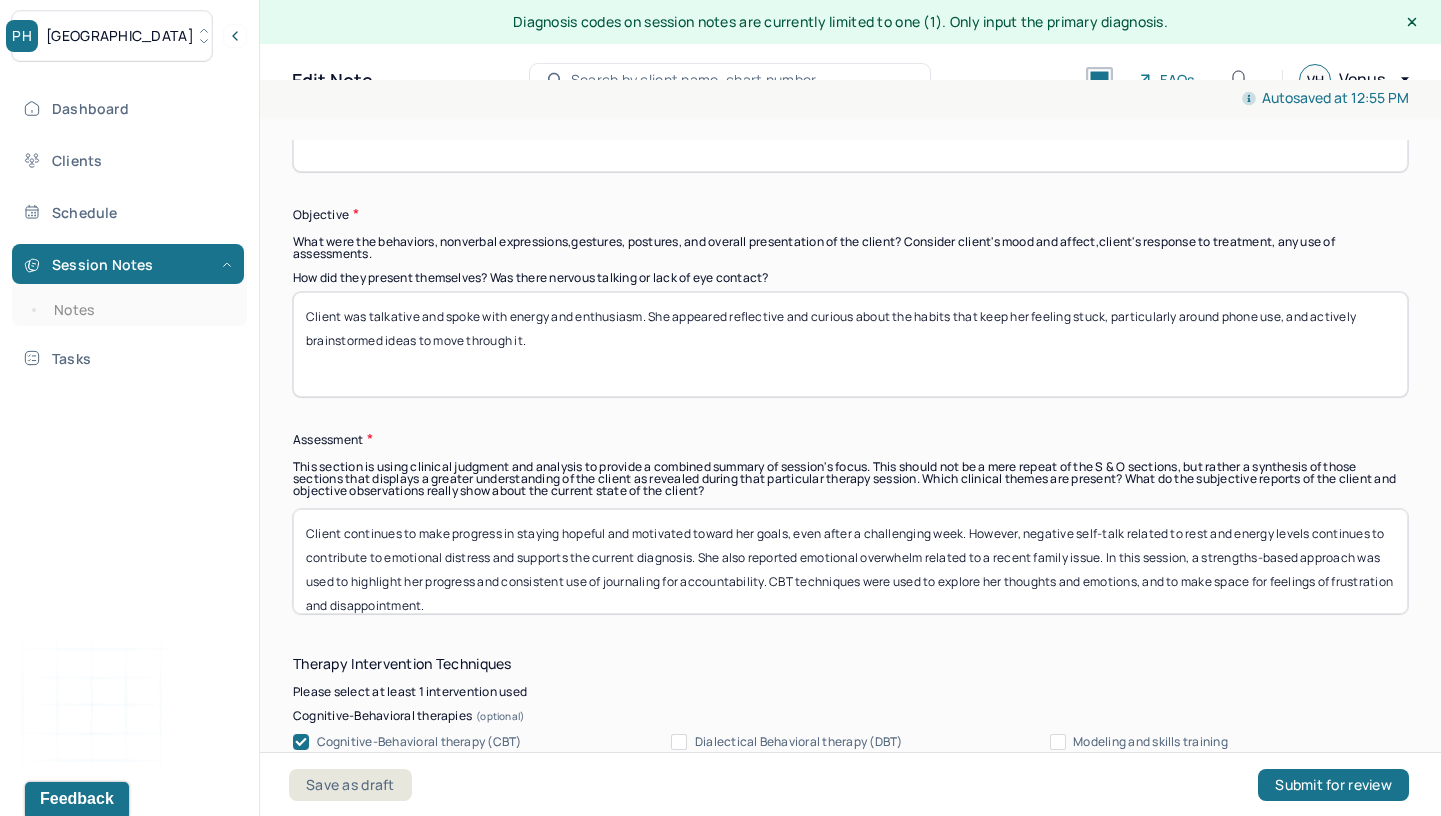 click on "Client continues to make progress in staying hopeful and motivated toward her goals, even after a challenging week. However, negative self-talk related to rest and energy levels continues to contribute to emotional distress and supports the current diagnosis. She also reported emotional overwhelm related to a recent family issue. In this session, a strengths-based approach was used to highlight her progress and consistent use of journaling for accountability. CBT techniques were used to explore her thoughts and emotions, and to make space for feelings of frustration and disappointment." at bounding box center (850, 561) 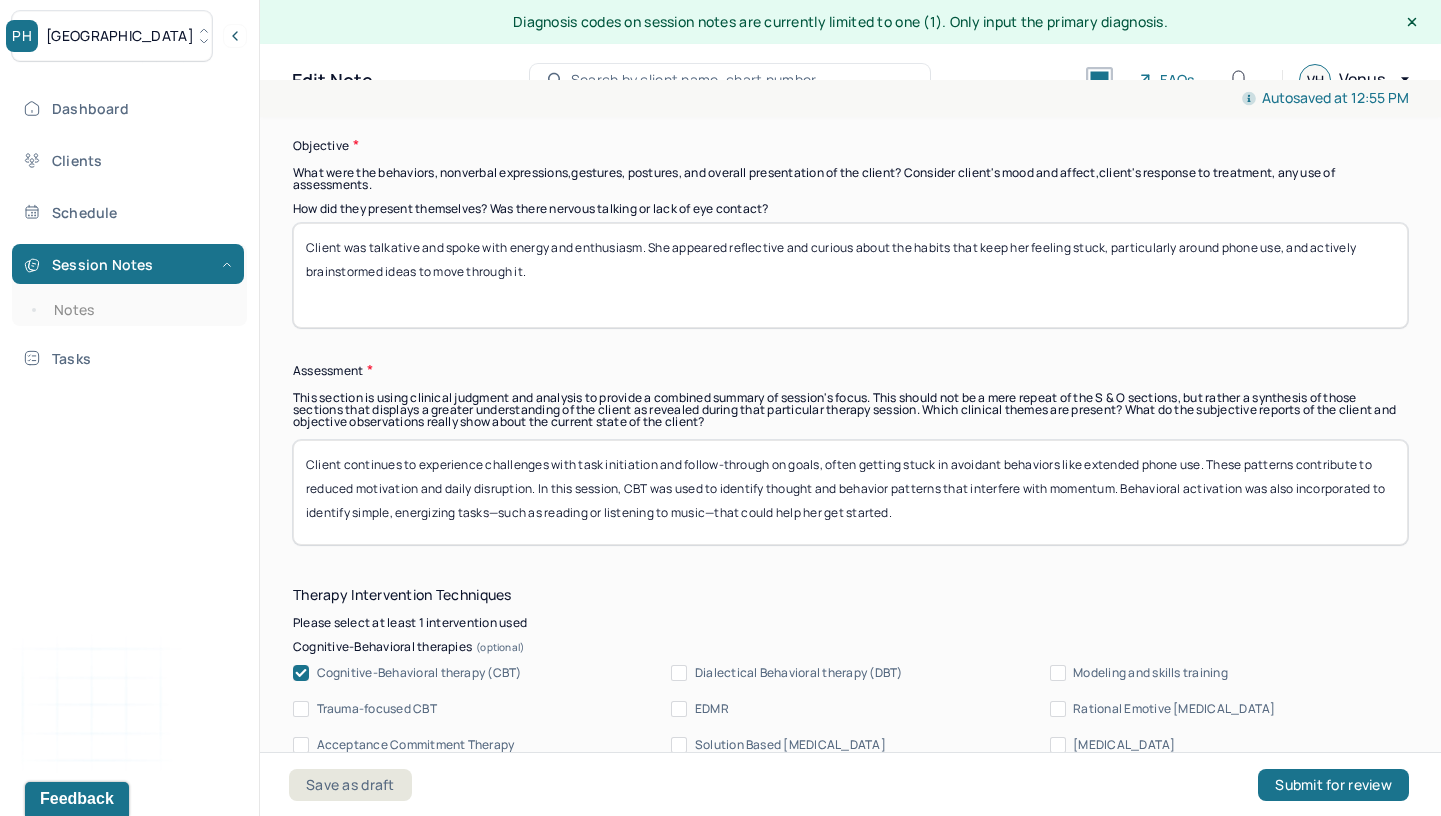scroll, scrollTop: 1427, scrollLeft: 0, axis: vertical 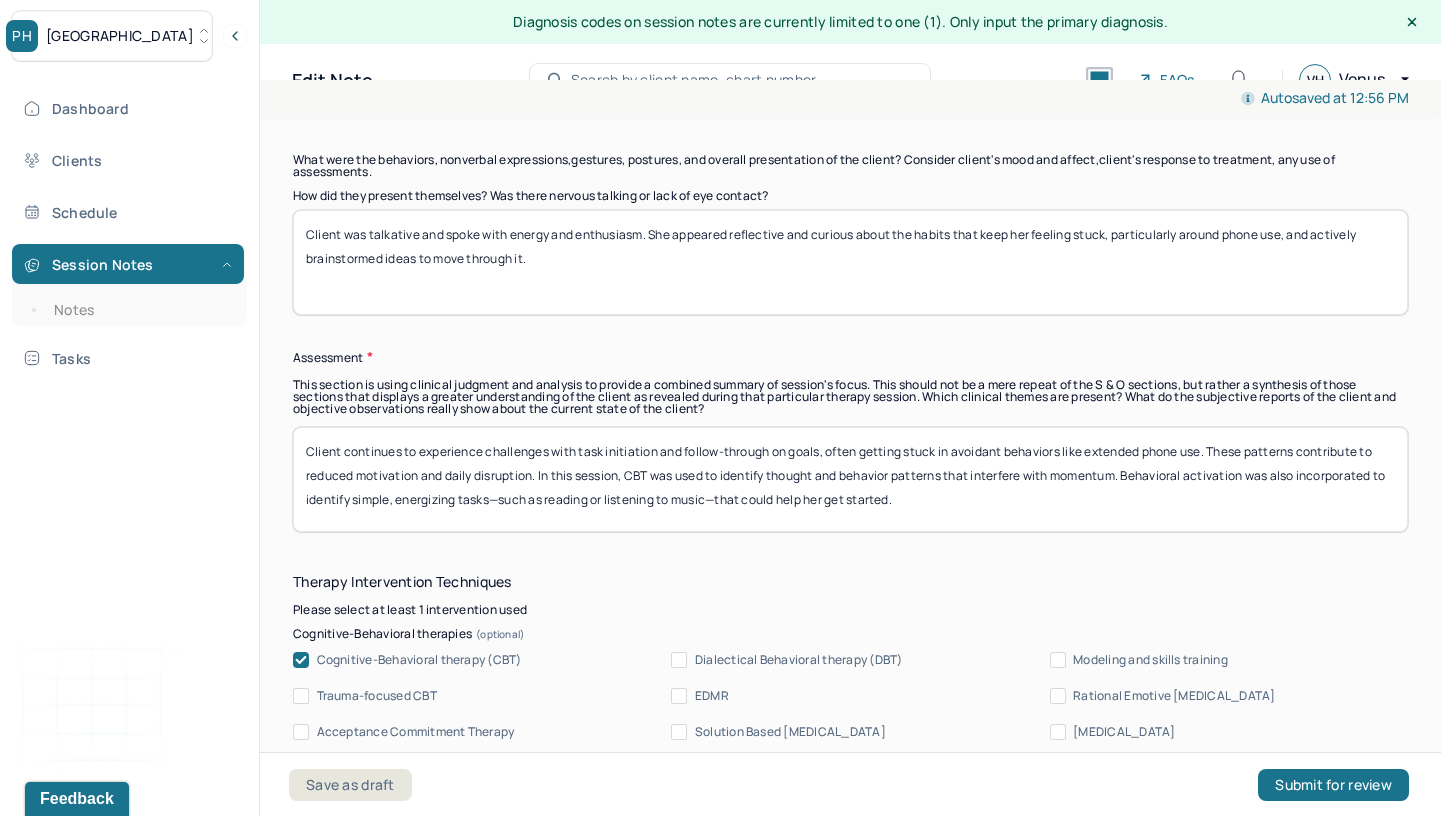 drag, startPoint x: 1064, startPoint y: 449, endPoint x: 962, endPoint y: 449, distance: 102 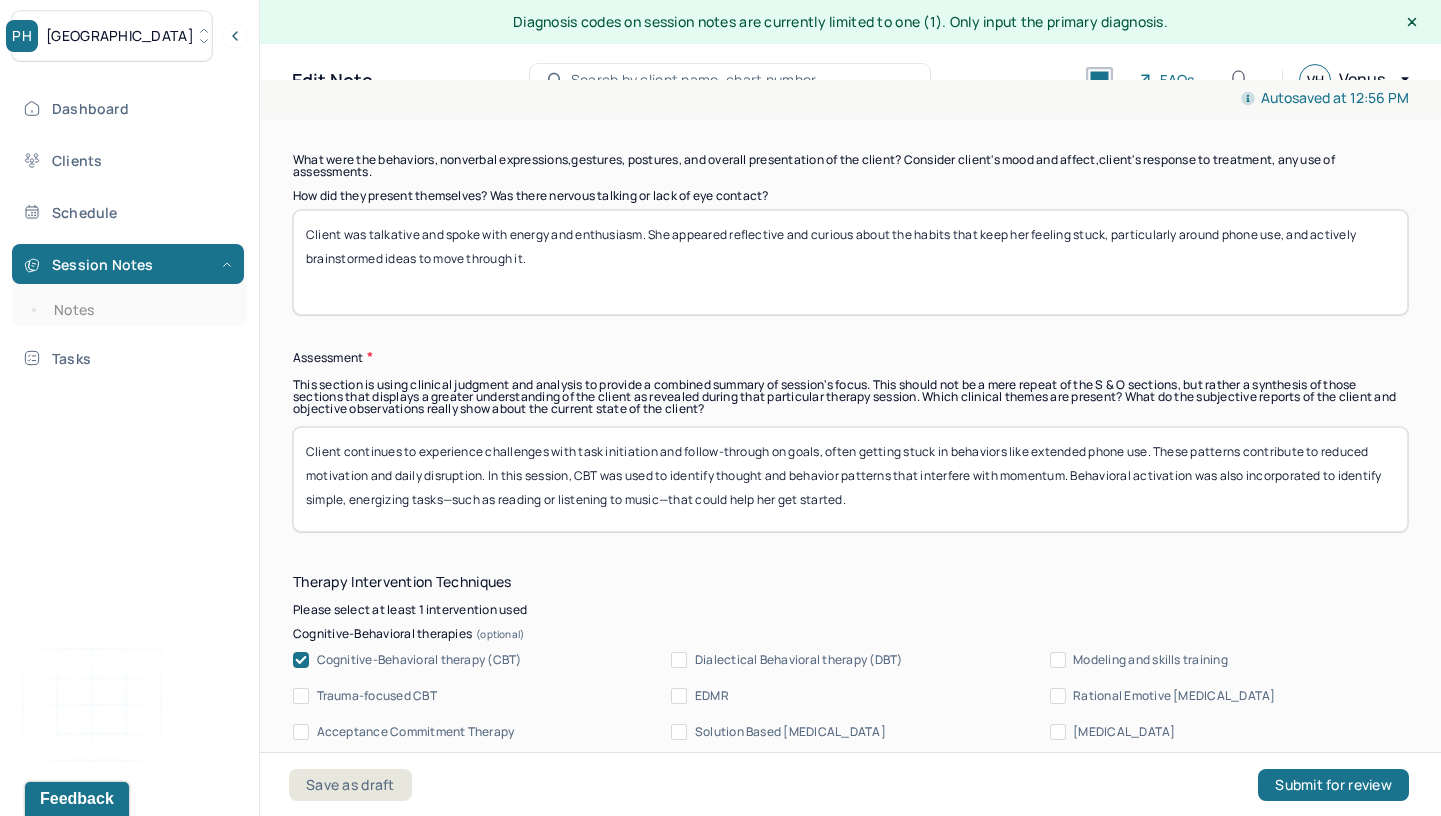 click on "Client continues to experience challenges with task initiation and follow-through on goals, often getting stuck in like extended phone use. These patterns contribute to reduced motivation and daily disruption. In this session, CBT was used to identify thought and behavior patterns that interfere with momentum. Behavioral activation was also incorporated to identify simple, energizing tasks—such as reading or listening to music—that could help her get started." at bounding box center (850, 479) 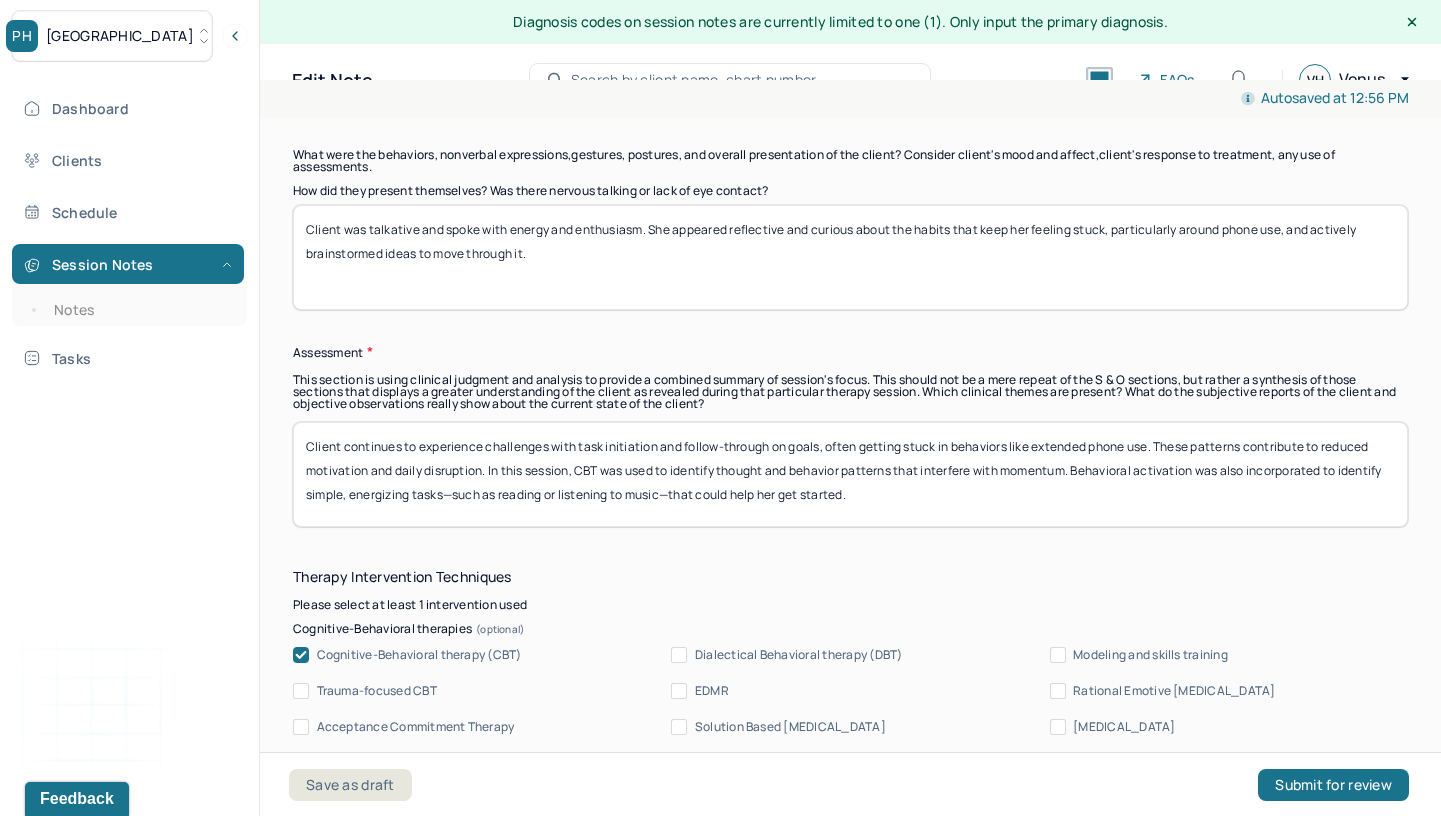 scroll, scrollTop: 1436, scrollLeft: 0, axis: vertical 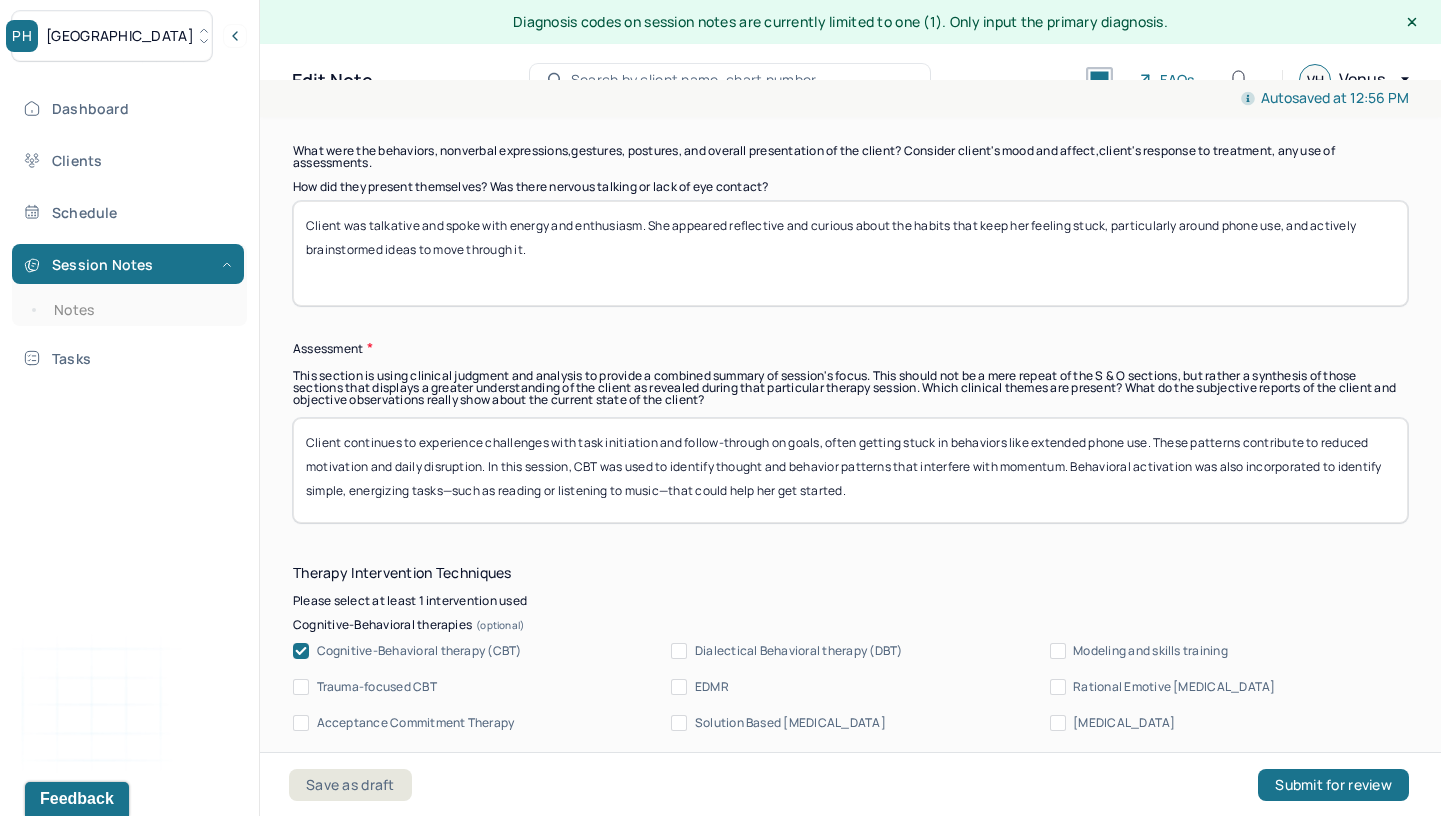 drag, startPoint x: 479, startPoint y: 464, endPoint x: 385, endPoint y: 464, distance: 94 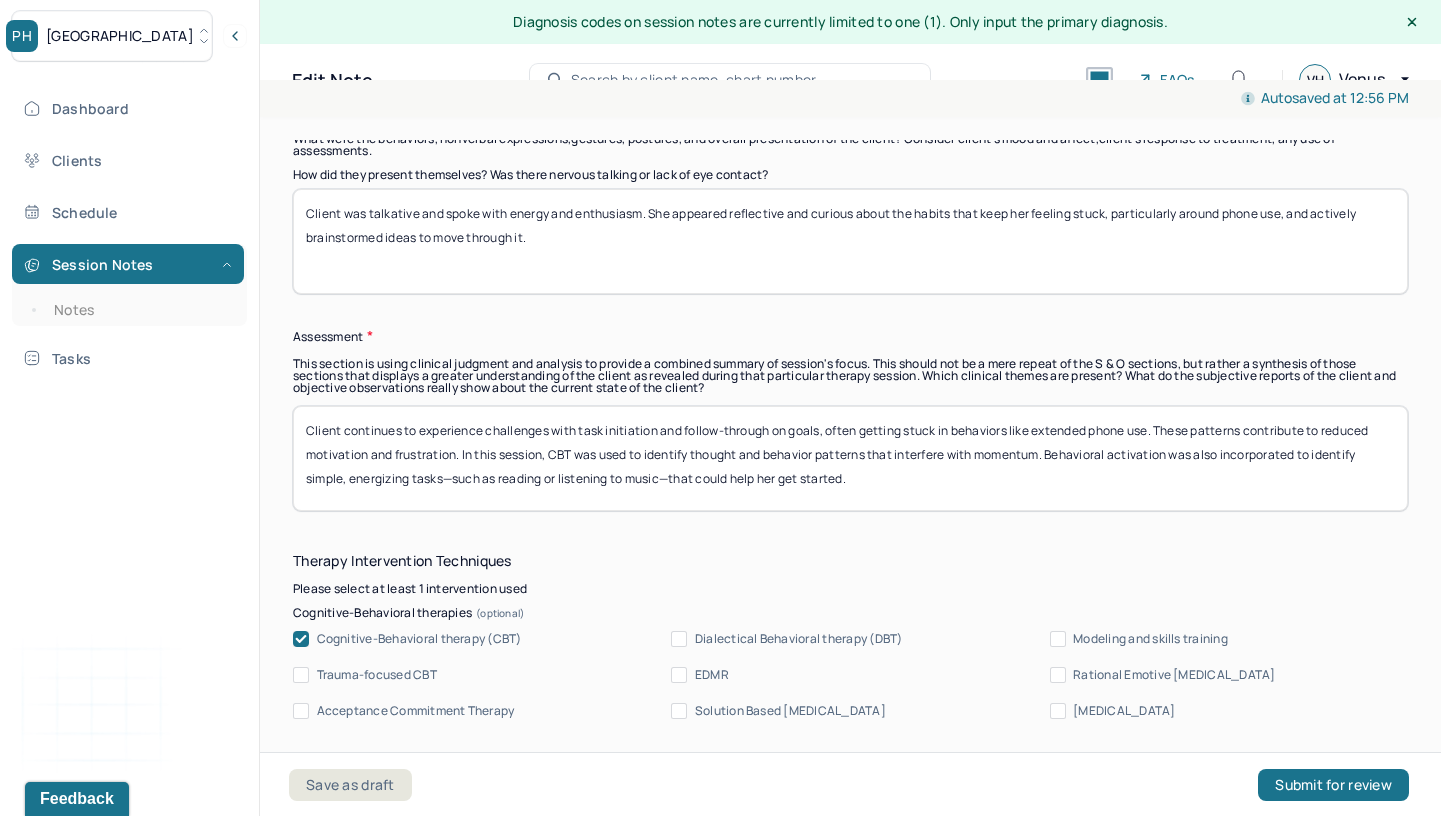 scroll, scrollTop: 1450, scrollLeft: 0, axis: vertical 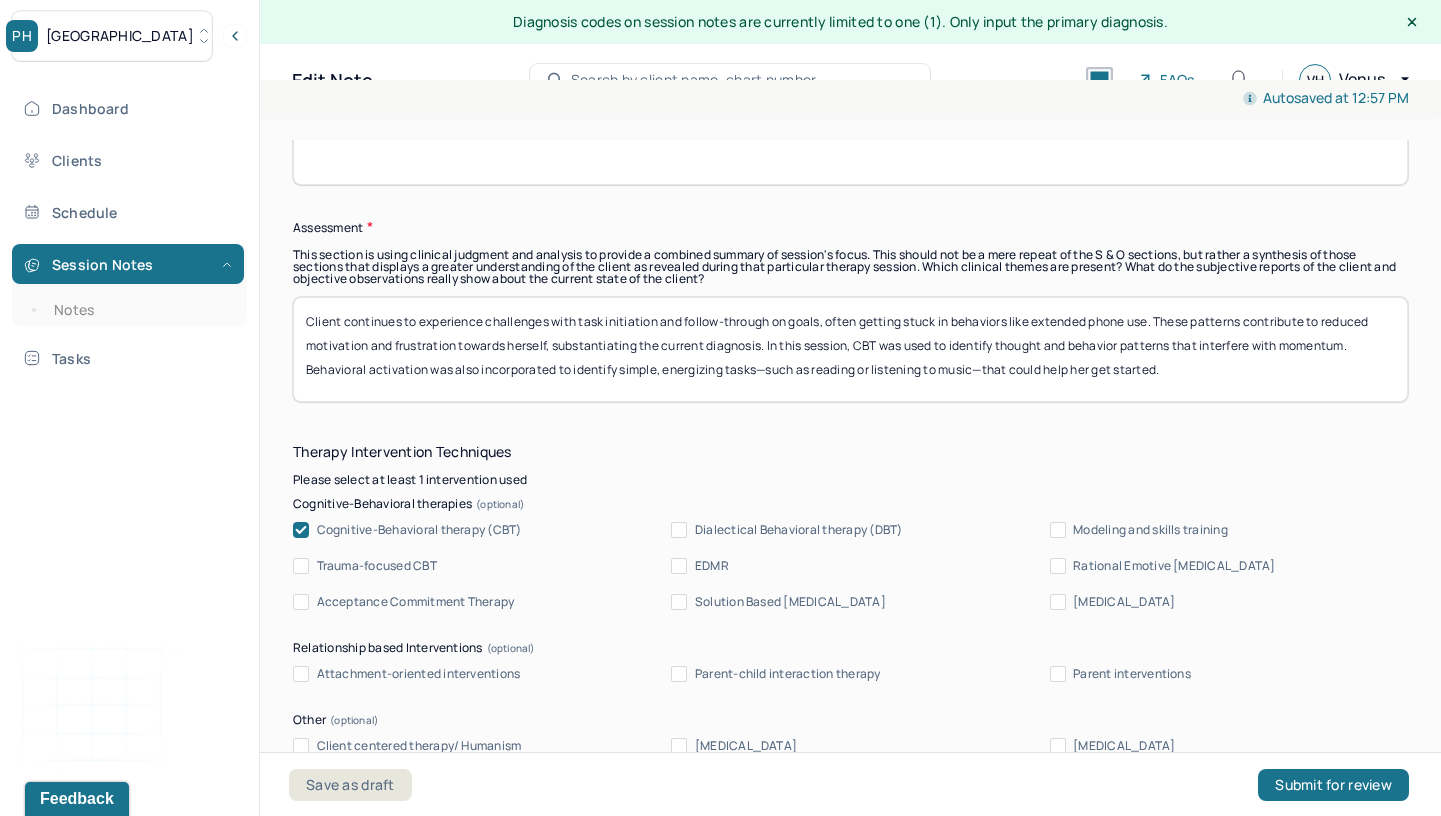 click on "Client continues to experience challenges with task initiation and follow-through on goals, often getting stuck in behaviors like extended phone use. These patterns contribute to reduced motivation and frustration towards herself, substantiating the current diagnosis. In this session, CBT was used to identify thought and behavior patterns that interfere with momentum. Behavioral activation was also incorporated to identify simple, energizing tasks—such as reading or listening to music—that could help her get started." at bounding box center (850, 349) 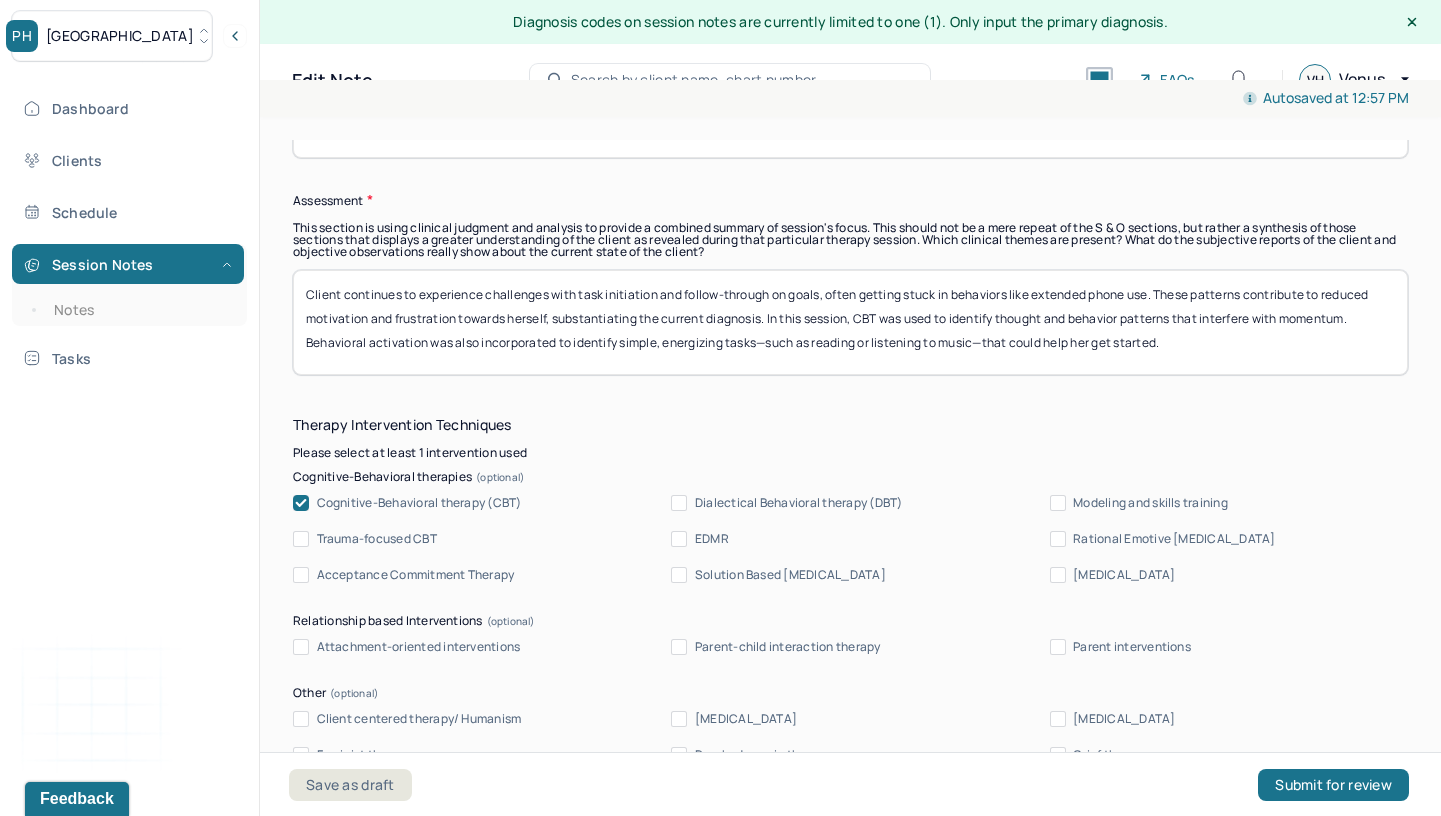 scroll, scrollTop: 1589, scrollLeft: 0, axis: vertical 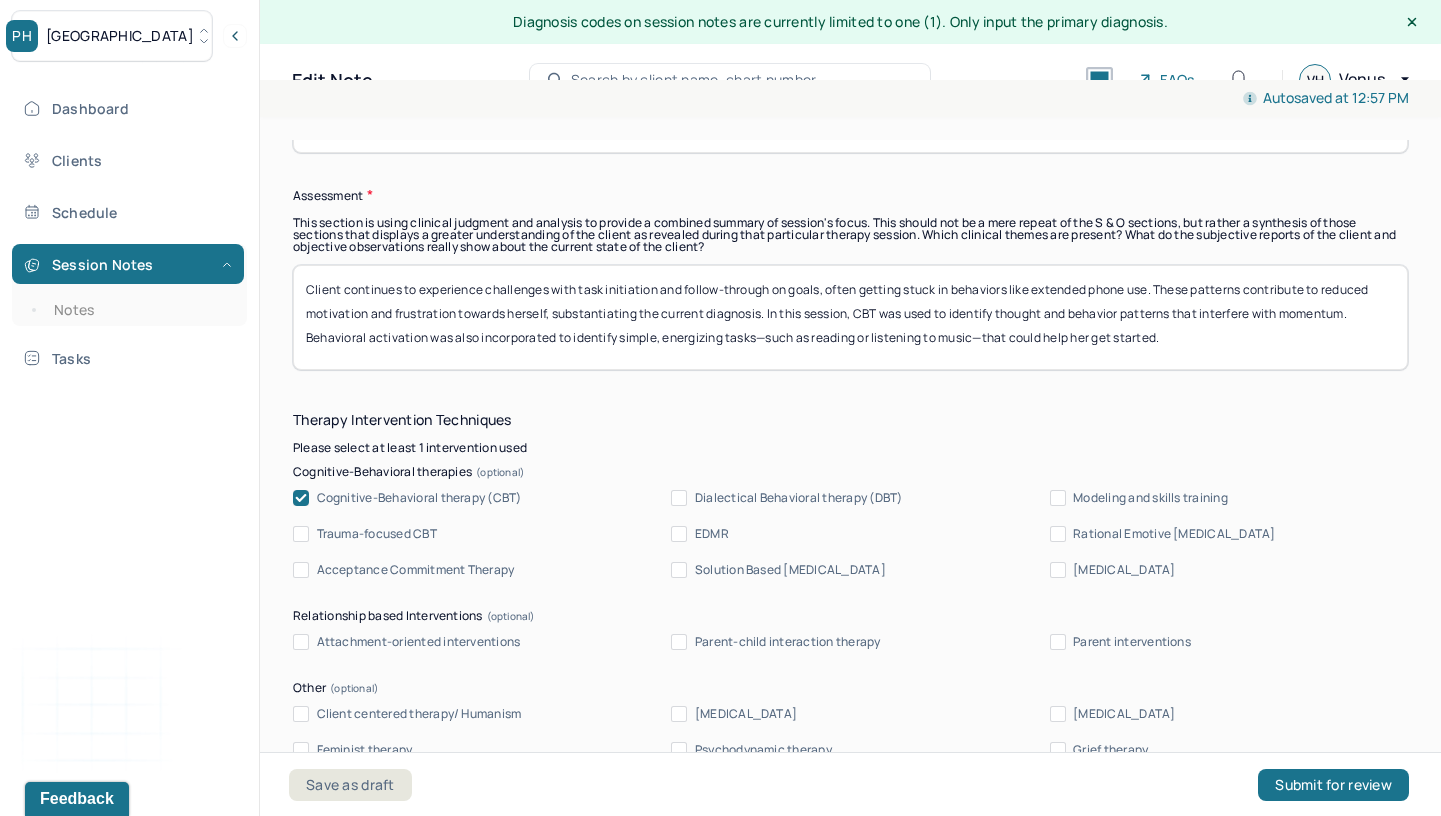 drag, startPoint x: 556, startPoint y: 320, endPoint x: 762, endPoint y: 310, distance: 206.24257 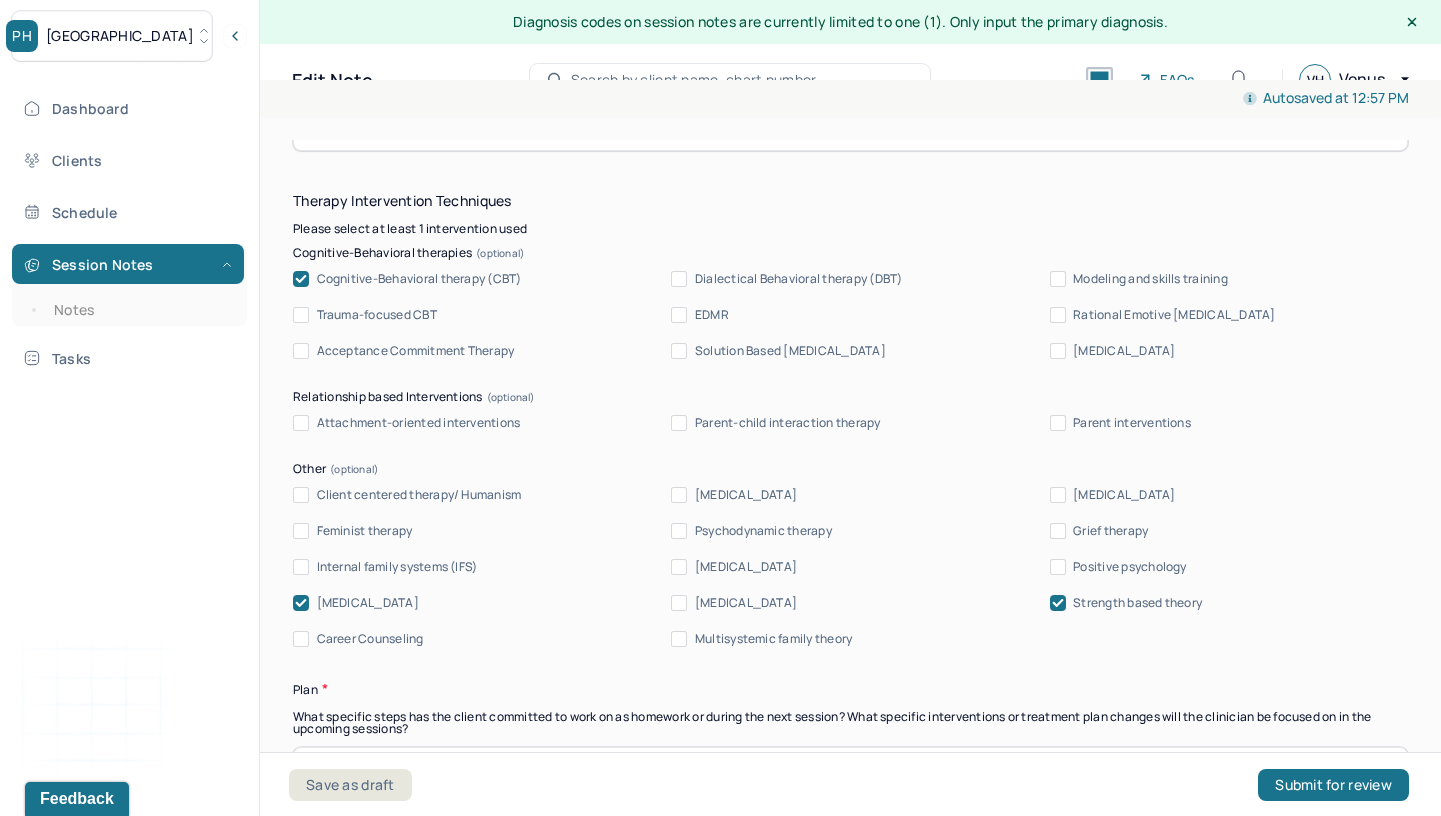 scroll, scrollTop: 1839, scrollLeft: 0, axis: vertical 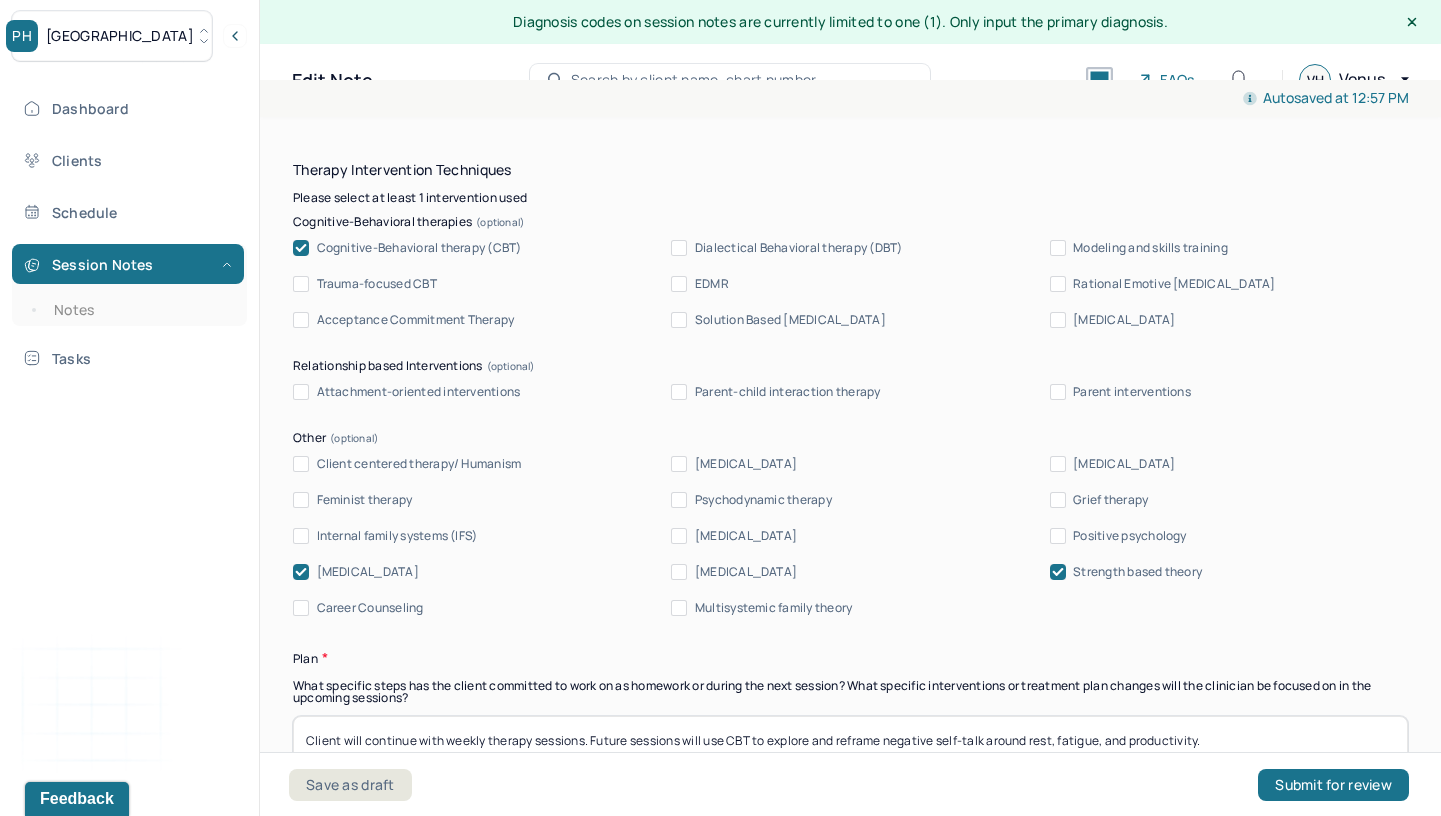 type on "Client continues to experience challenges with task initiation and follow-through on goals, often getting stuck in behaviors like extended phone use. These patterns contribute to reduced motivation and frustration towards herself, substantiating the current diagnosis. In this session, CBT was used to identify thought and behavior patterns that interfere with momentum. Behavioral activation was also incorporated to identify simple, energizing tasks—such as reading or listening to music—that could help her get started." 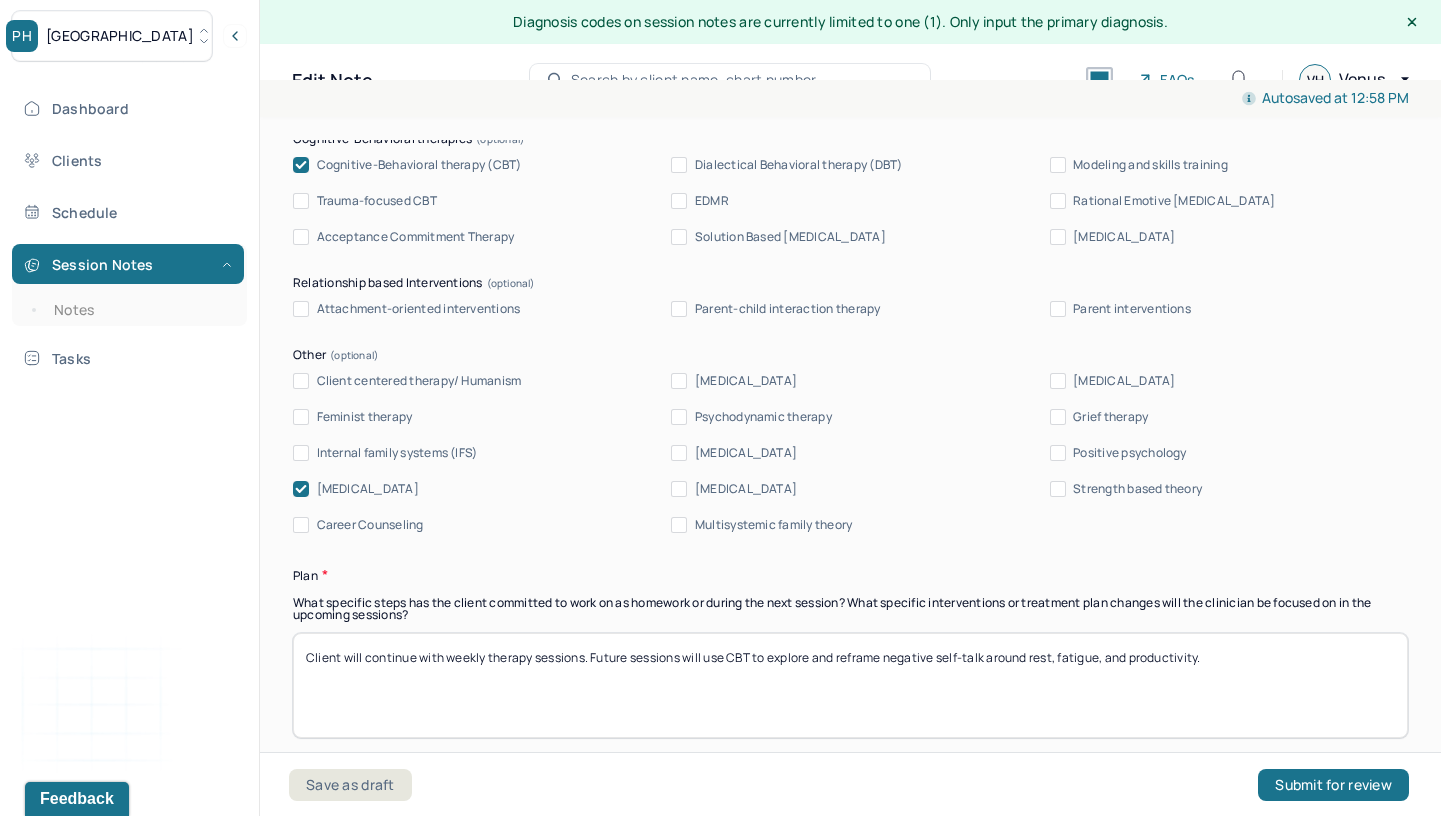 scroll, scrollTop: 2063, scrollLeft: 0, axis: vertical 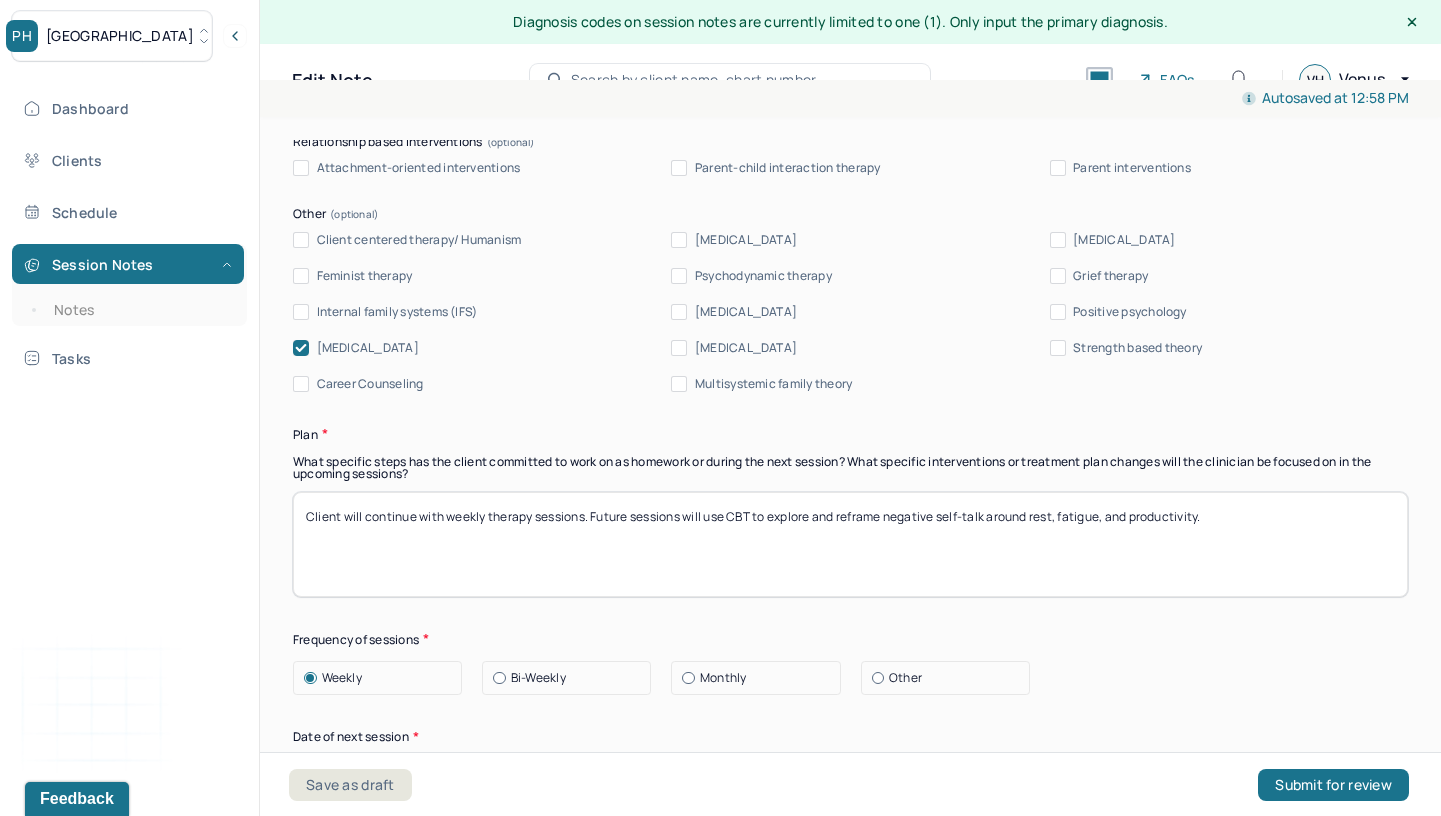 click on "Client will continue with weekly therapy sessions. Future sessions will use CBT to explore and reframe negative self-talk around rest, fatigue, and productivity." at bounding box center [850, 544] 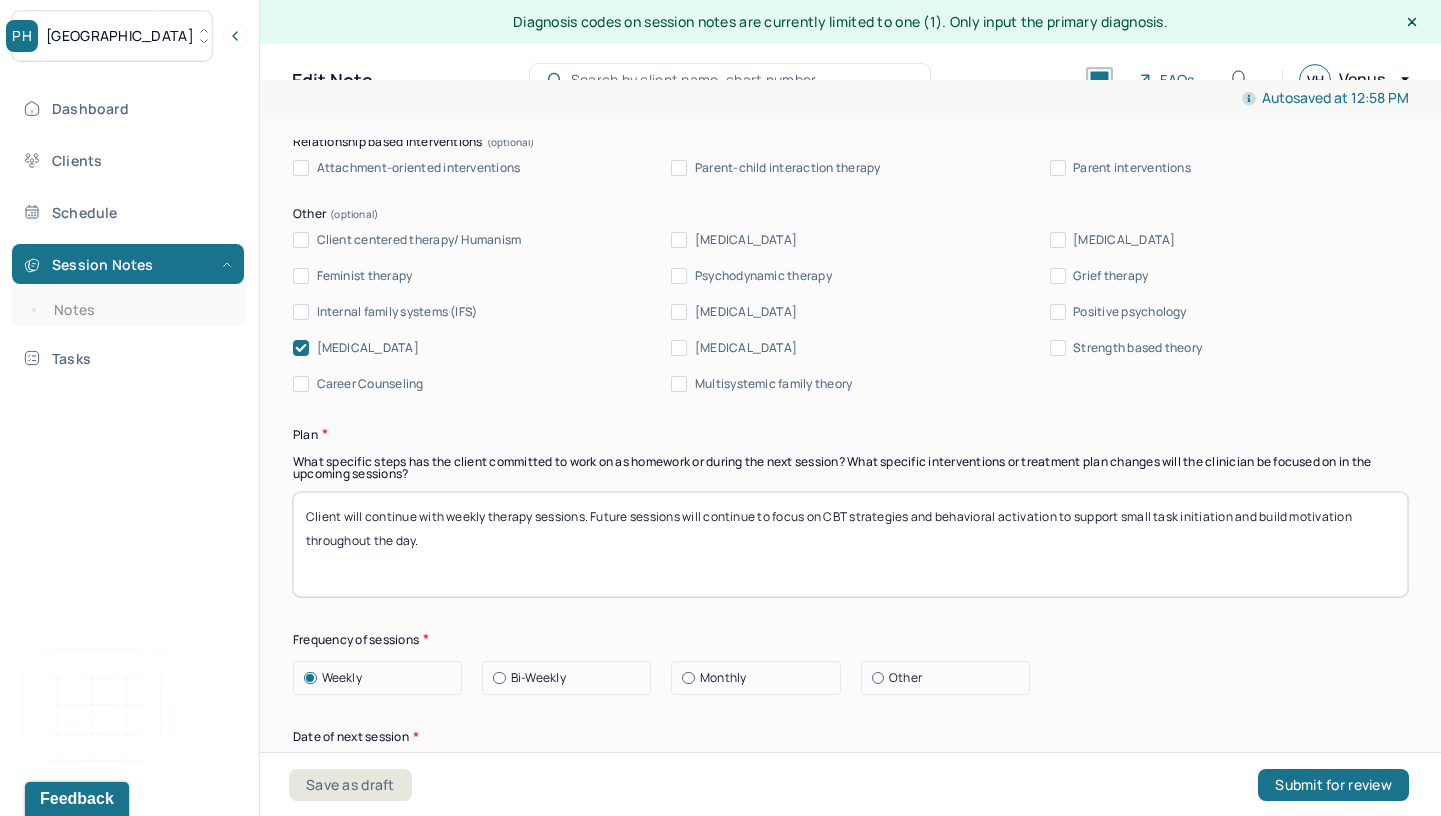 type on "Client will continue with weekly therapy sessions. Future sessions will continue to focus on CBT strategies and behavioral activation to support small task initiation and build motivation throughout the day." 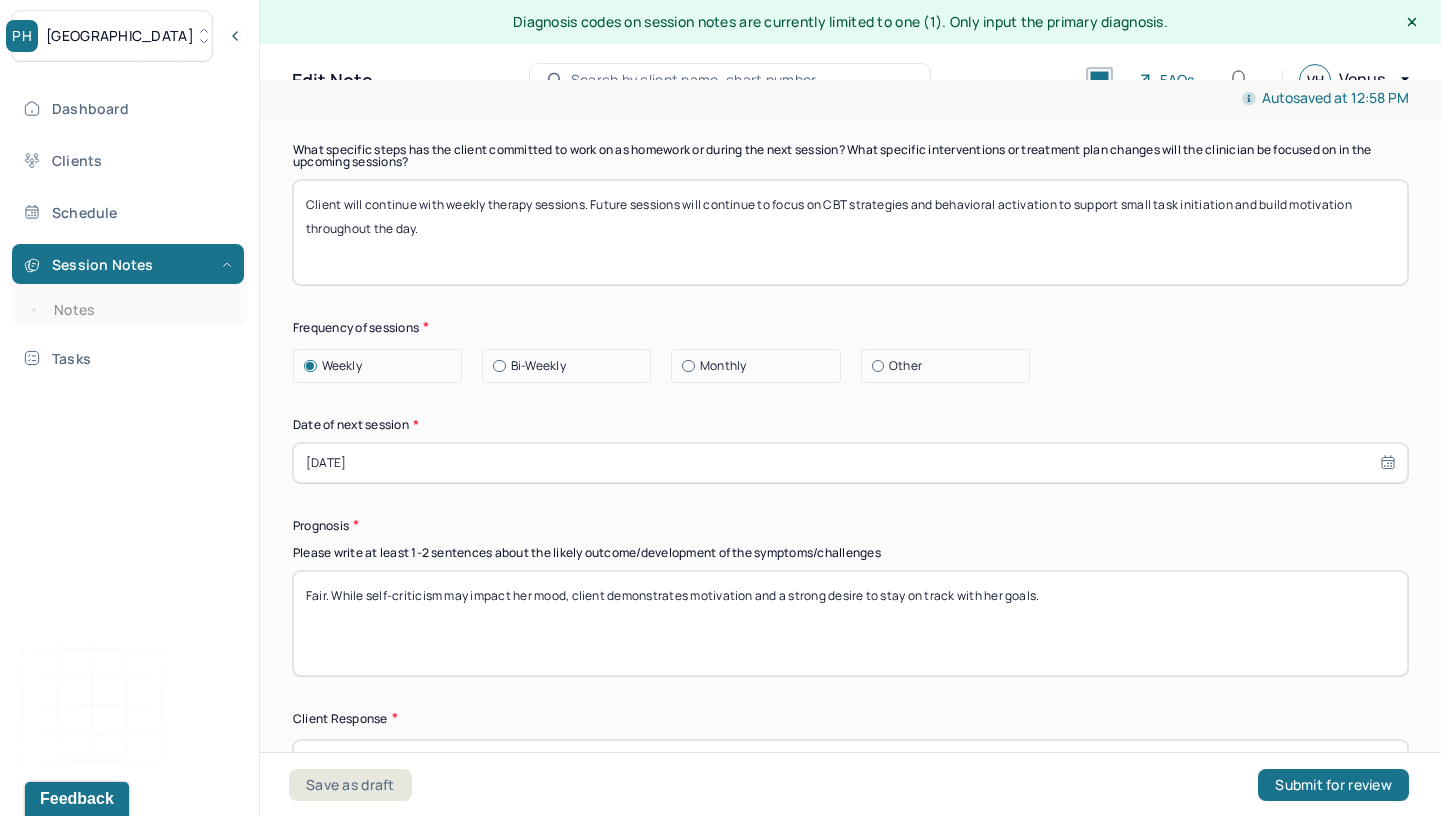 scroll, scrollTop: 2377, scrollLeft: 0, axis: vertical 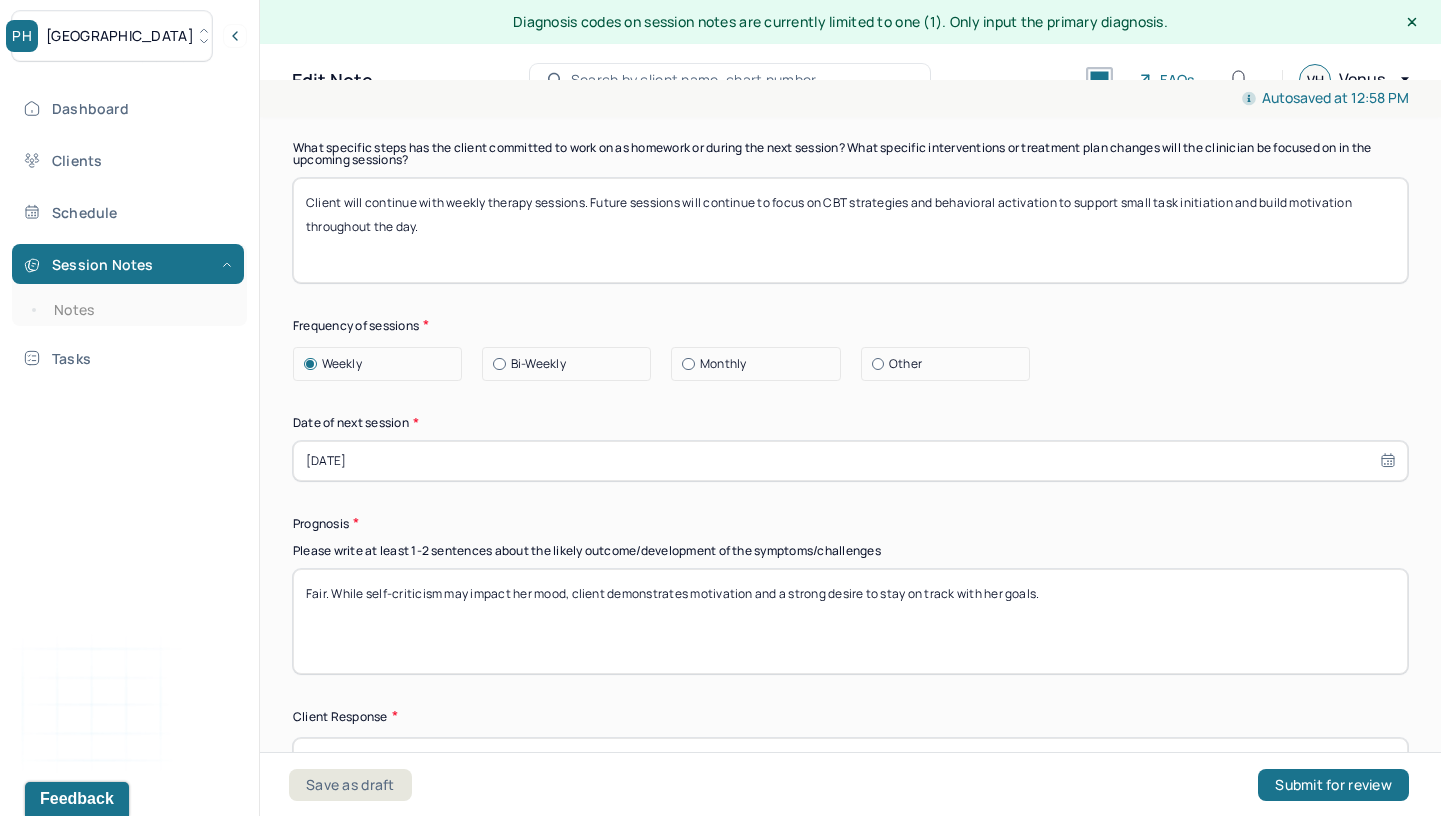 click on "Fair. While self-criticism may impact her mood, client demonstrates motivation and a strong desire to stay on track with her goals." at bounding box center (850, 621) 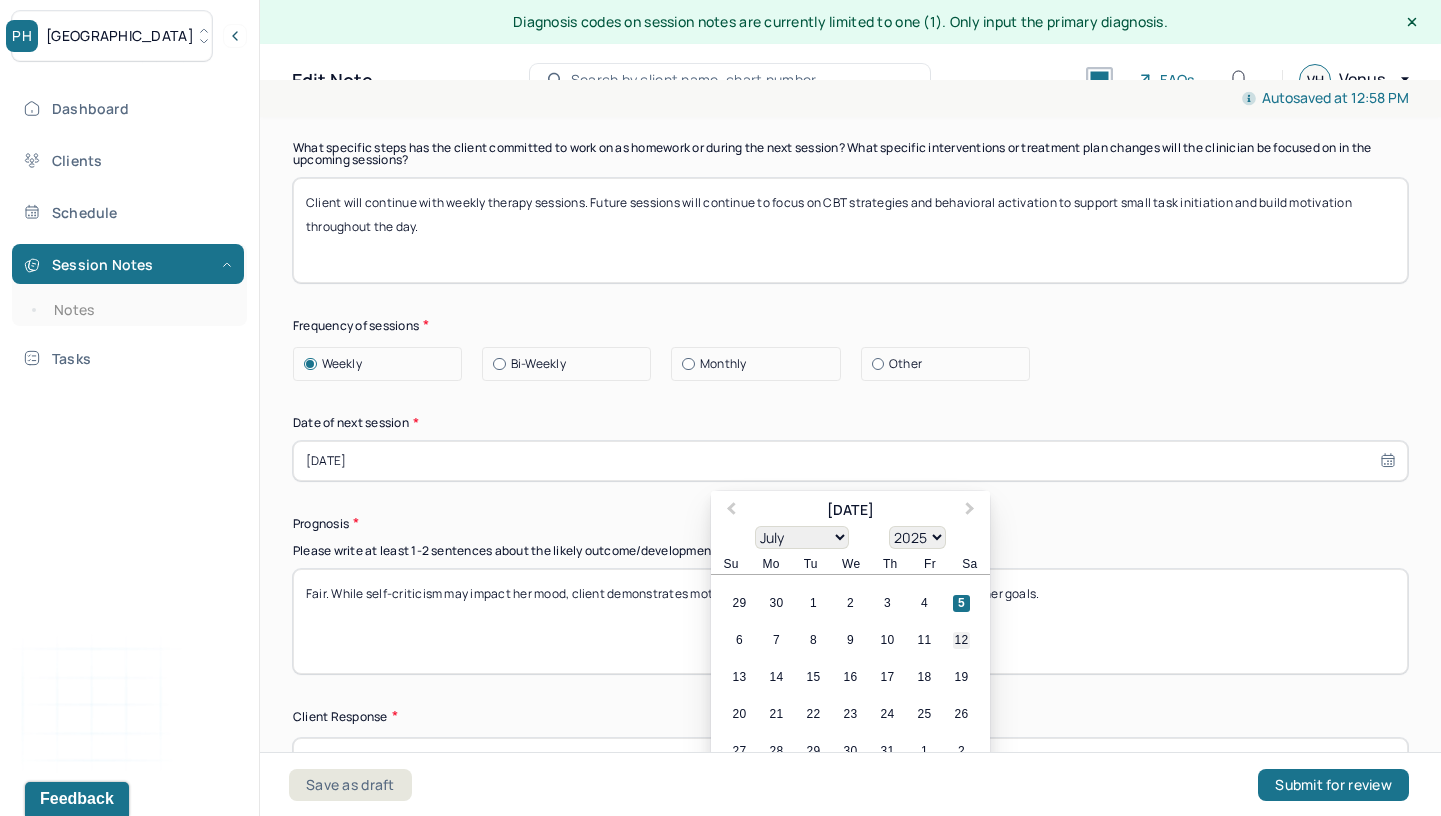 click on "12" at bounding box center [961, 640] 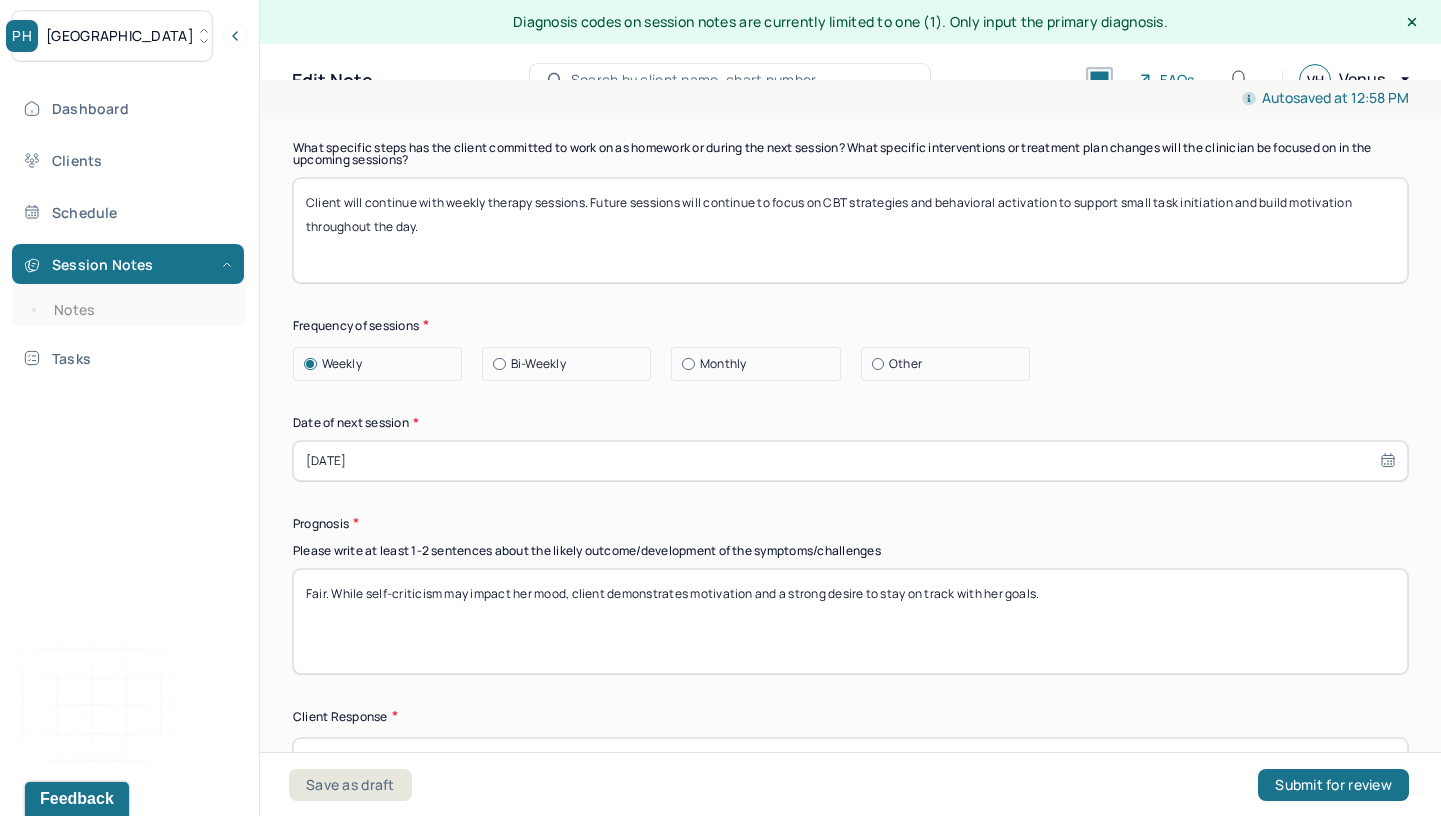 click on "Fair. While self-criticism may impact her mood, client demonstrates motivation and a strong desire to stay on track with her goals." at bounding box center [850, 621] 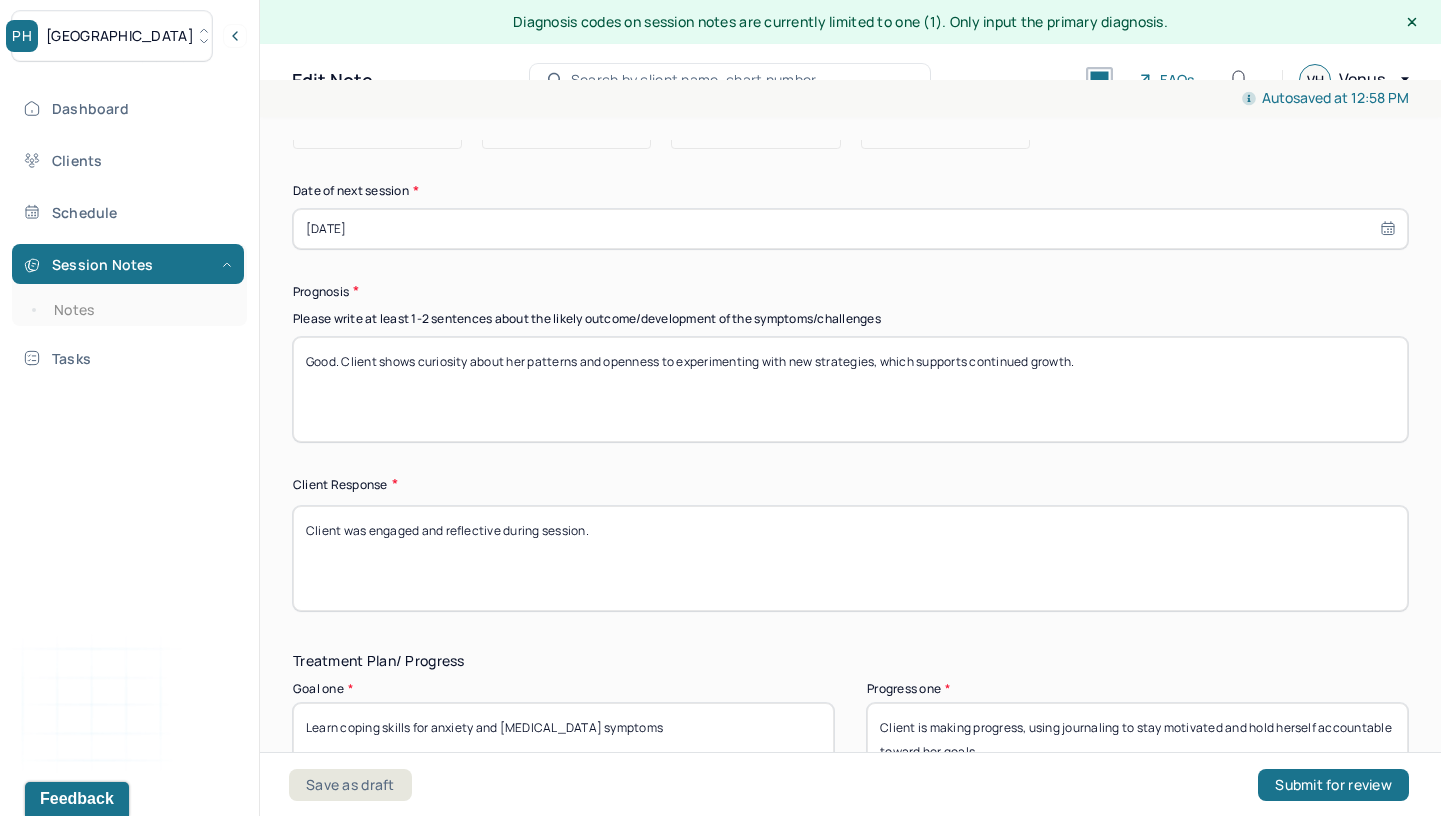 scroll, scrollTop: 2637, scrollLeft: 0, axis: vertical 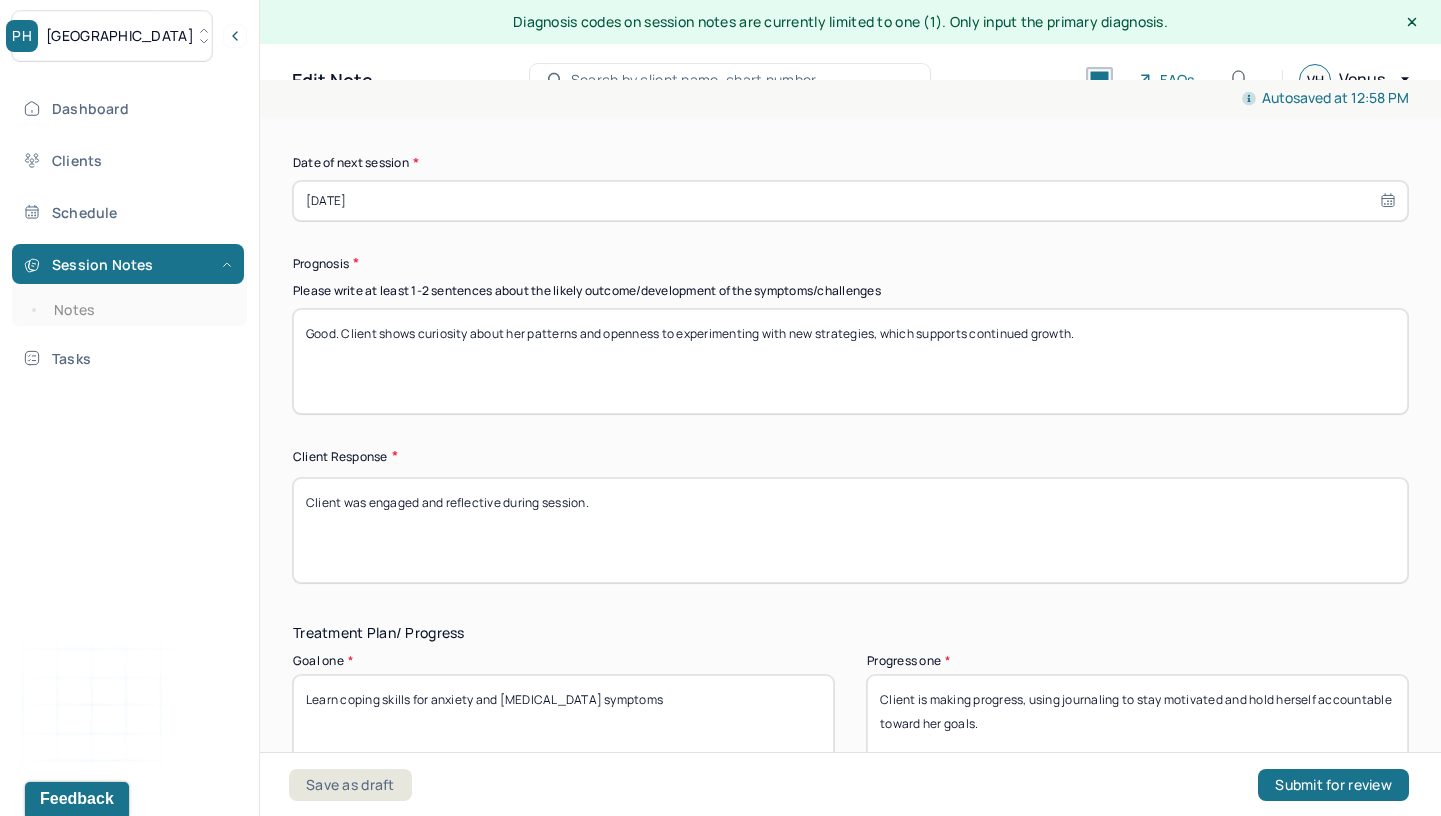 drag, startPoint x: 342, startPoint y: 332, endPoint x: 184, endPoint y: 332, distance: 158 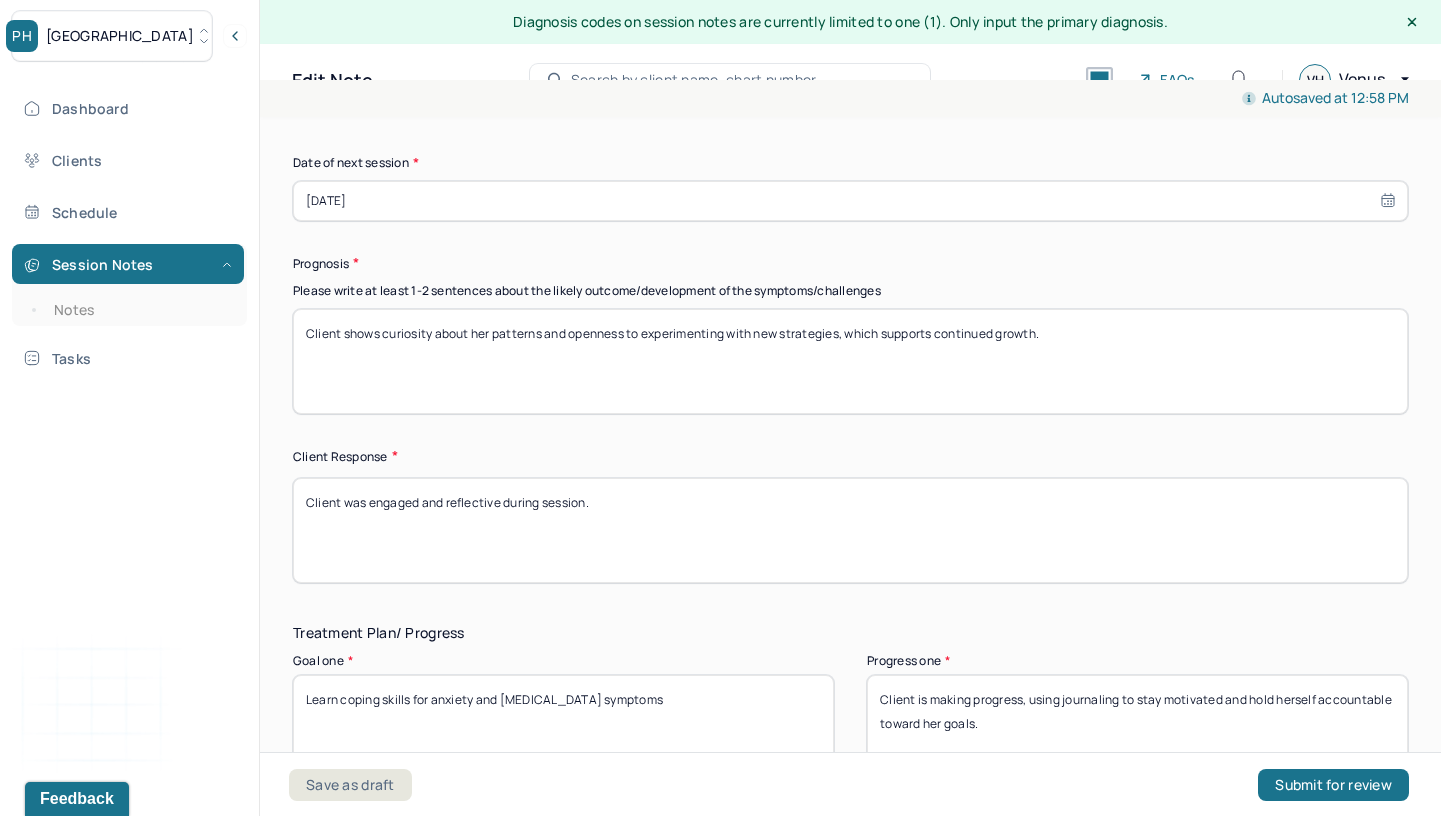click on "Good. Client shows curiosity about her patterns and openness to experimenting with new strategies, which supports continued growth." at bounding box center [850, 361] 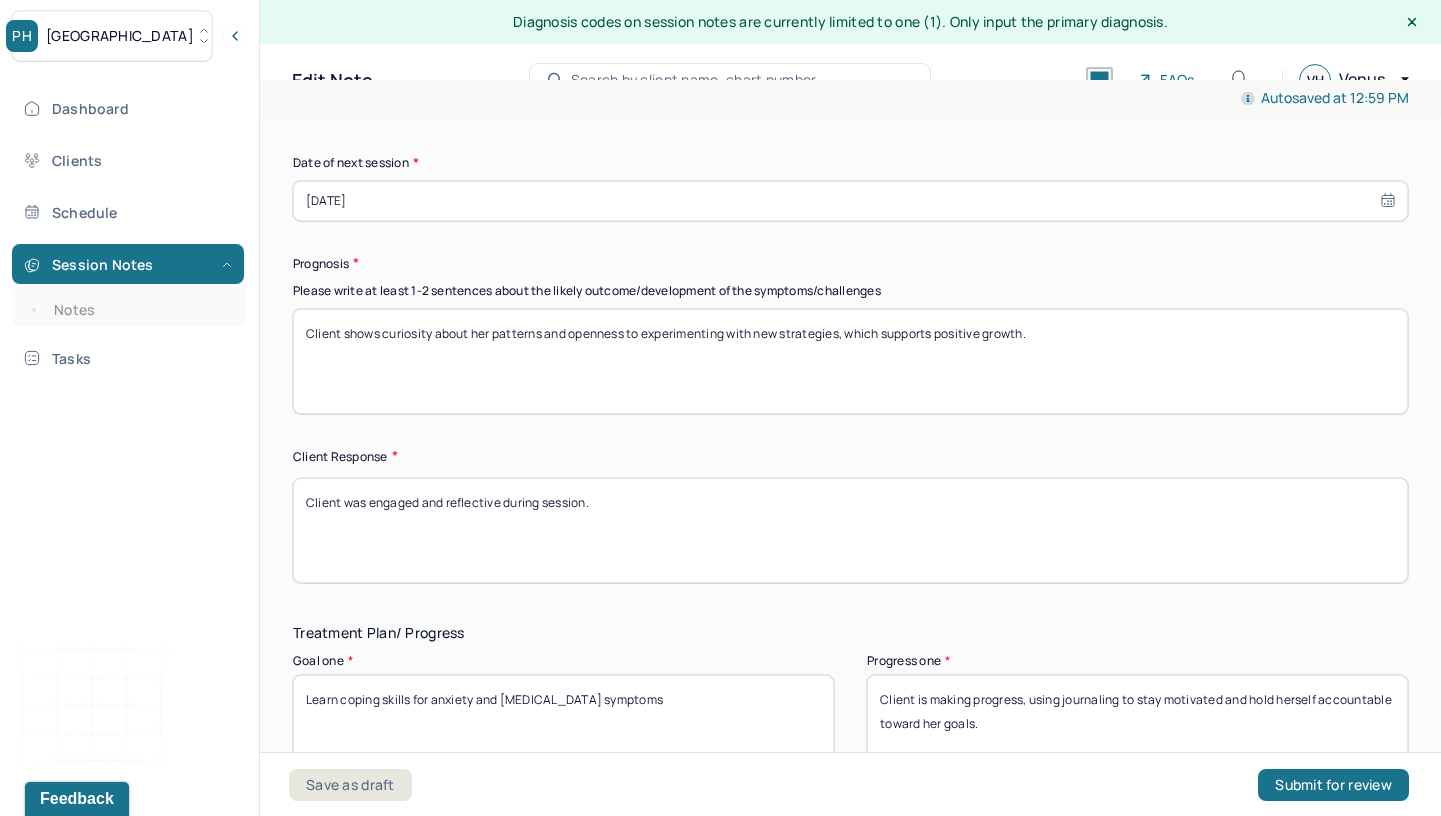 click on "Client shows curiosity about her patterns and openness to experimenting with new strategies, which supports positive growth." at bounding box center (850, 361) 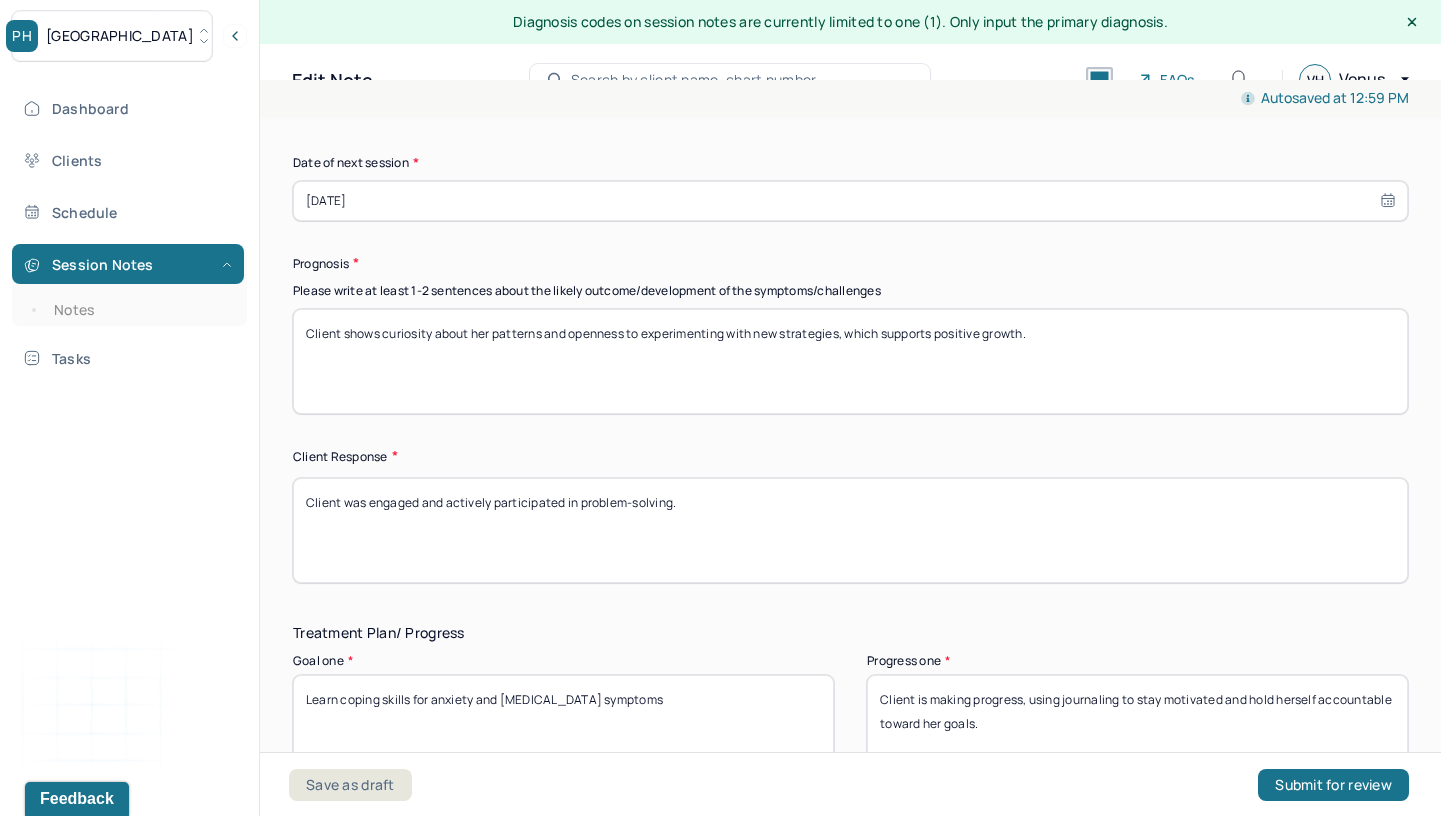 type on "Client was engaged and actively participated in problem-solving." 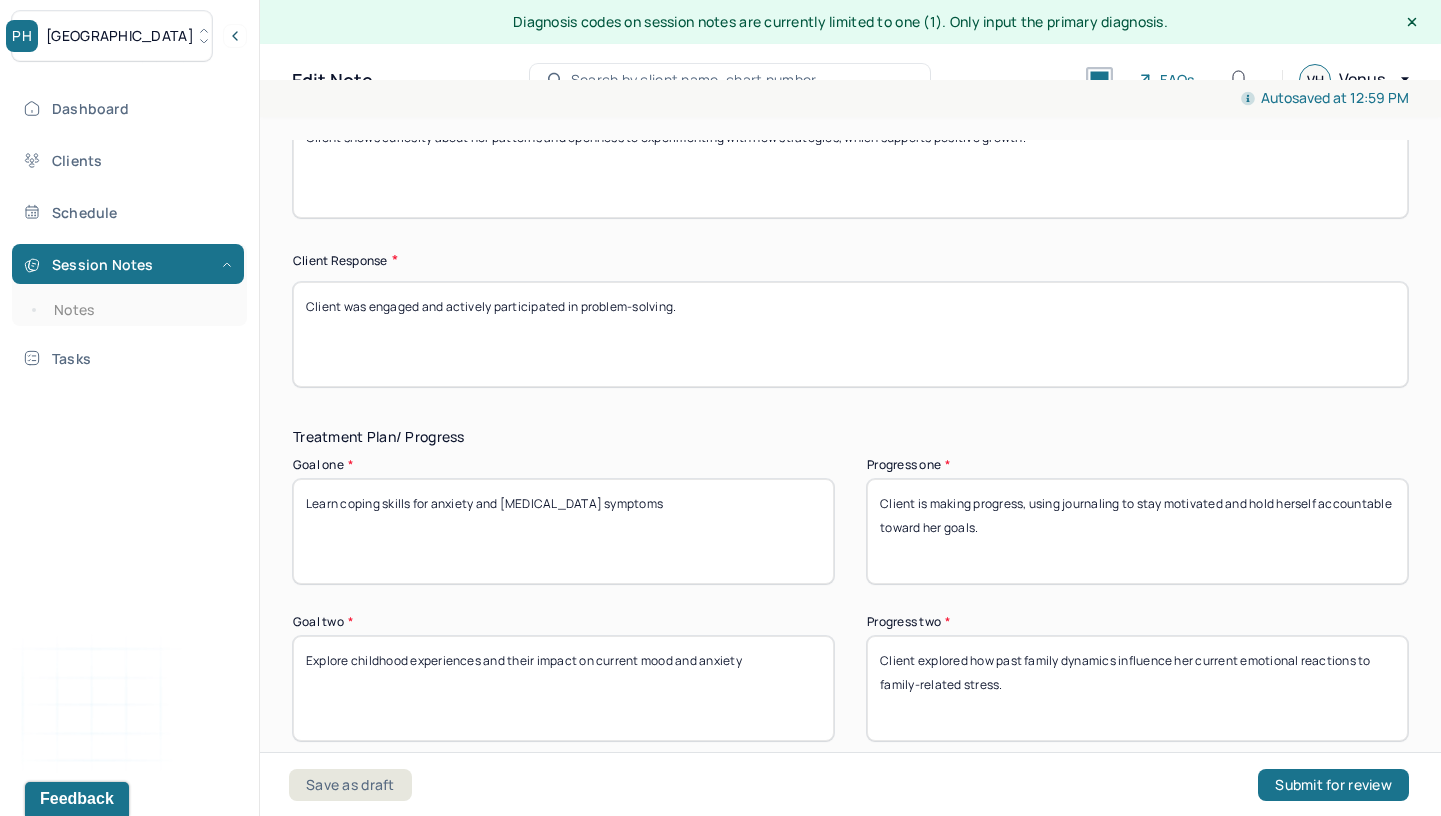 scroll, scrollTop: 2898, scrollLeft: 0, axis: vertical 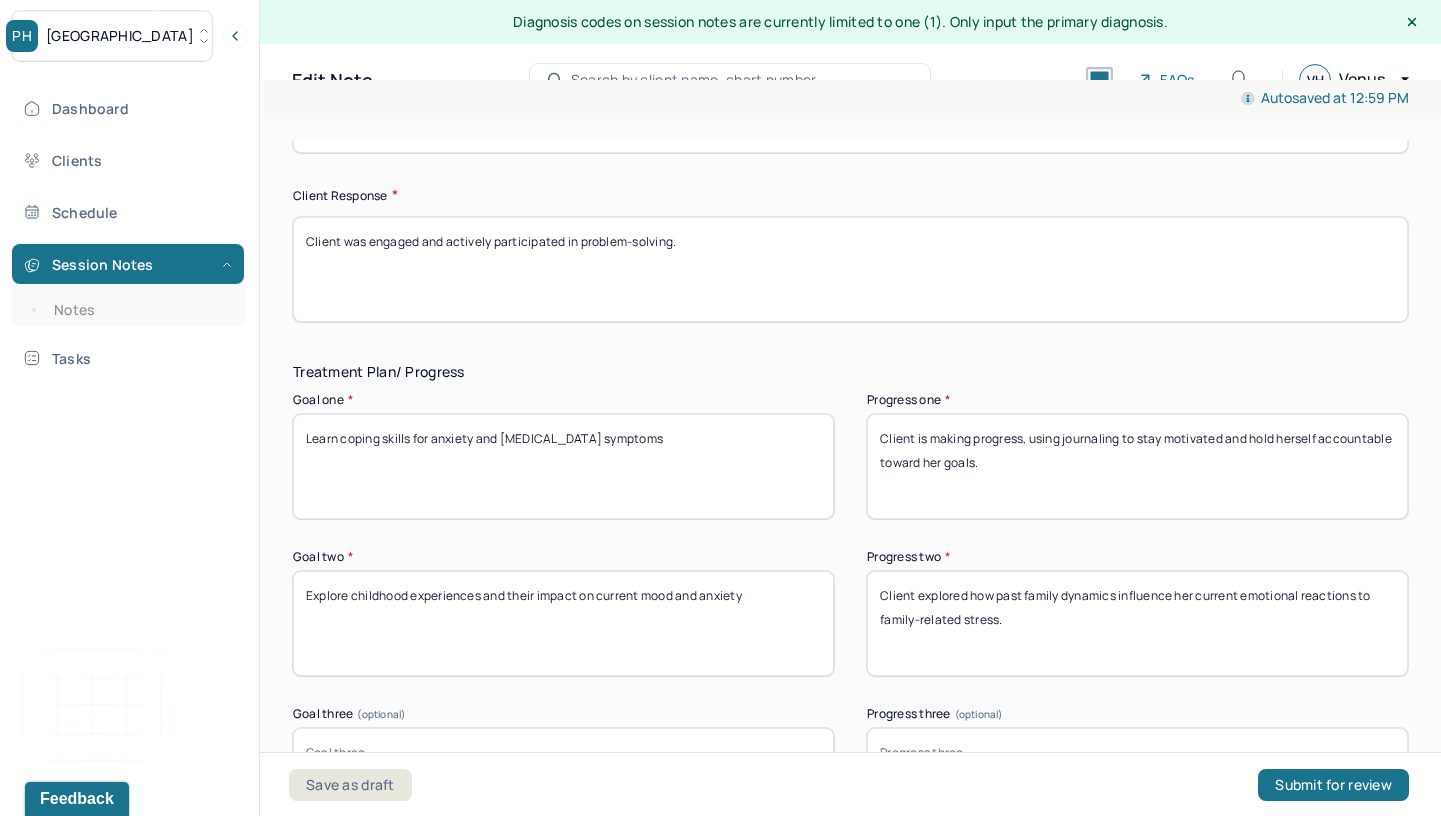 click on "Client is making progress, using journaling to stay motivated and hold herself accountable toward her goals." at bounding box center [1137, 466] 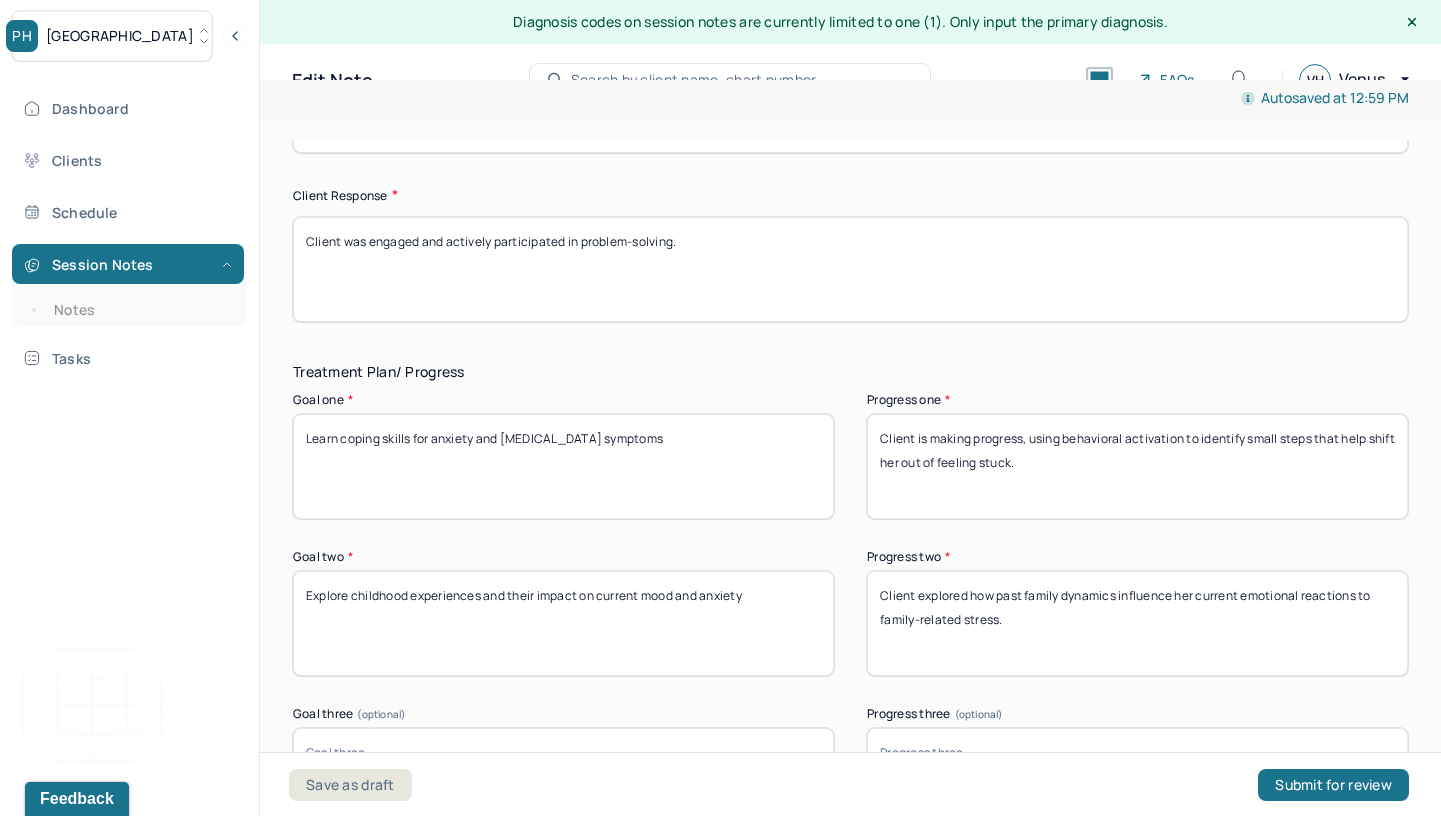 type on "Client is making progress, using behavioral activation to identify small steps that help shift her out of feeling stuck." 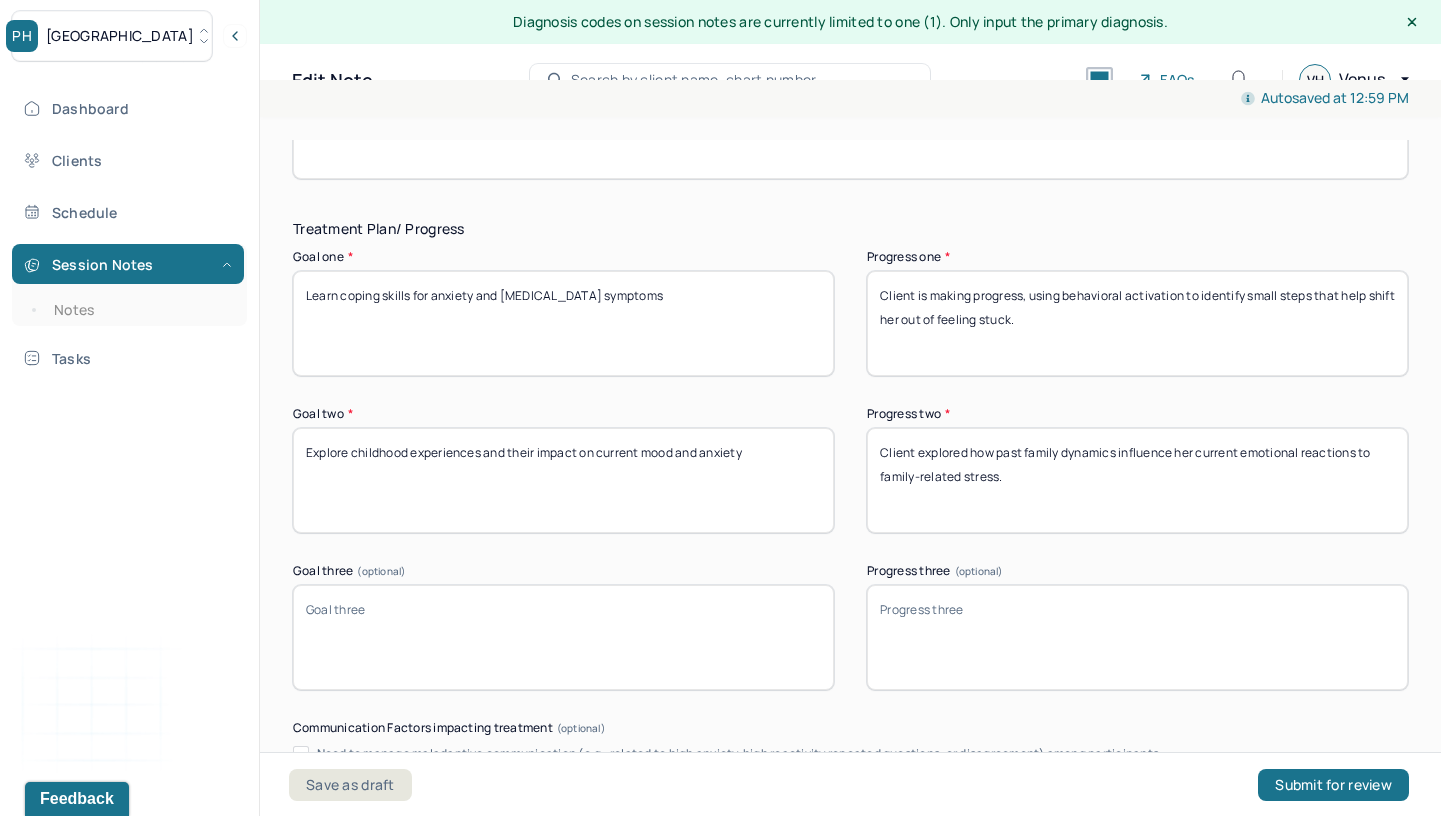 scroll, scrollTop: 3065, scrollLeft: 0, axis: vertical 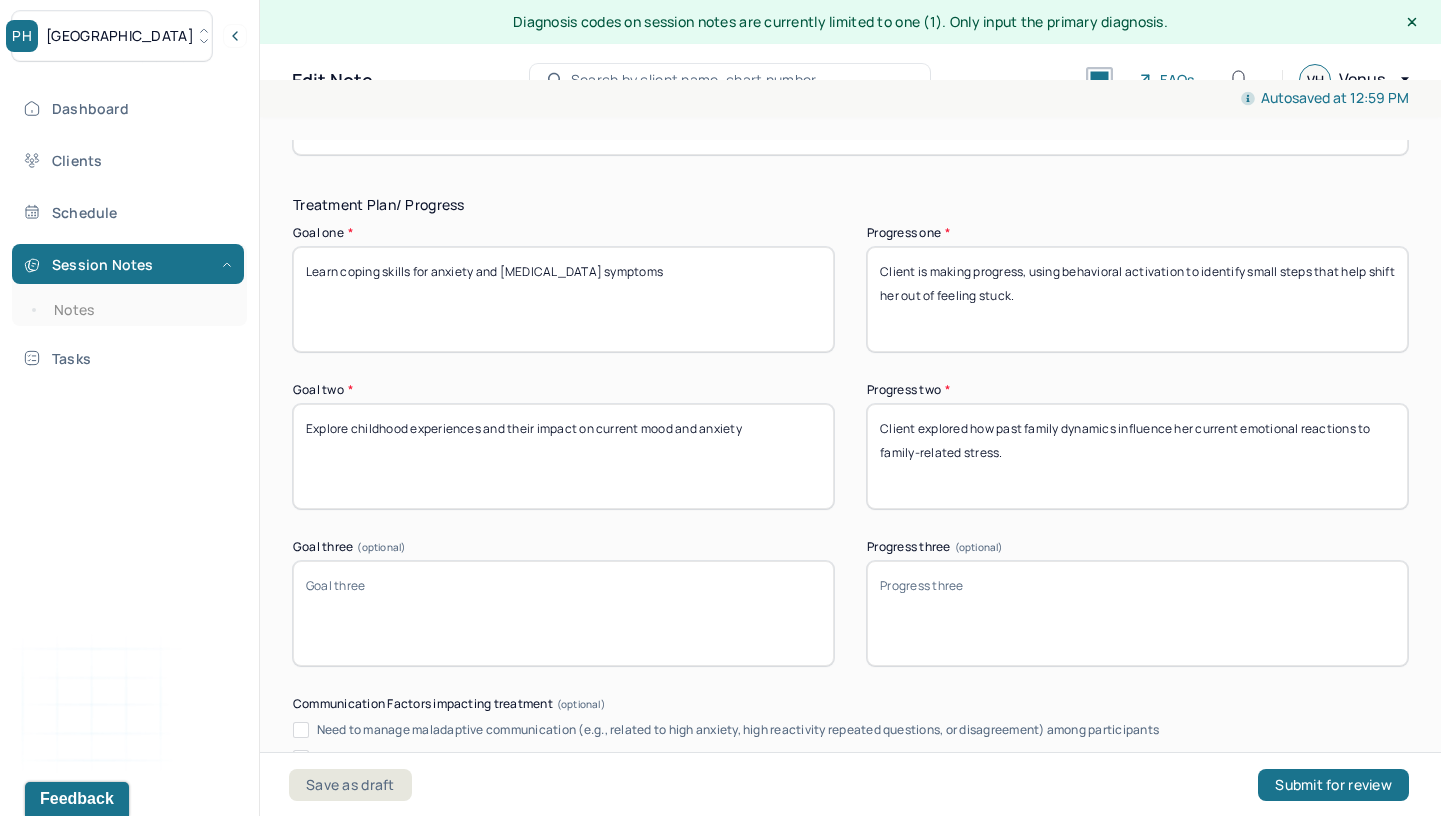 paste on "This goal was not addressed in the current session" 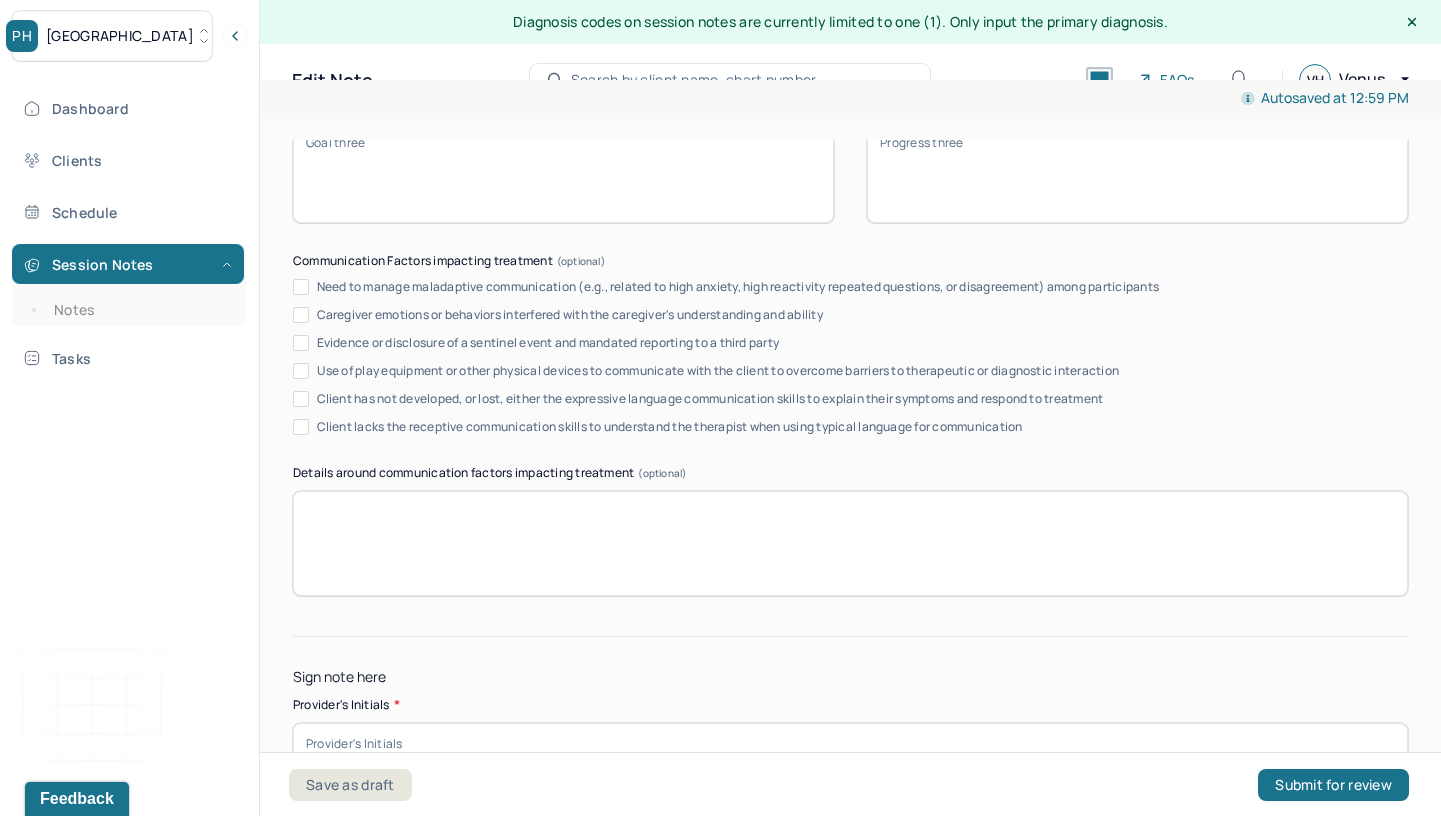 scroll, scrollTop: 3590, scrollLeft: 0, axis: vertical 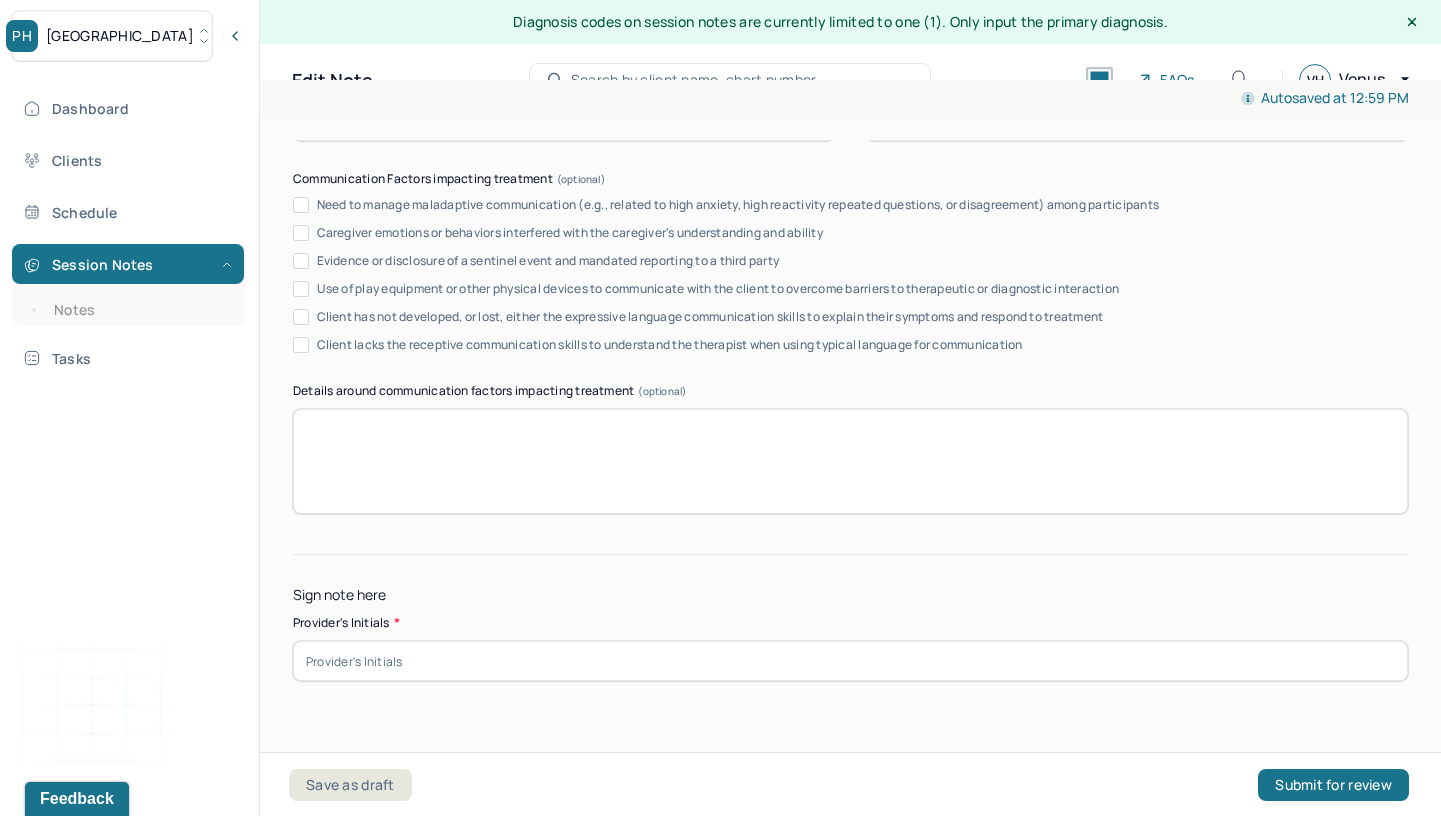 type on "This goal was not addressed in the current session." 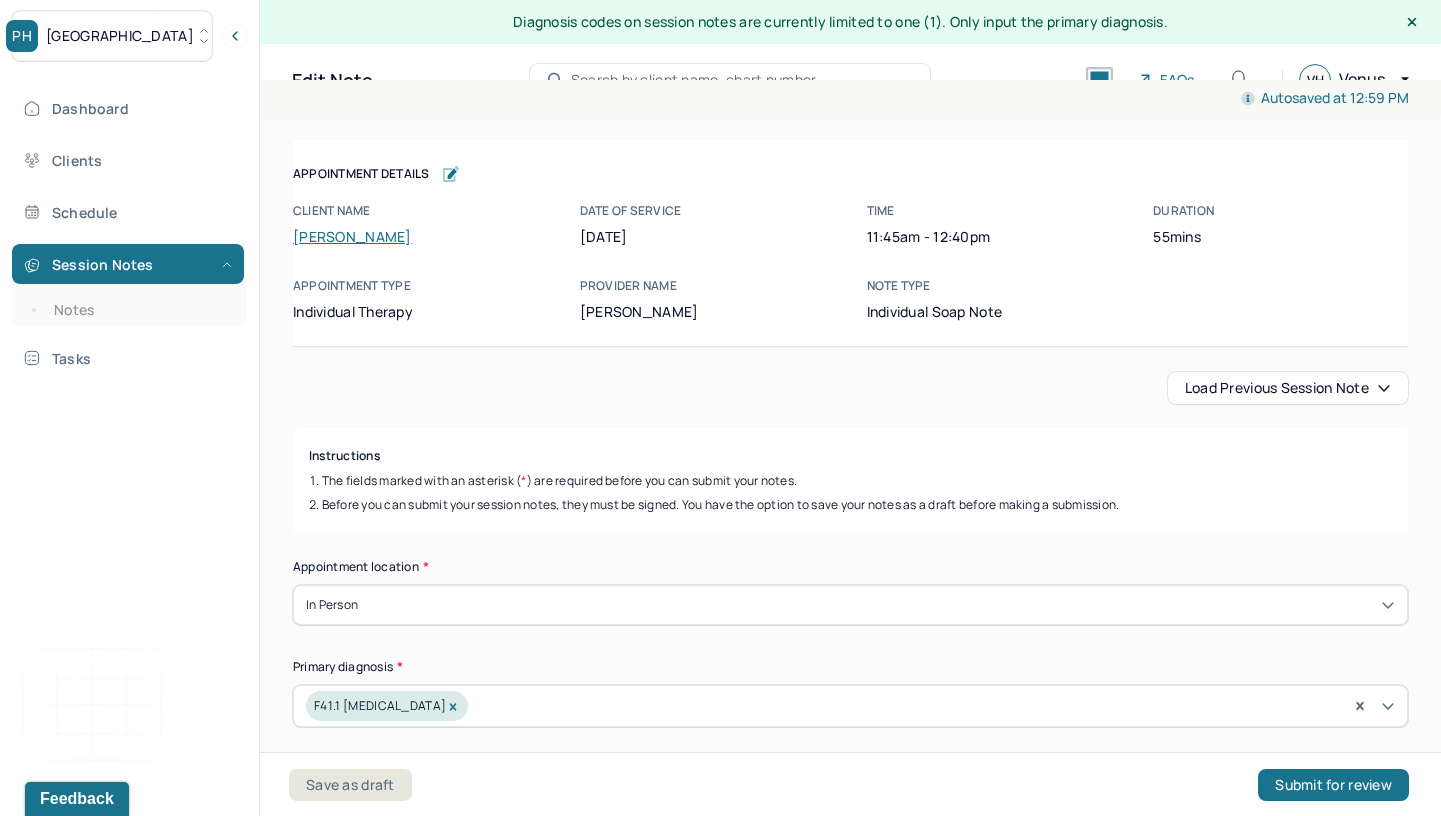 scroll, scrollTop: 72, scrollLeft: 0, axis: vertical 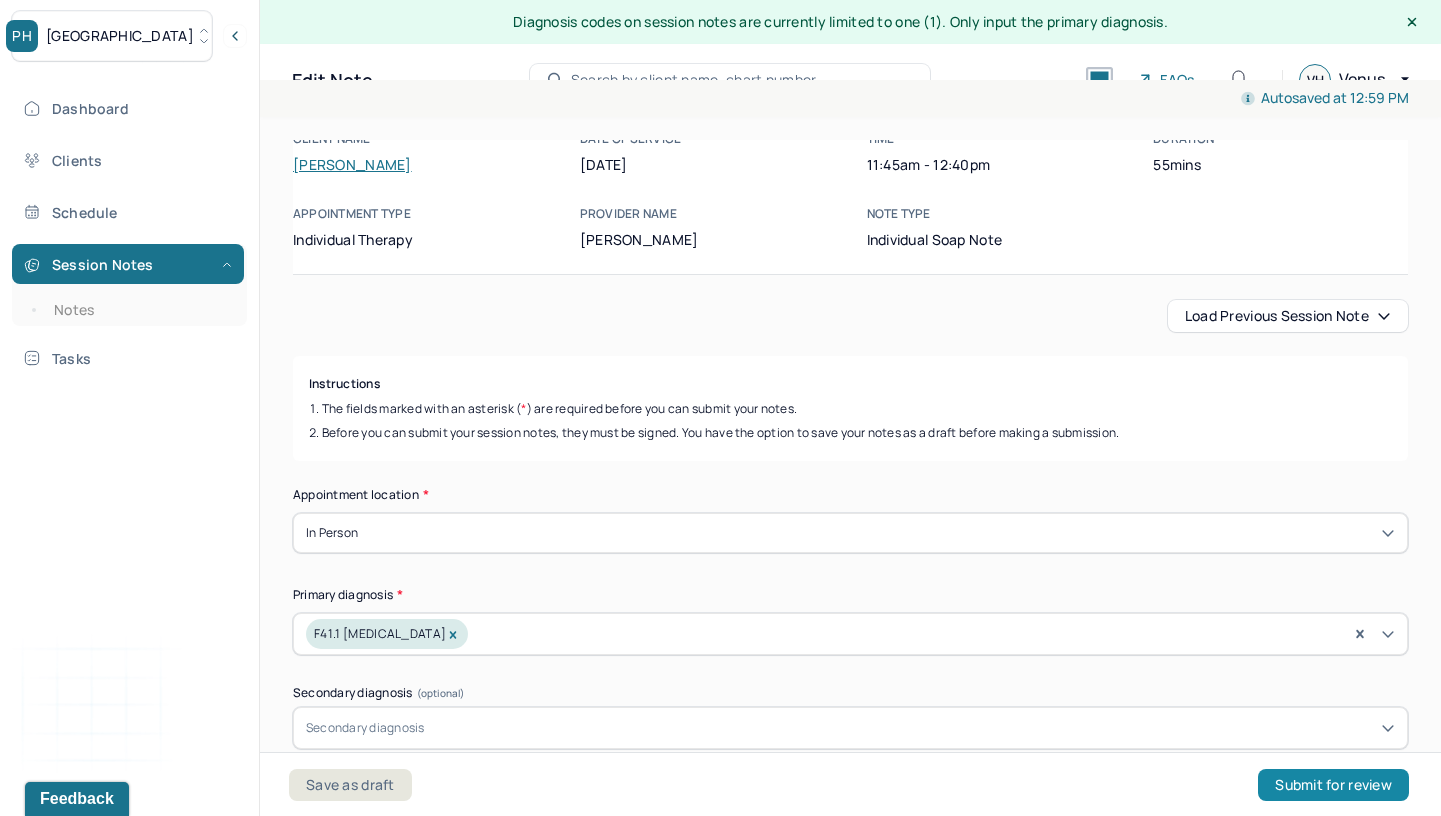 type on "VH" 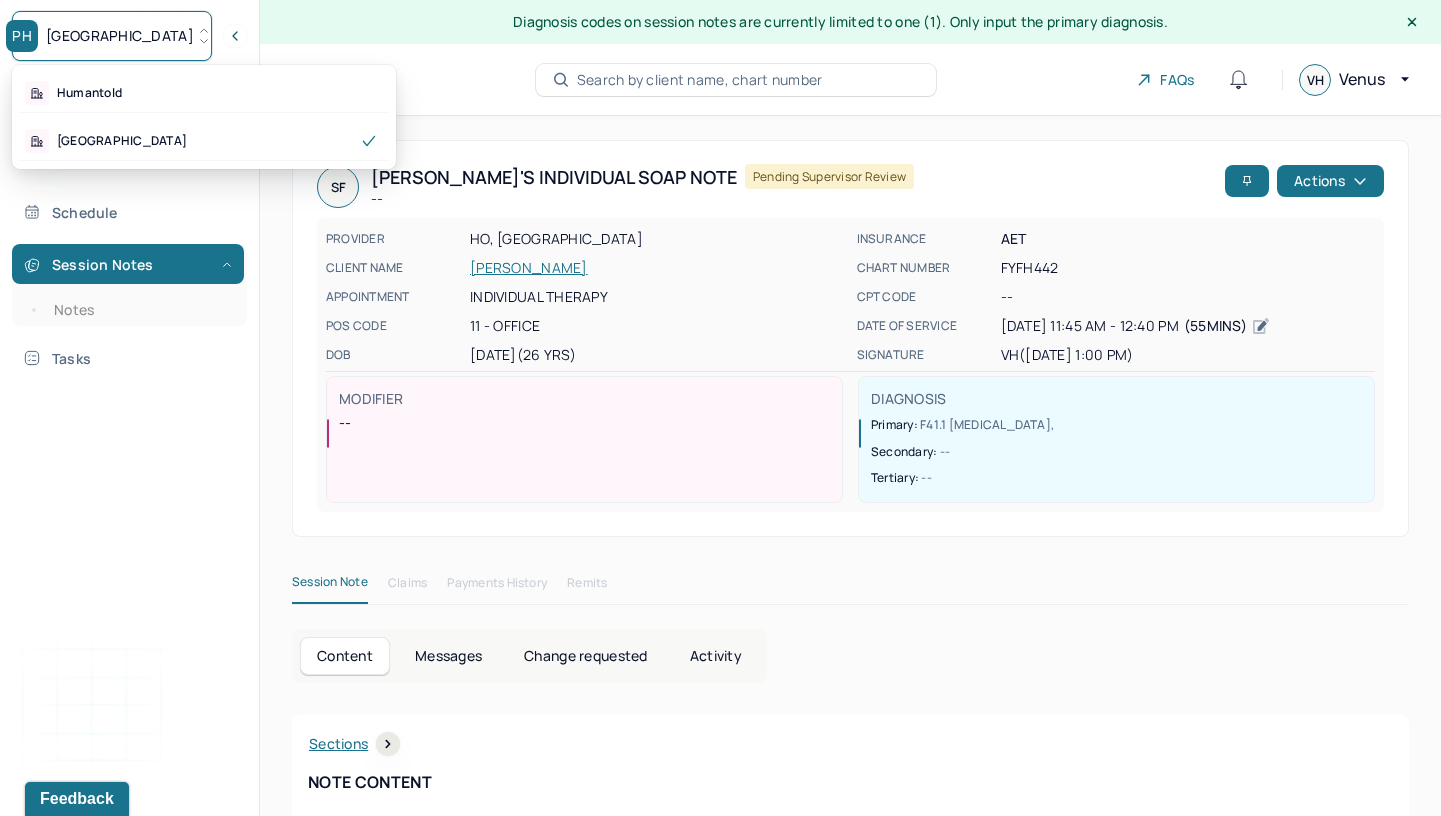 click on "[GEOGRAPHIC_DATA]" at bounding box center (112, 36) 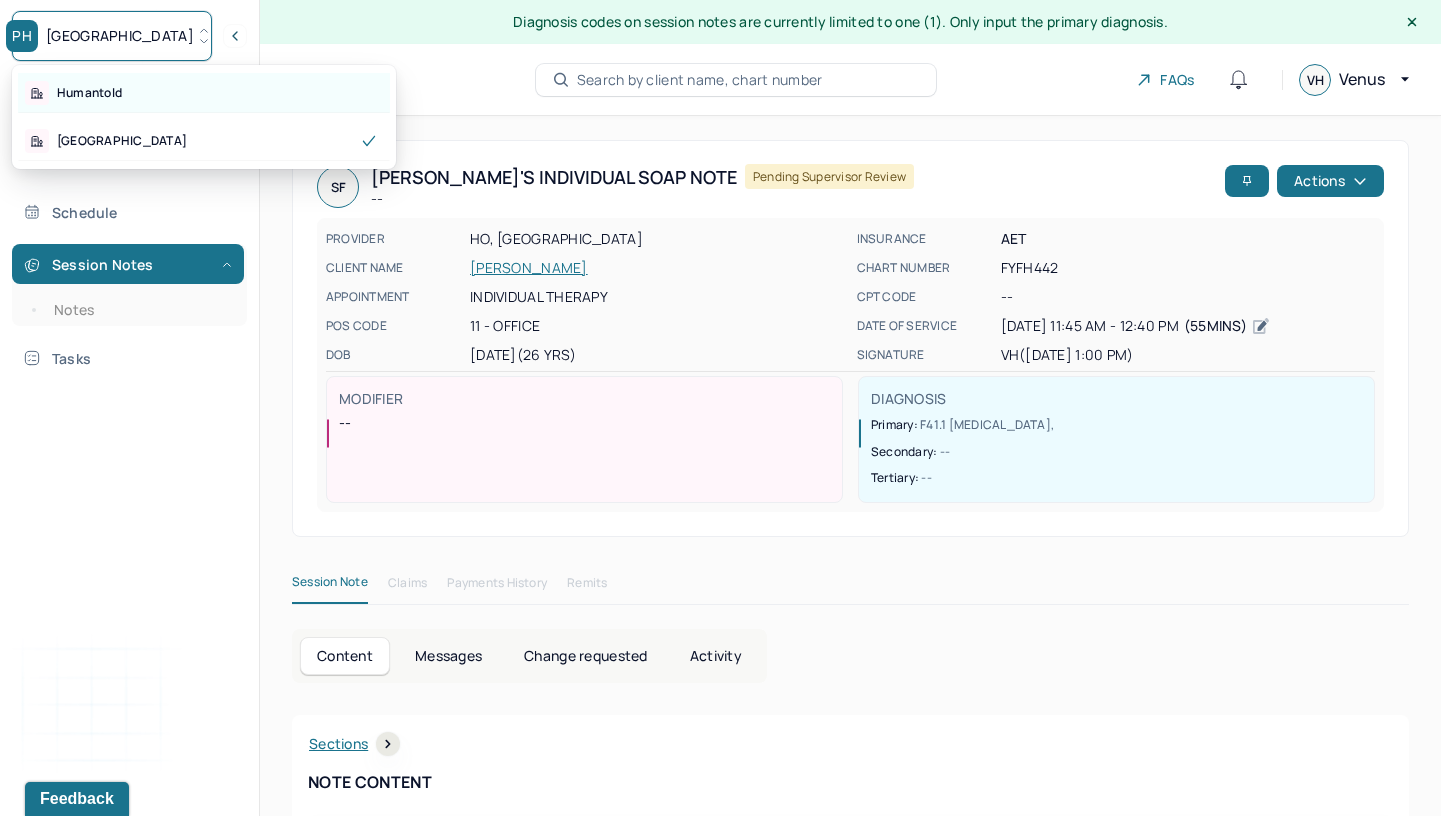 click on "Humantold" at bounding box center (204, 93) 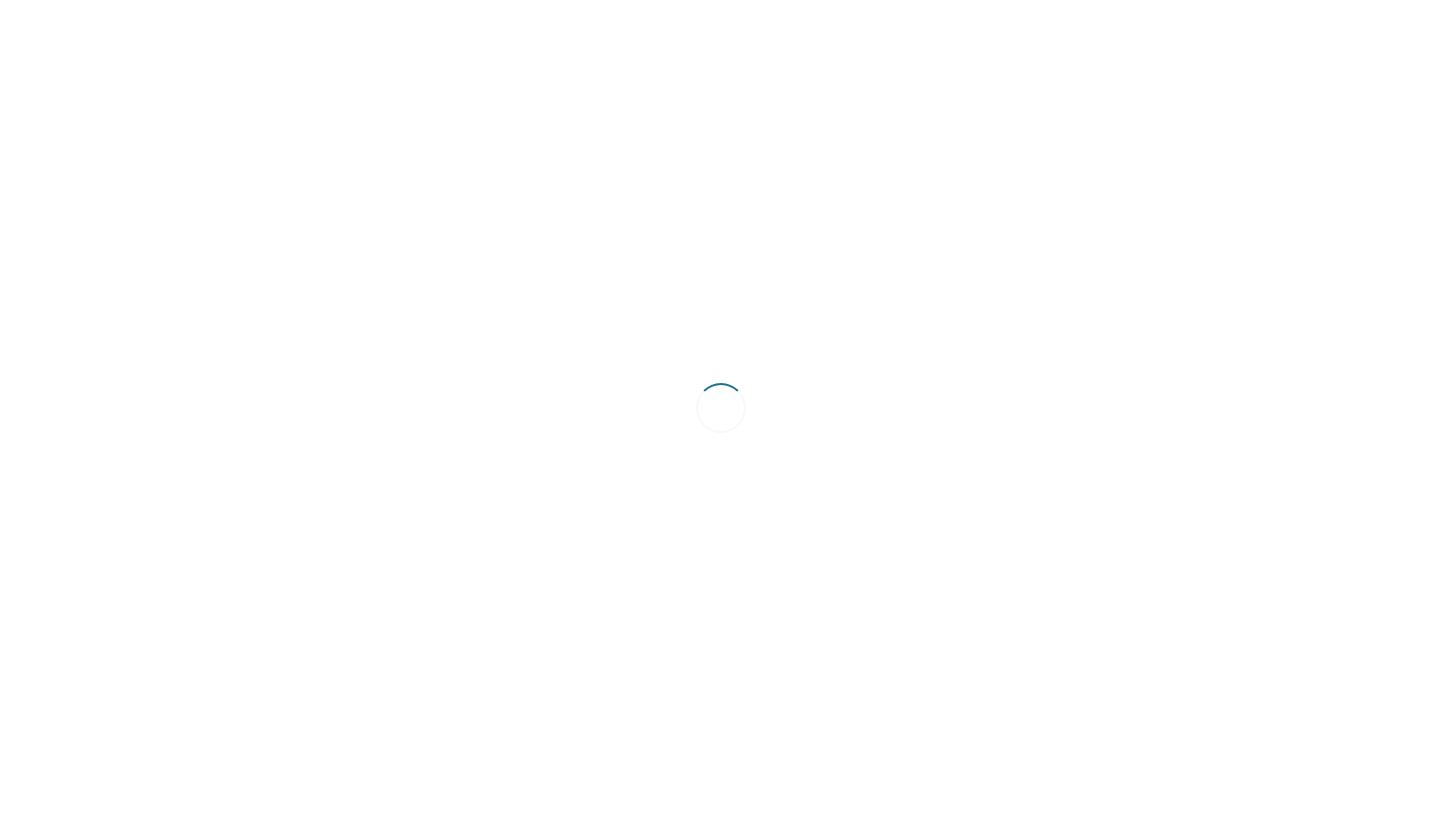 scroll, scrollTop: 0, scrollLeft: 0, axis: both 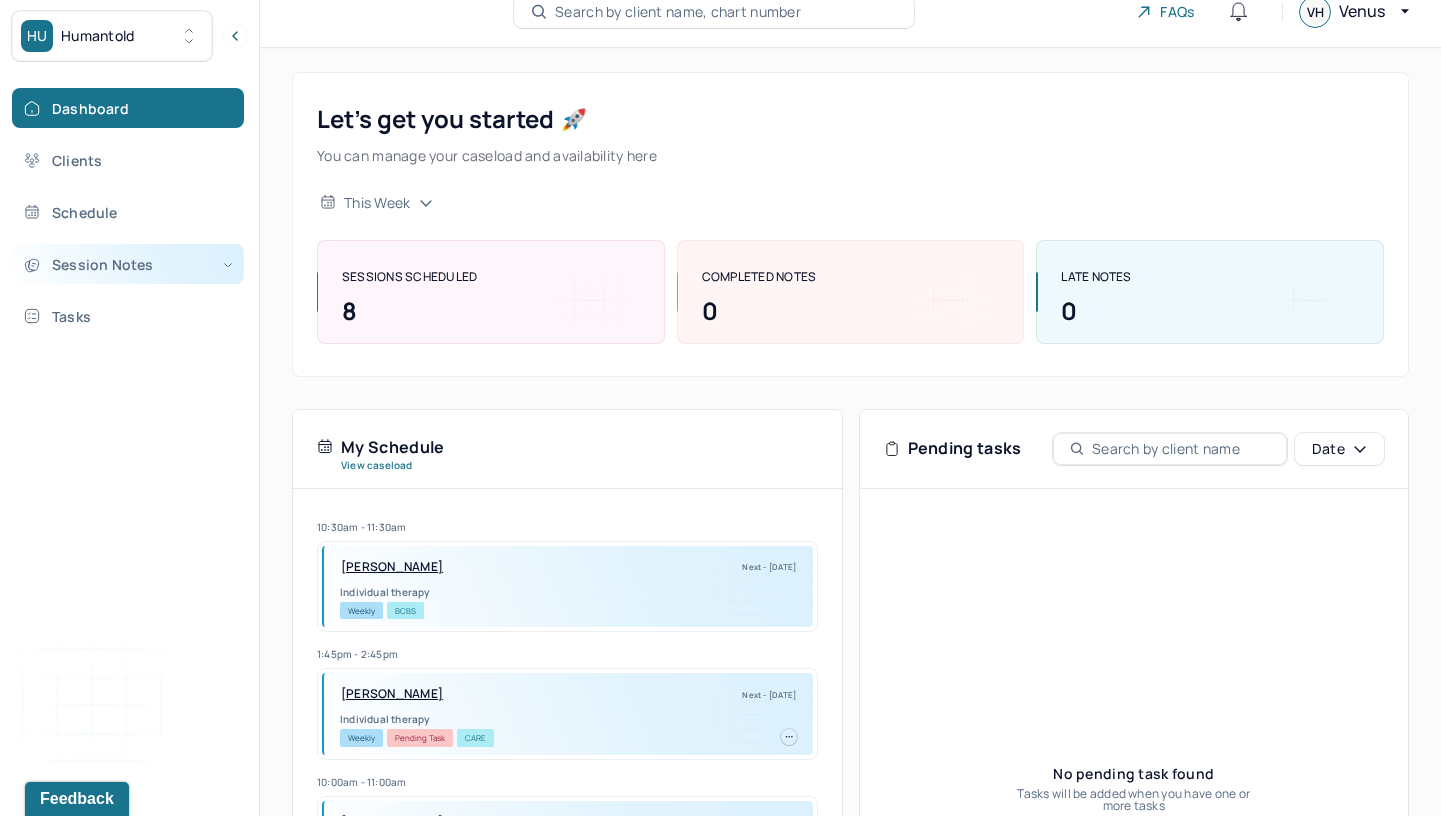 click on "Session Notes" at bounding box center (128, 264) 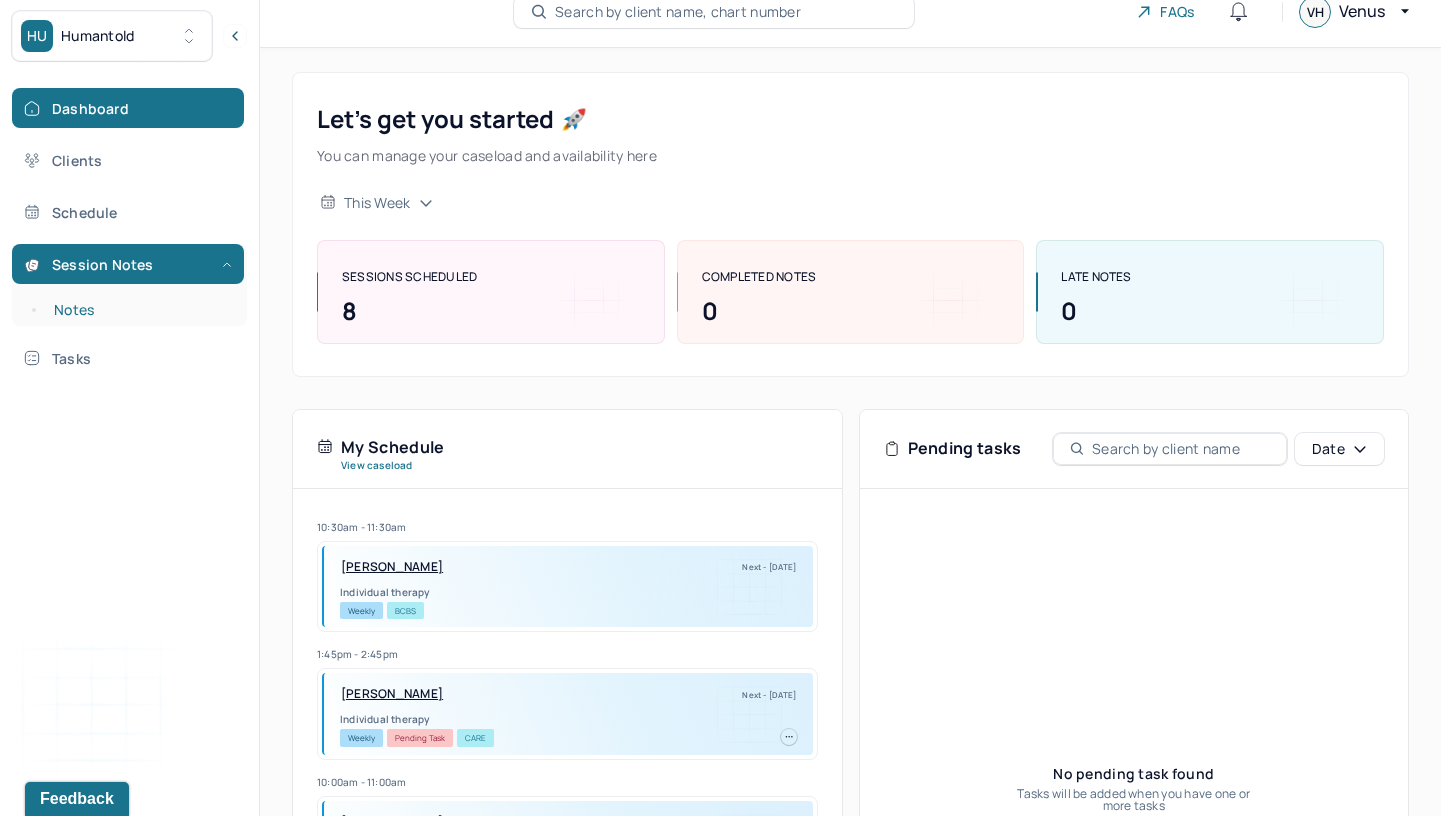 click on "Notes" at bounding box center [139, 310] 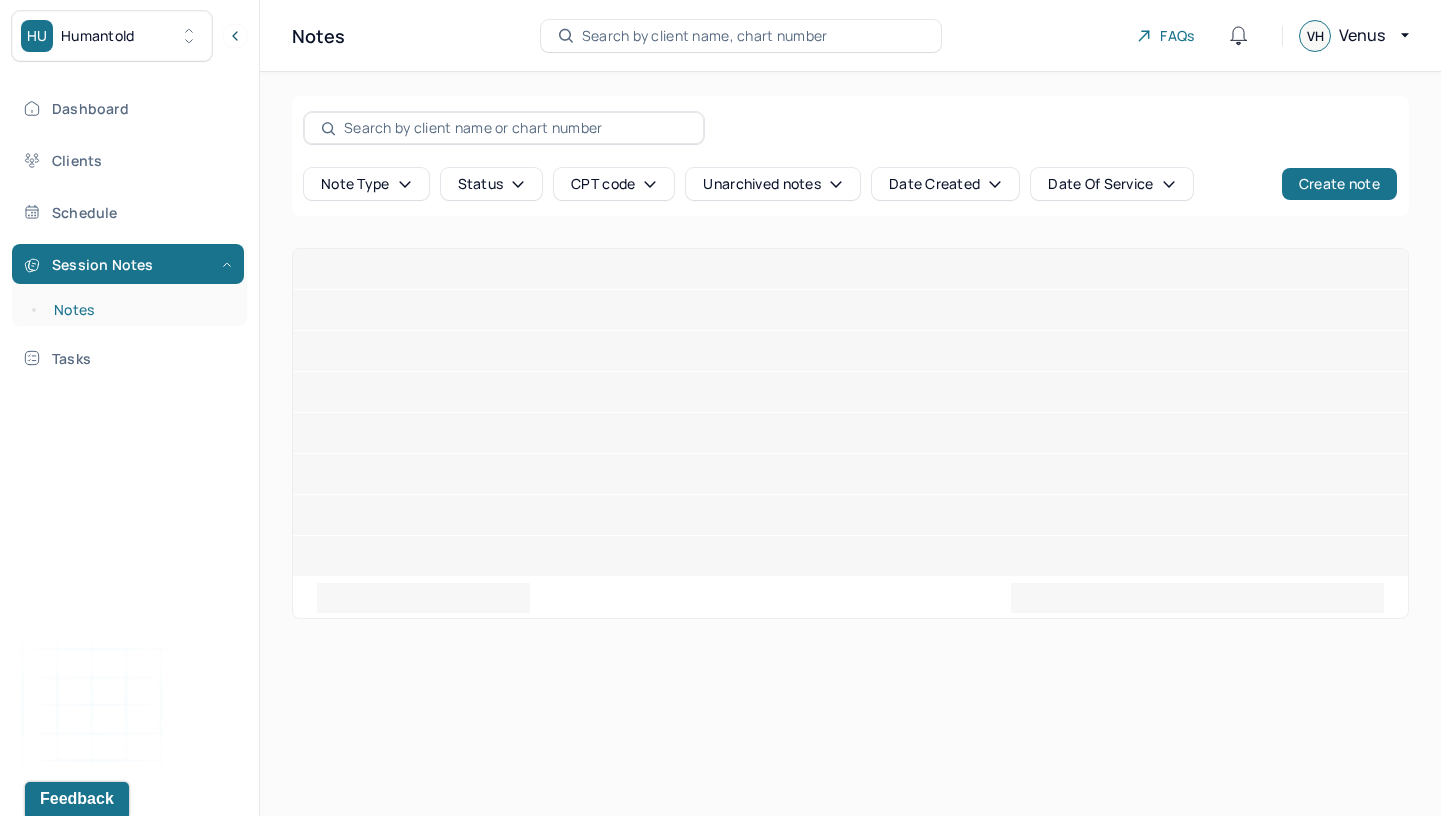 scroll, scrollTop: 0, scrollLeft: 0, axis: both 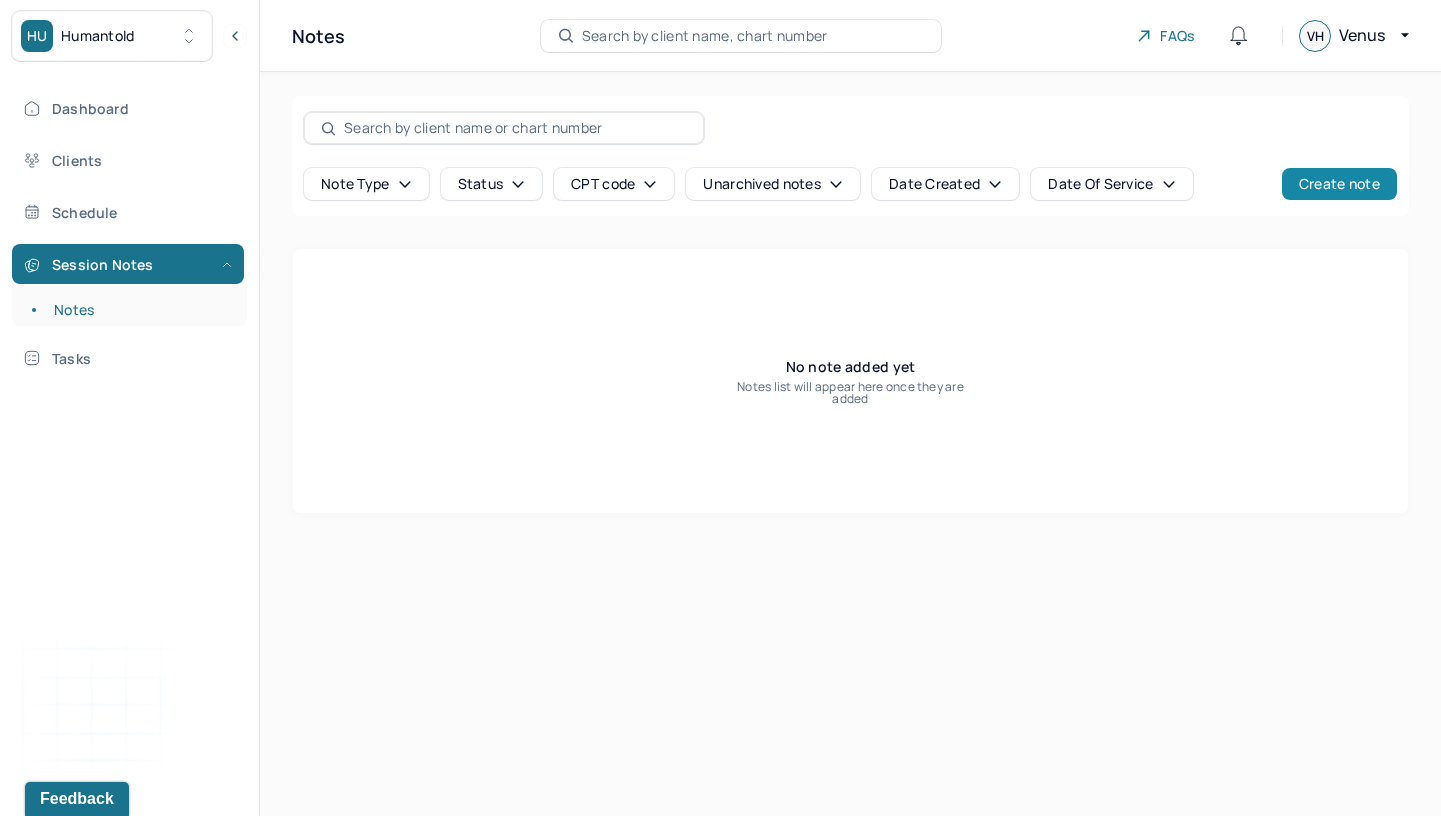 click on "Create note" at bounding box center (1339, 184) 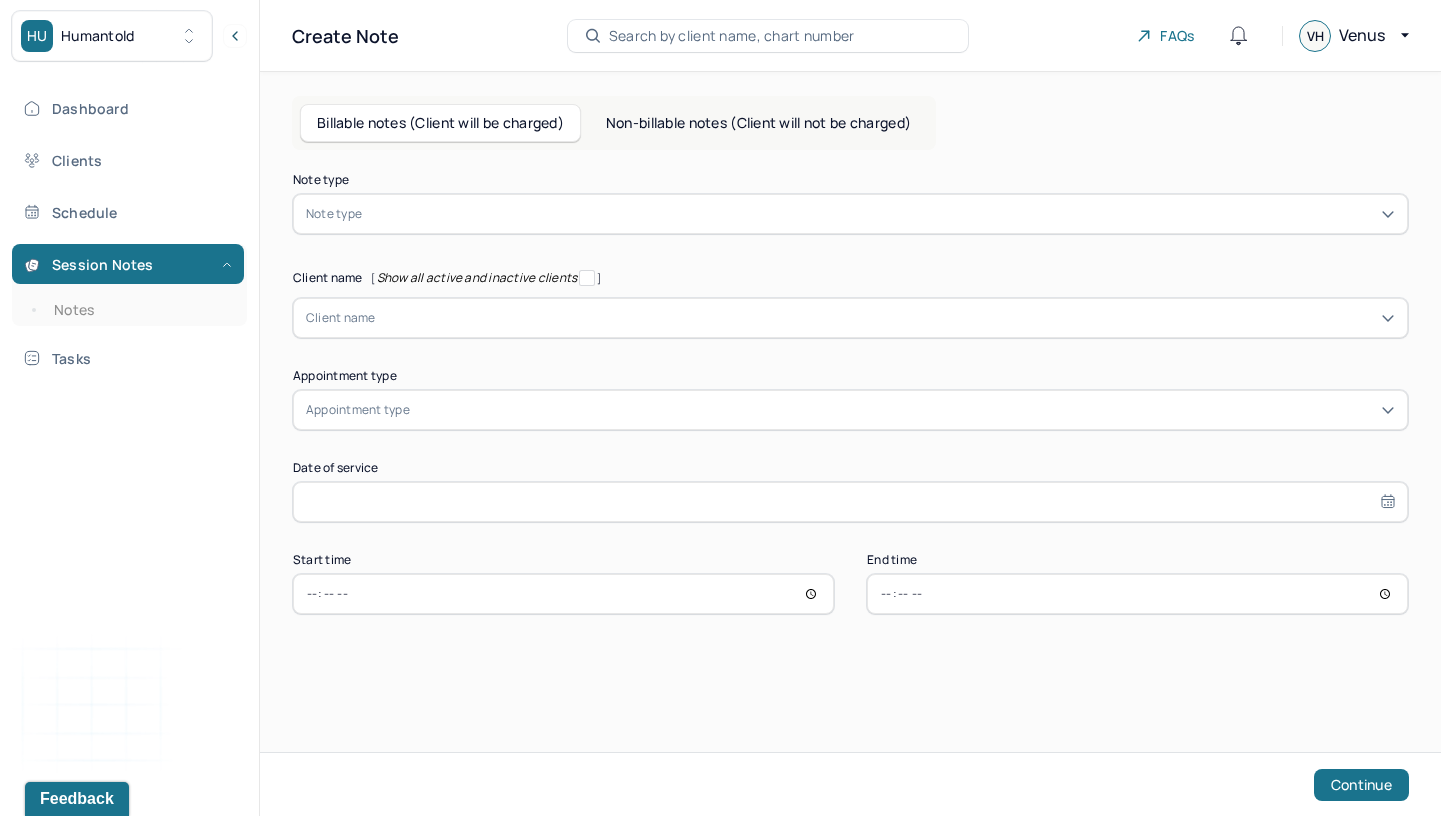 click at bounding box center (880, 214) 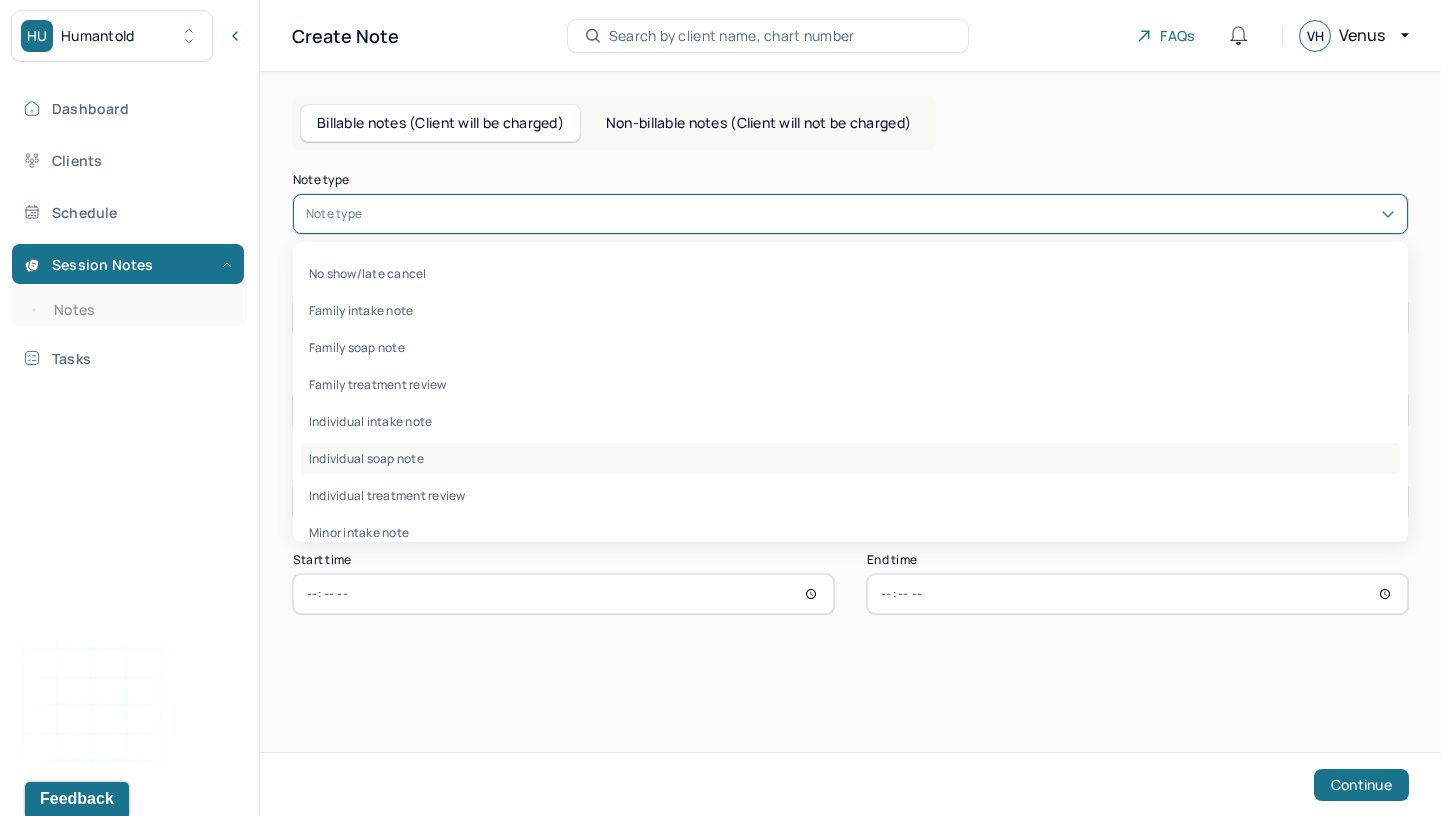 click on "Individual soap note" at bounding box center [850, 458] 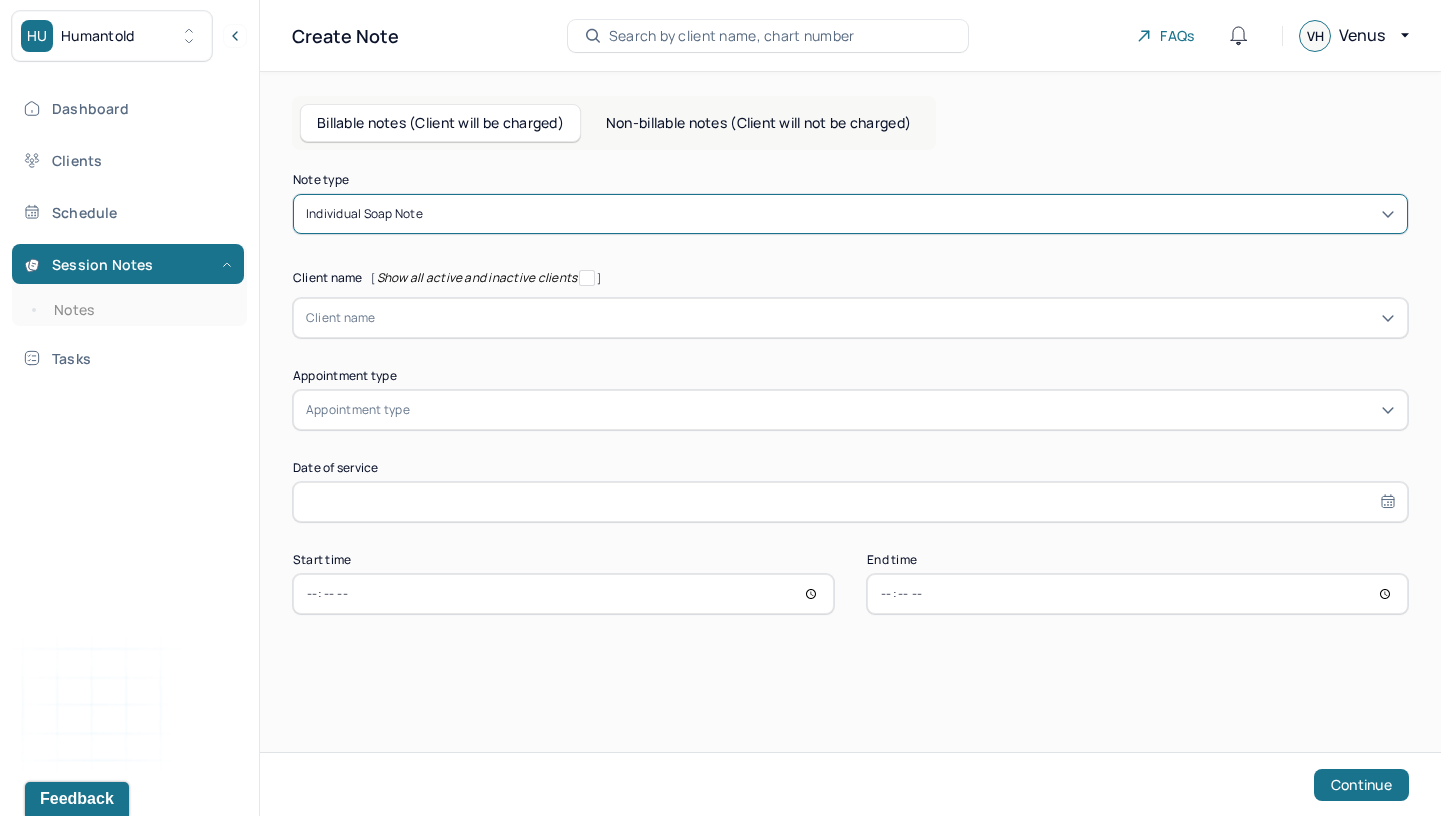 click at bounding box center [885, 318] 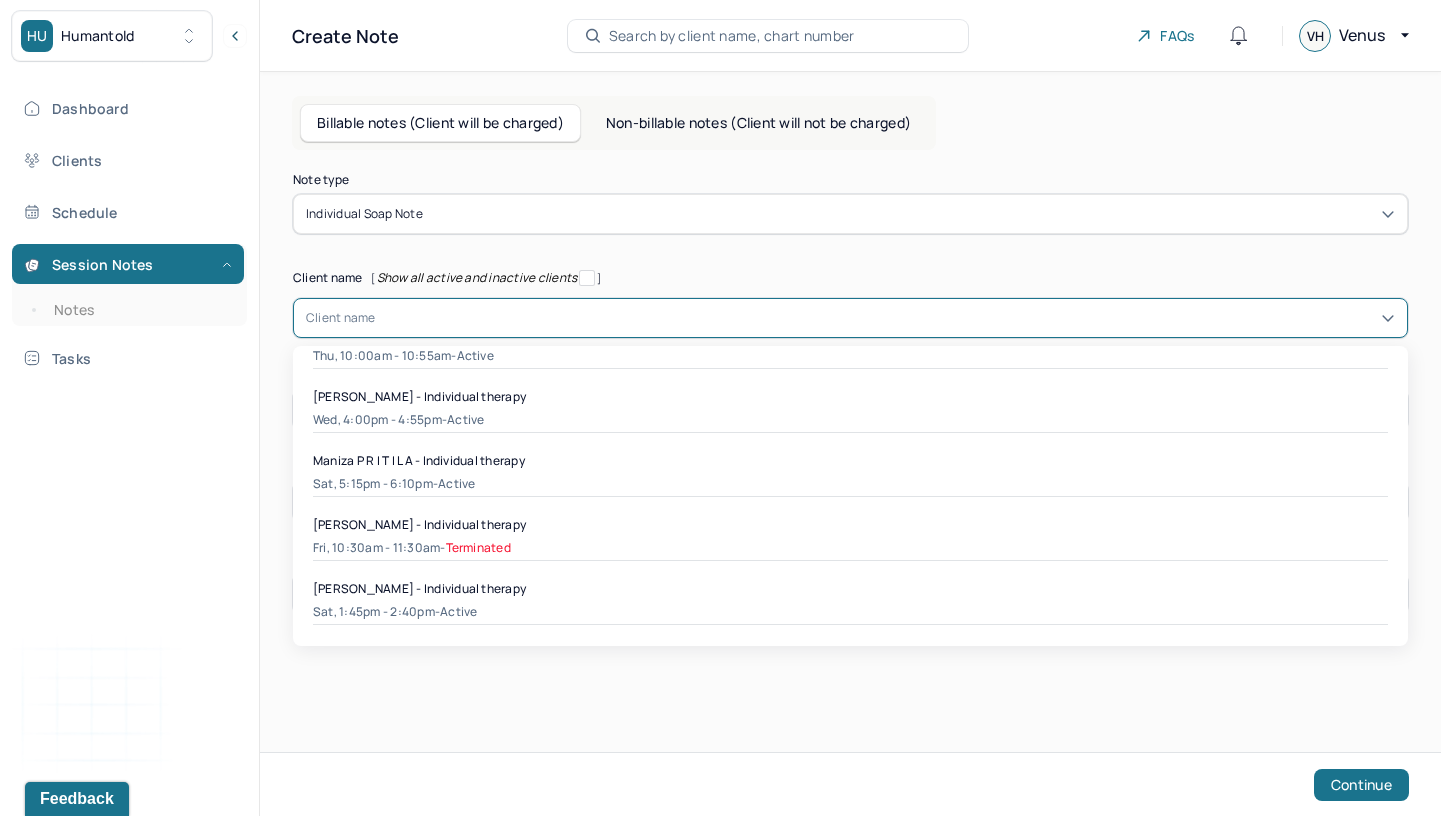 scroll, scrollTop: 210, scrollLeft: 0, axis: vertical 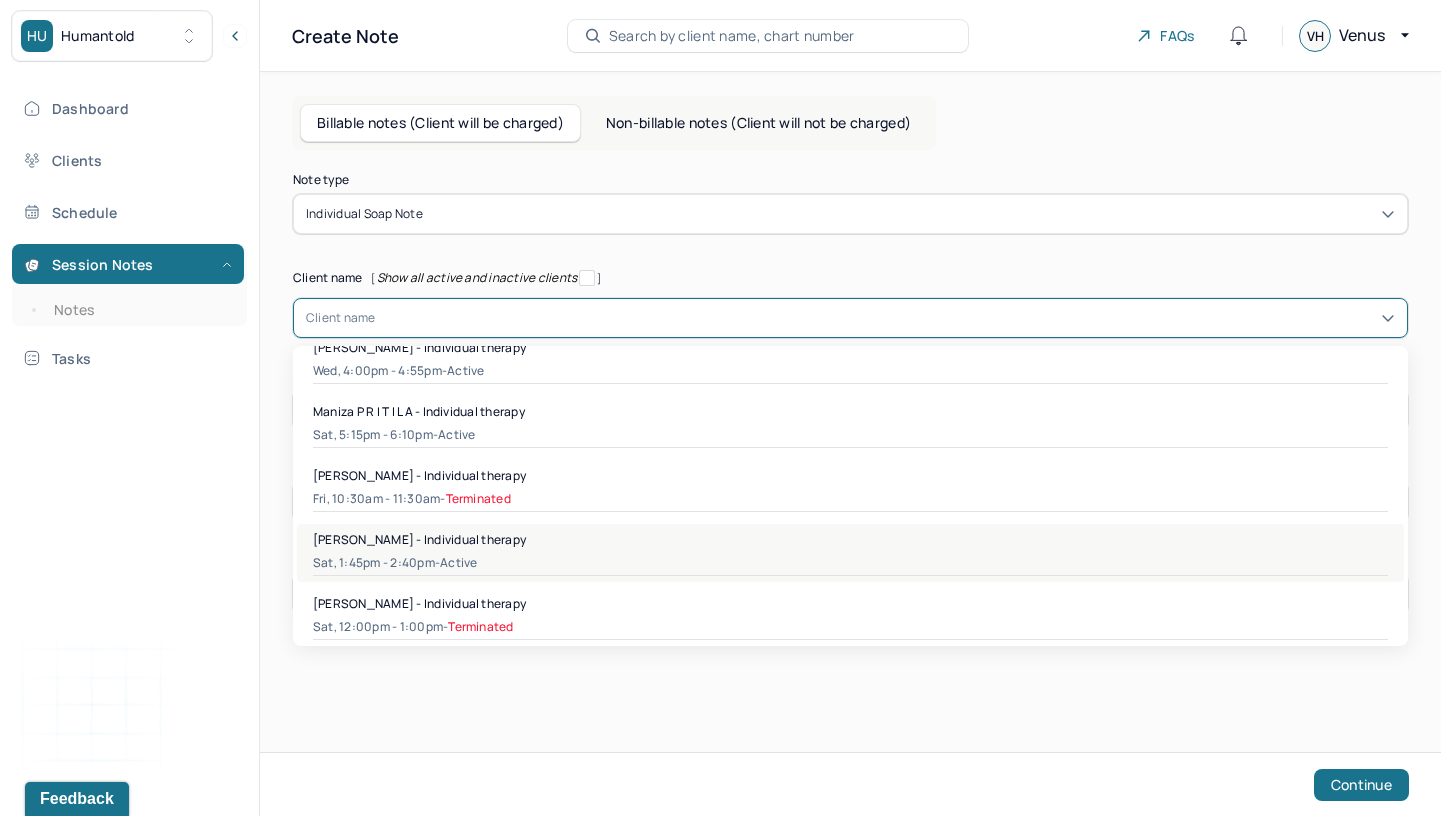 click on "Robert Grant - Individual therapy" at bounding box center (419, 539) 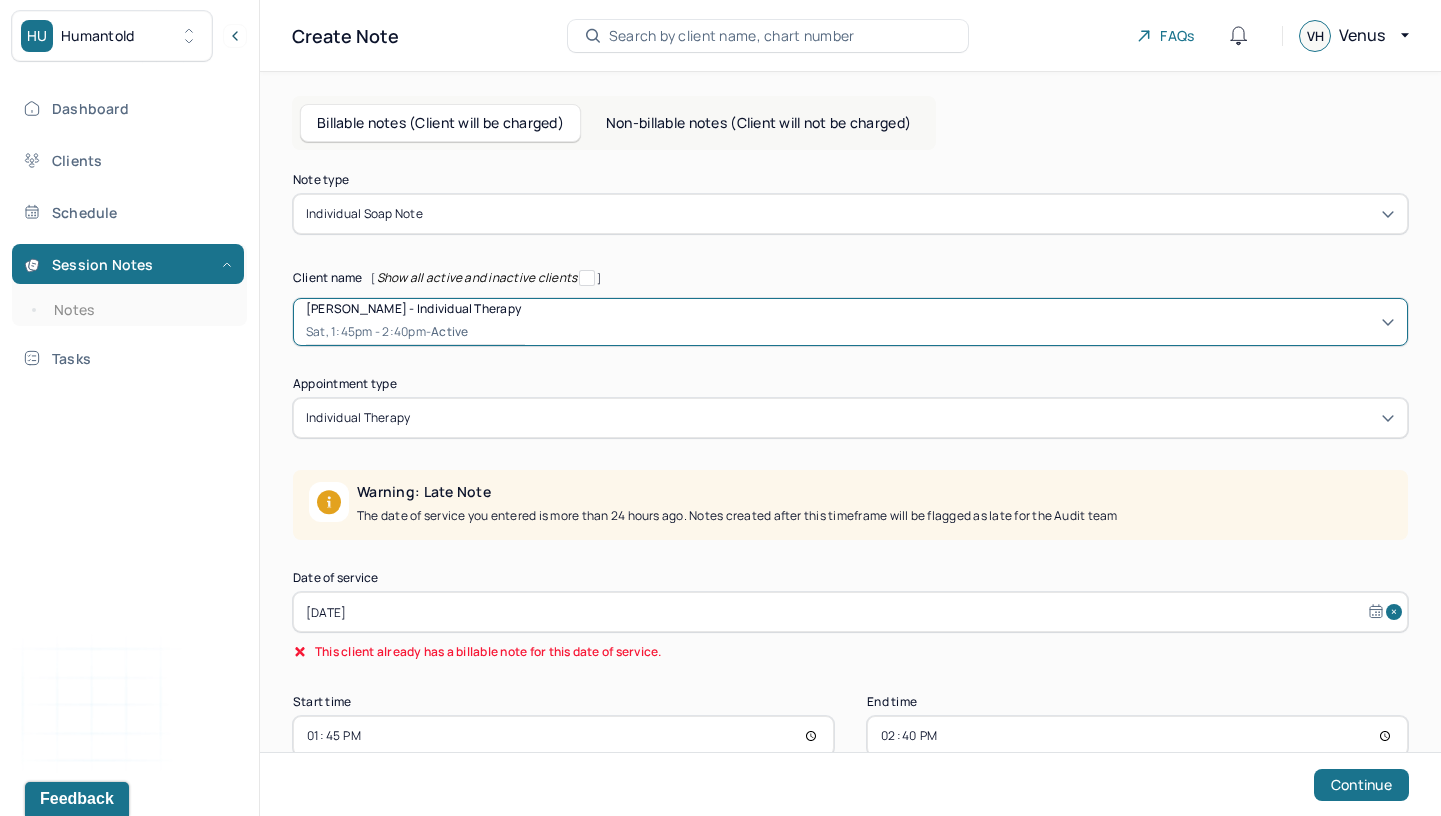scroll, scrollTop: 45, scrollLeft: 0, axis: vertical 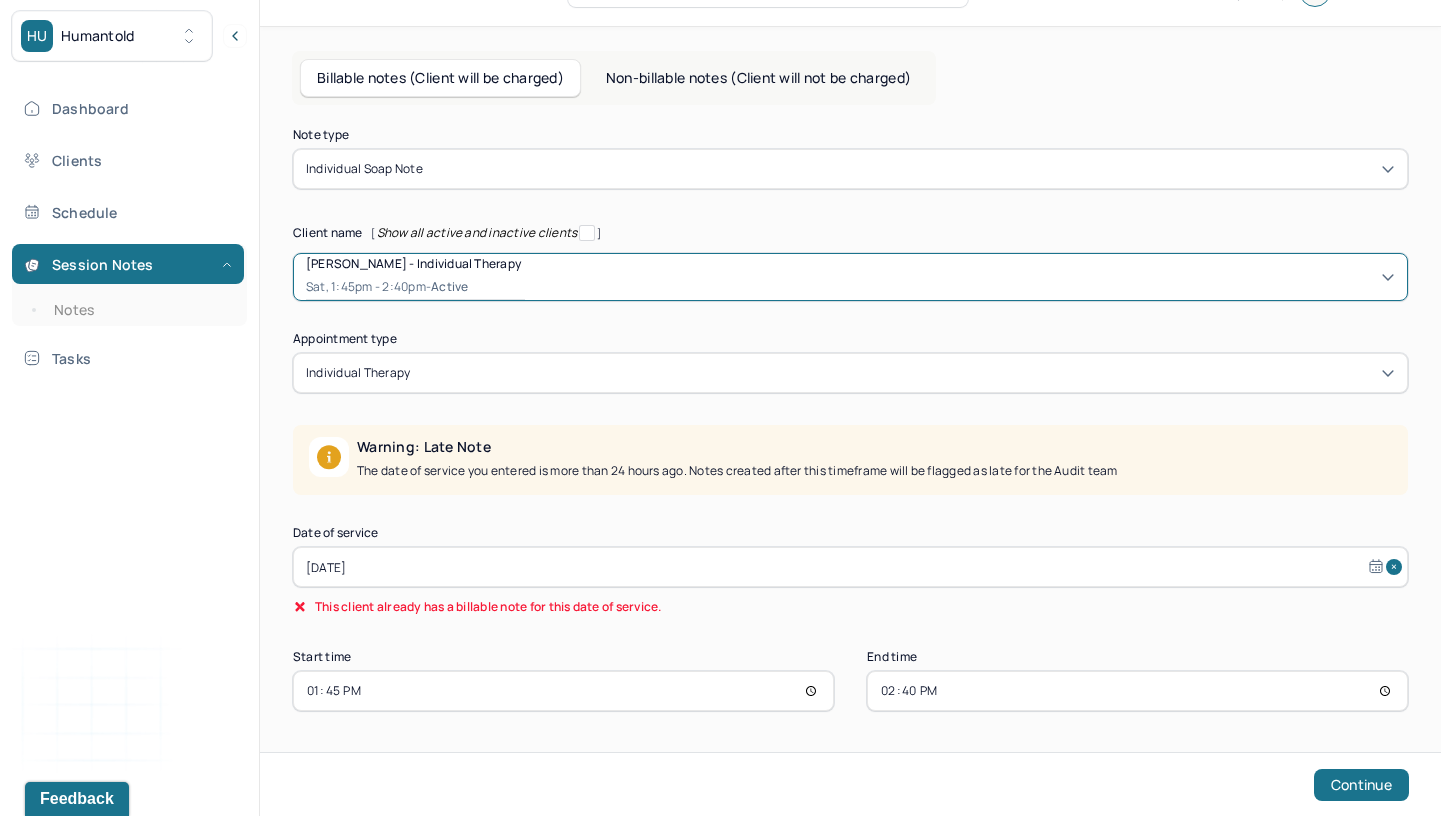 click on "[DATE]" at bounding box center [850, 567] 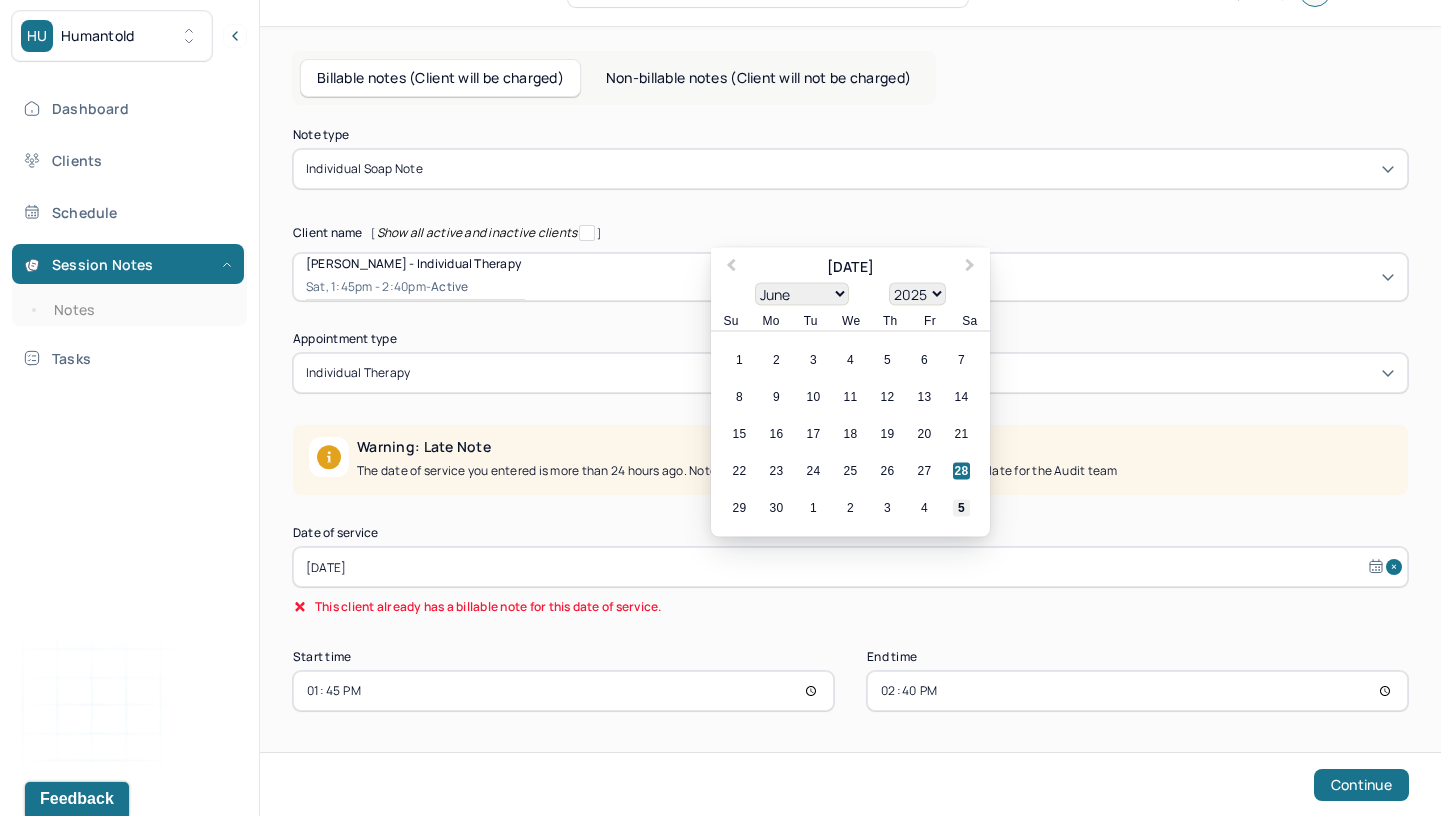 click on "5" at bounding box center [961, 508] 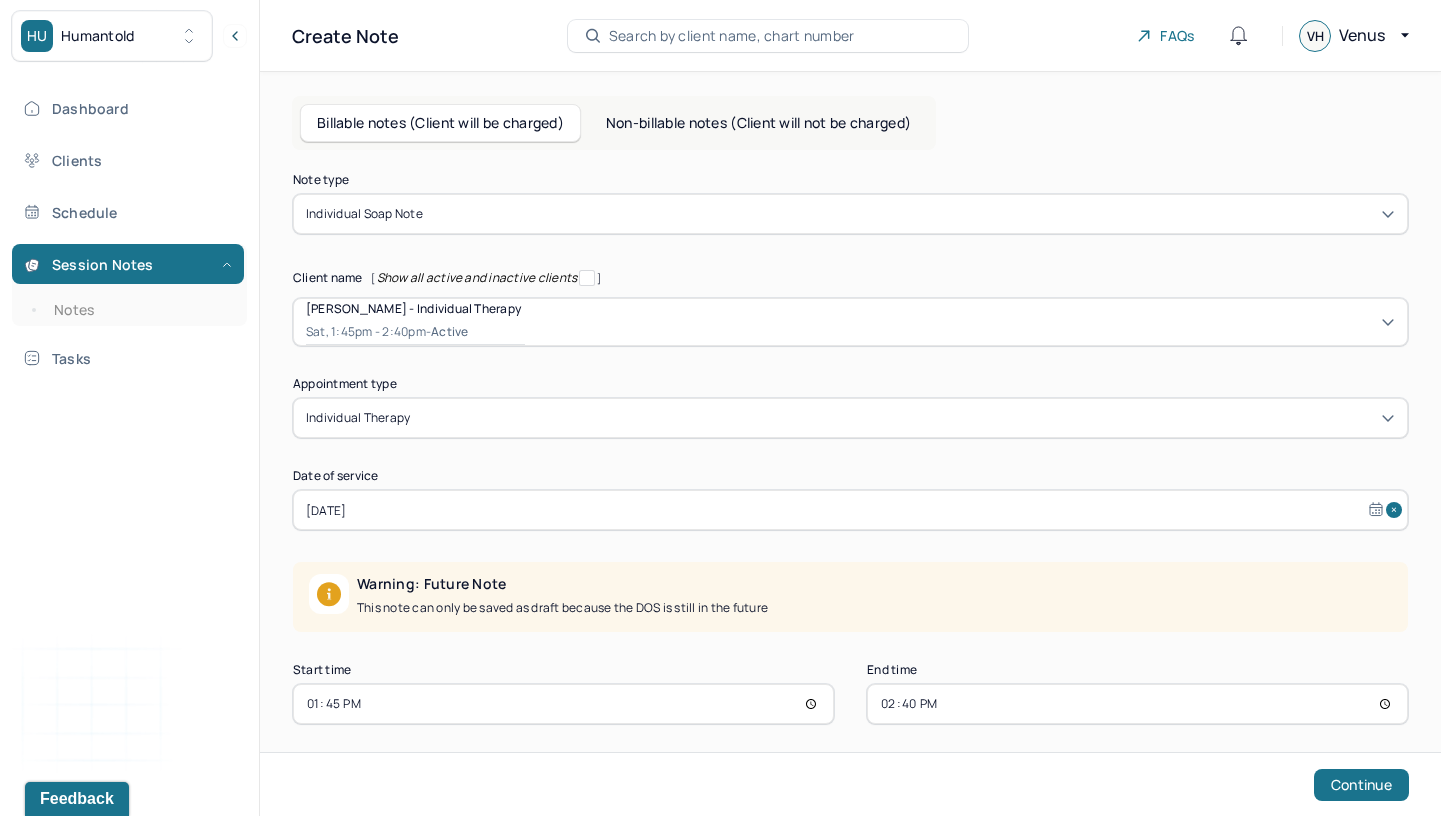 scroll, scrollTop: 13, scrollLeft: 0, axis: vertical 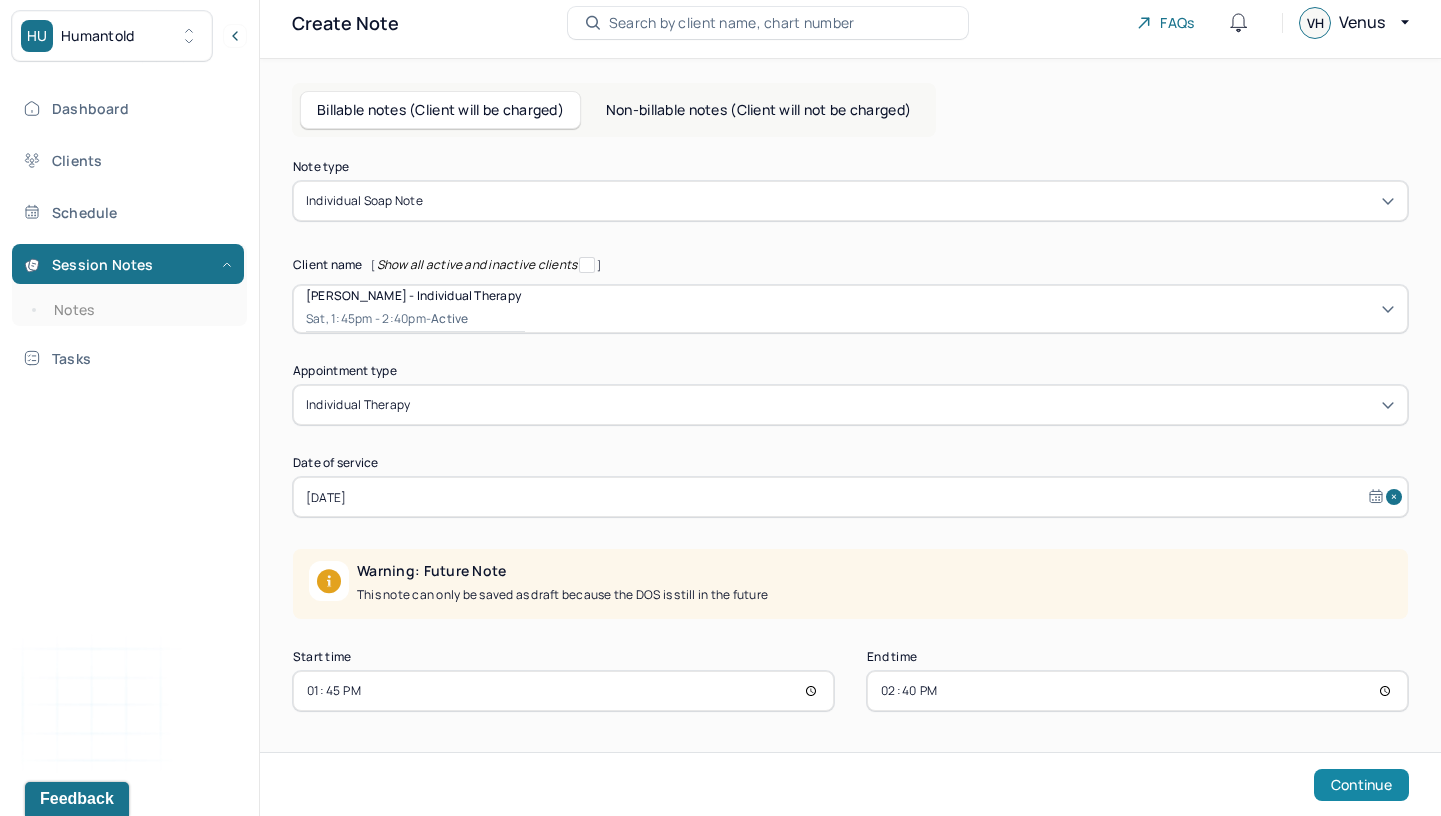 click on "Continue" at bounding box center (1361, 785) 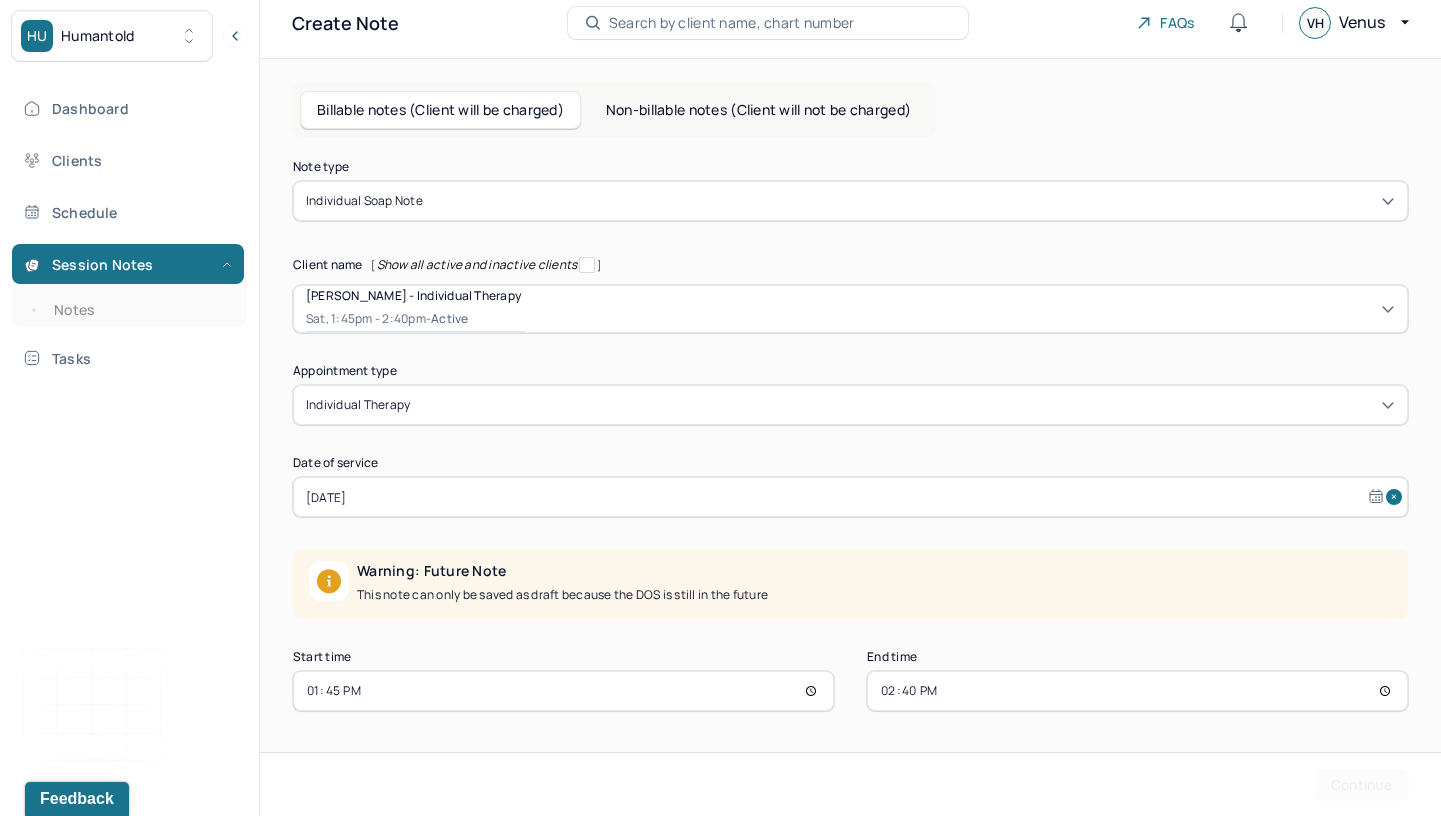 scroll, scrollTop: 0, scrollLeft: 0, axis: both 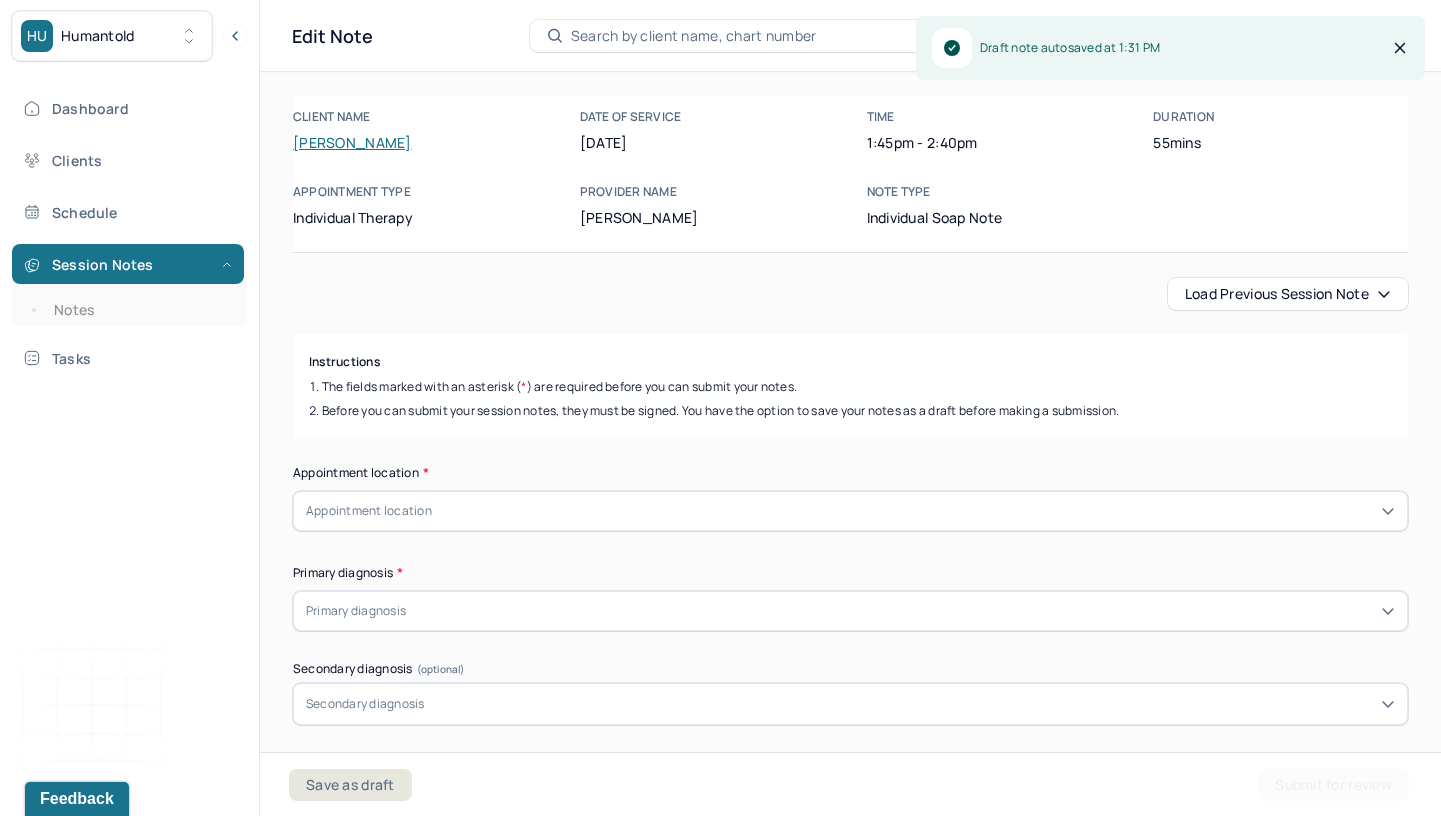 click on "Load previous session note" at bounding box center [1288, 294] 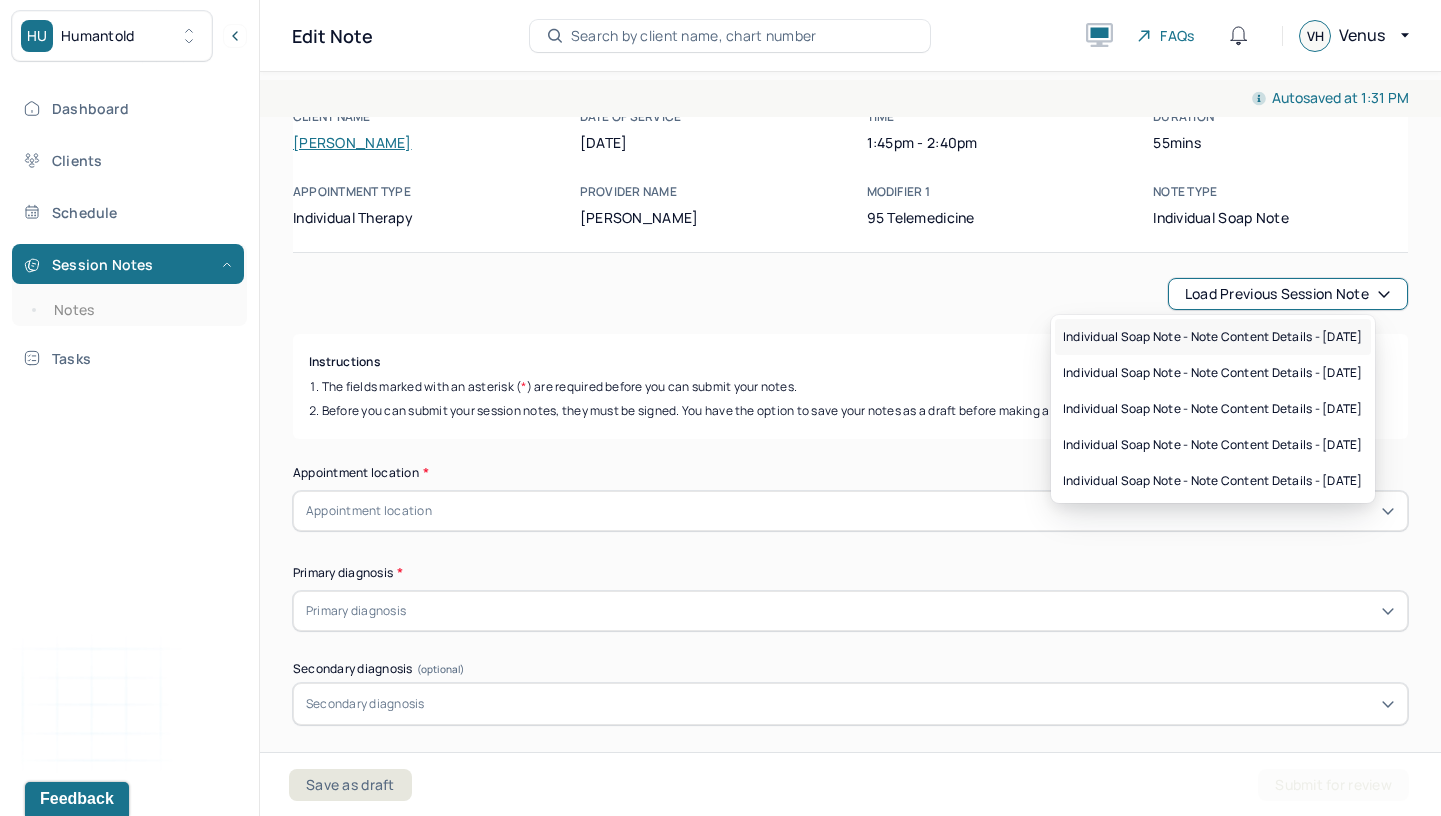 click on "Individual soap note   - Note content Details -   06/28/2025" at bounding box center [1213, 337] 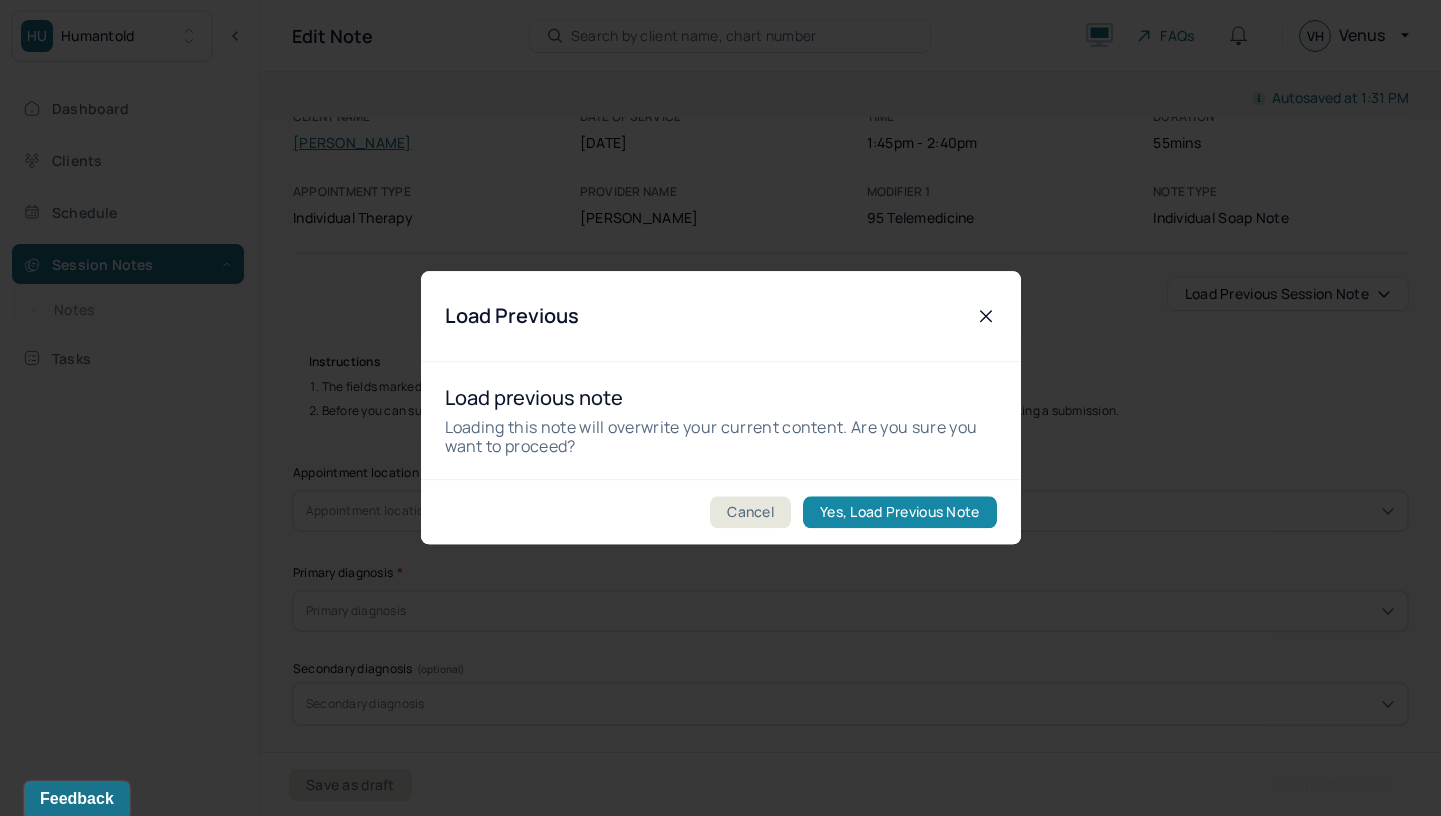 click on "Yes, Load Previous Note" at bounding box center [899, 513] 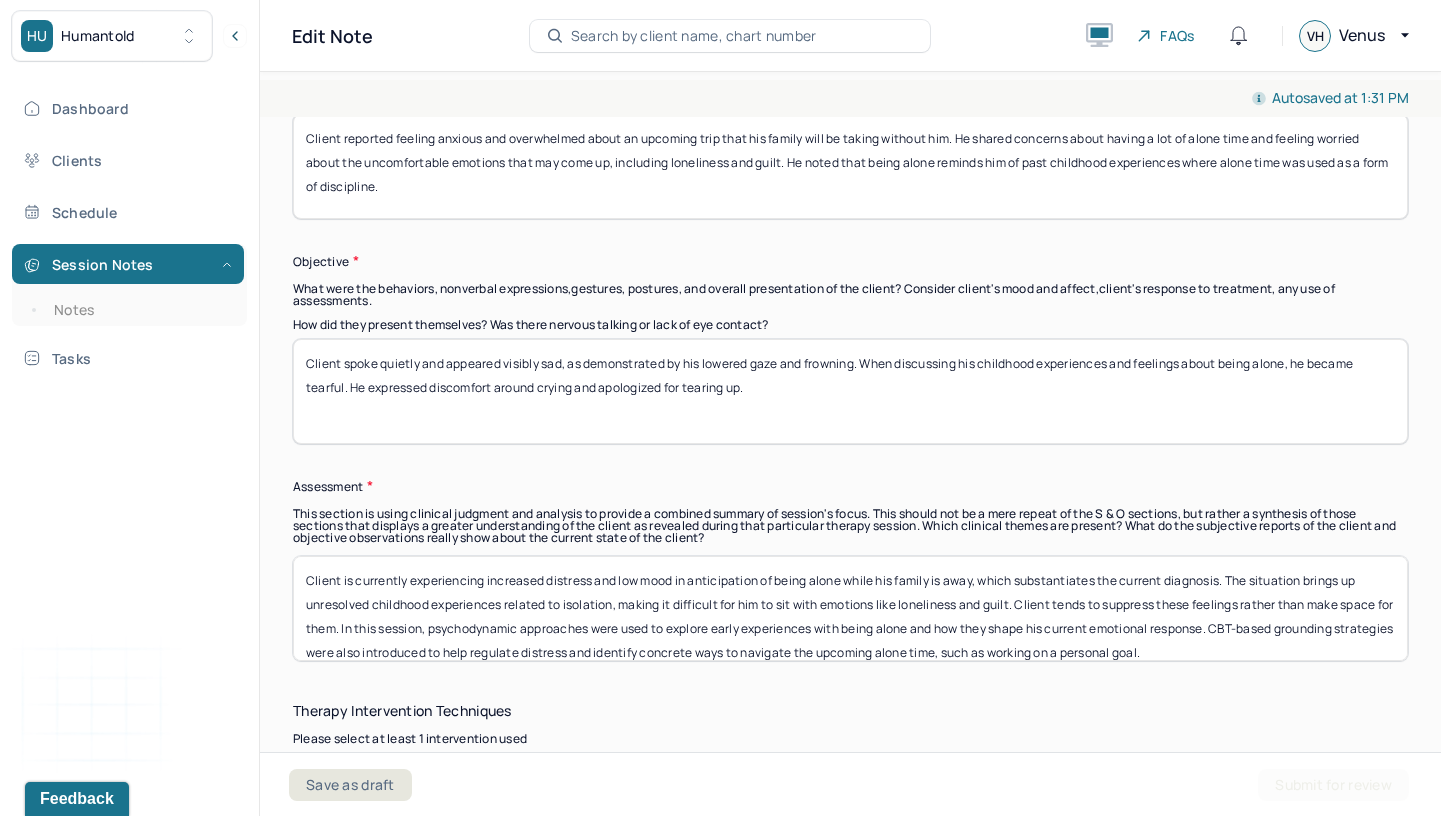 scroll, scrollTop: 1257, scrollLeft: 0, axis: vertical 